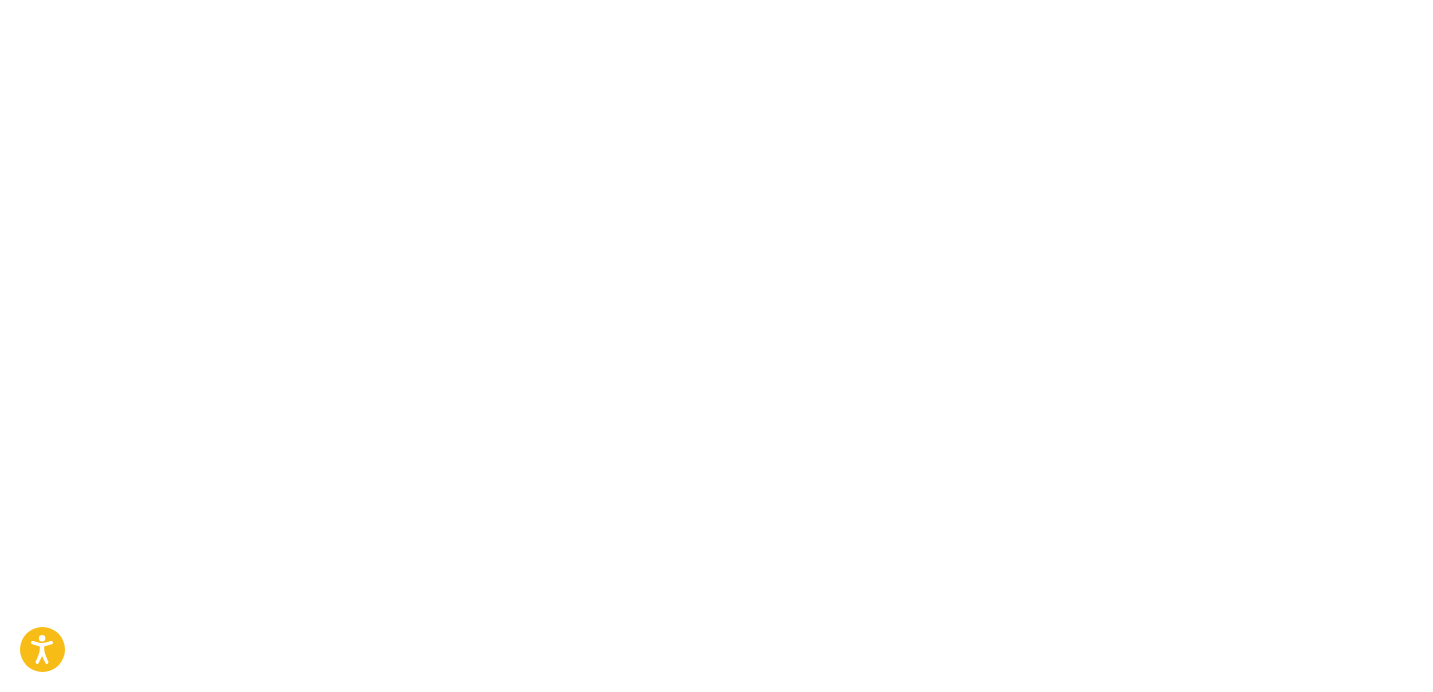 scroll, scrollTop: 0, scrollLeft: 0, axis: both 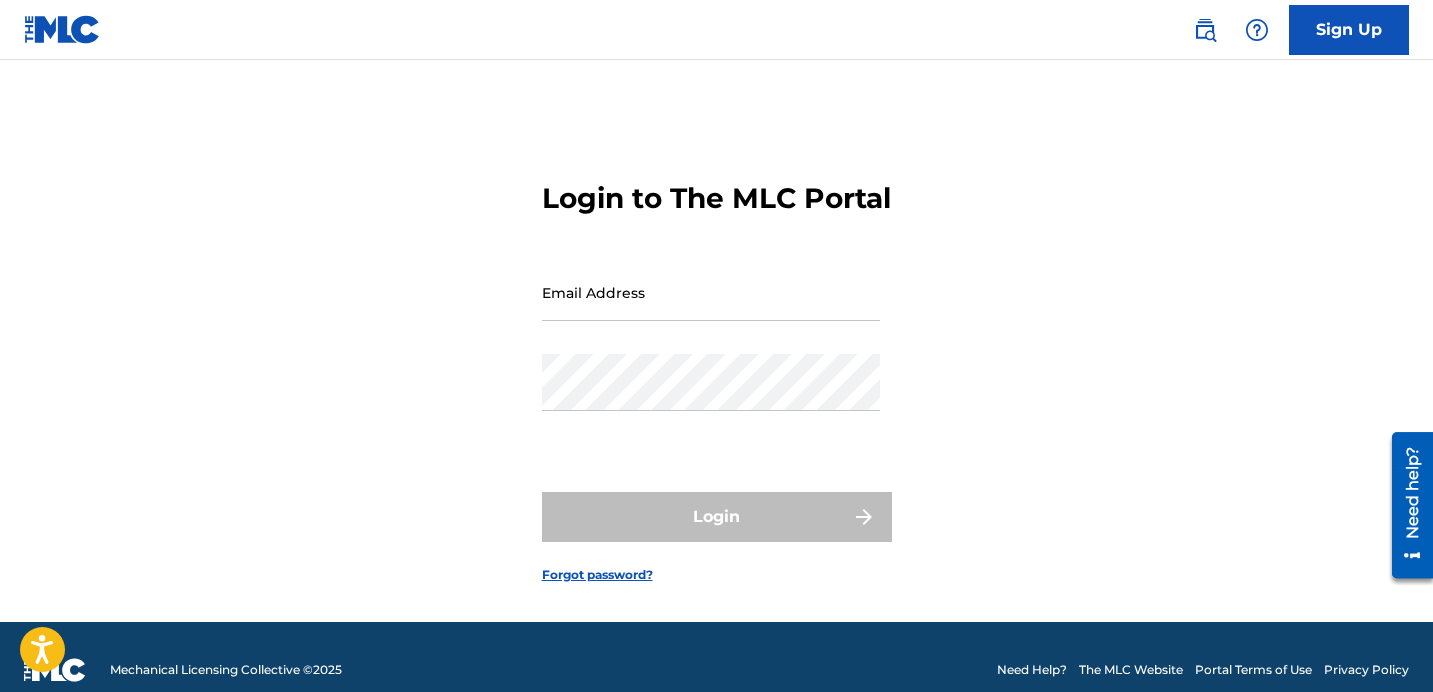click on "Email Address" at bounding box center [711, 292] 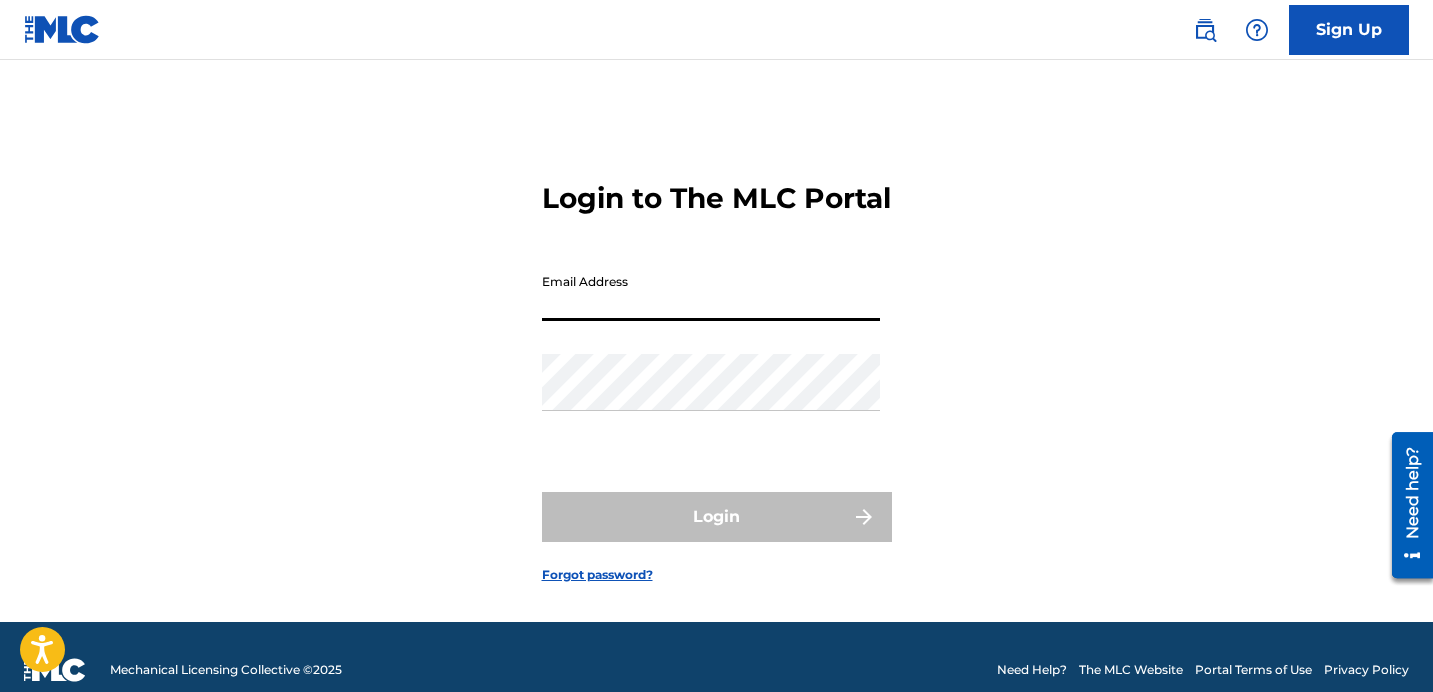 type on "[PERSON_NAME][EMAIL_ADDRESS][DOMAIN_NAME]" 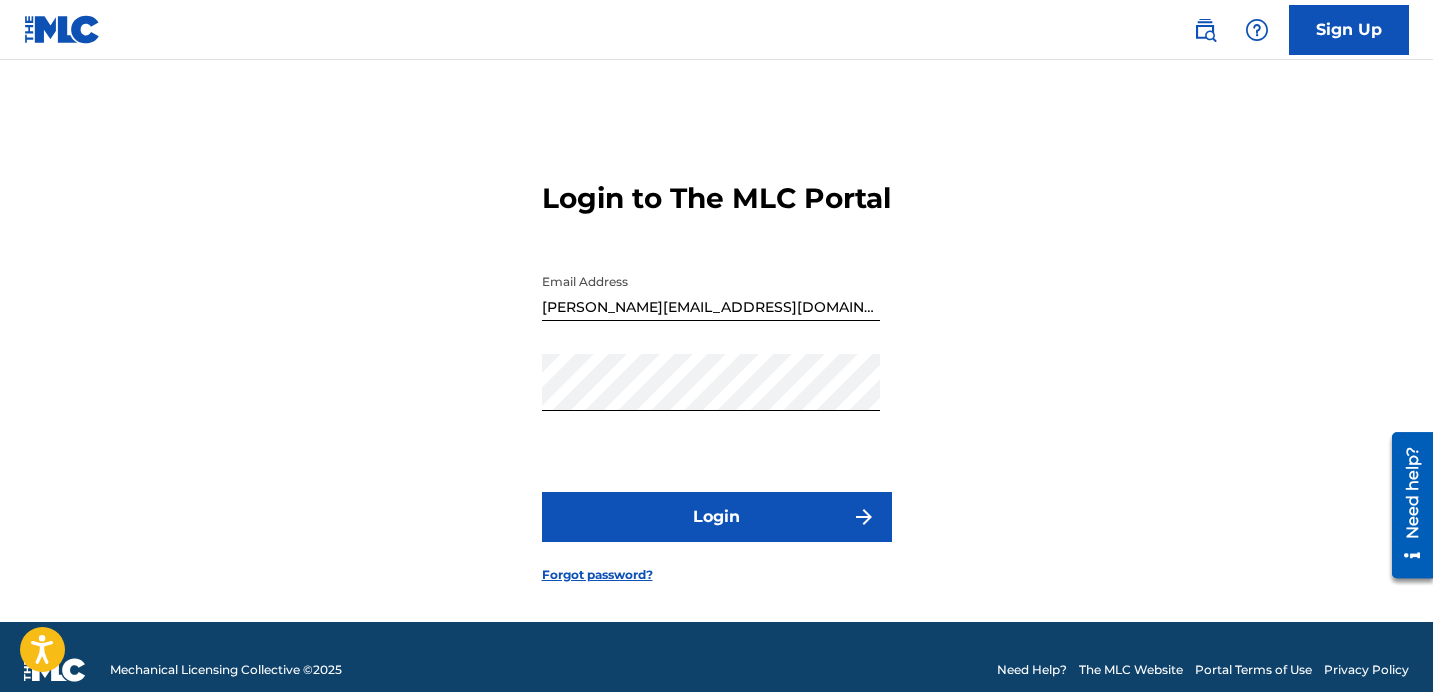 click on "Login" at bounding box center (717, 517) 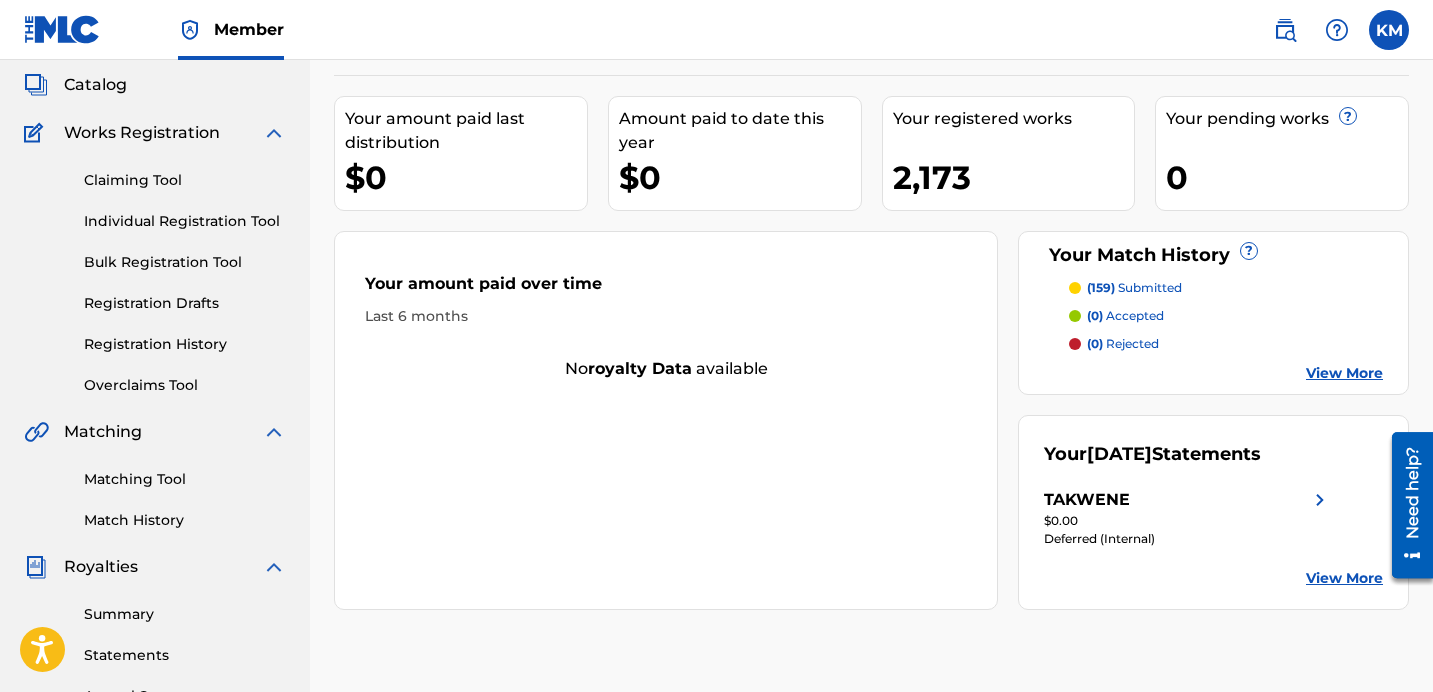 scroll, scrollTop: 117, scrollLeft: 0, axis: vertical 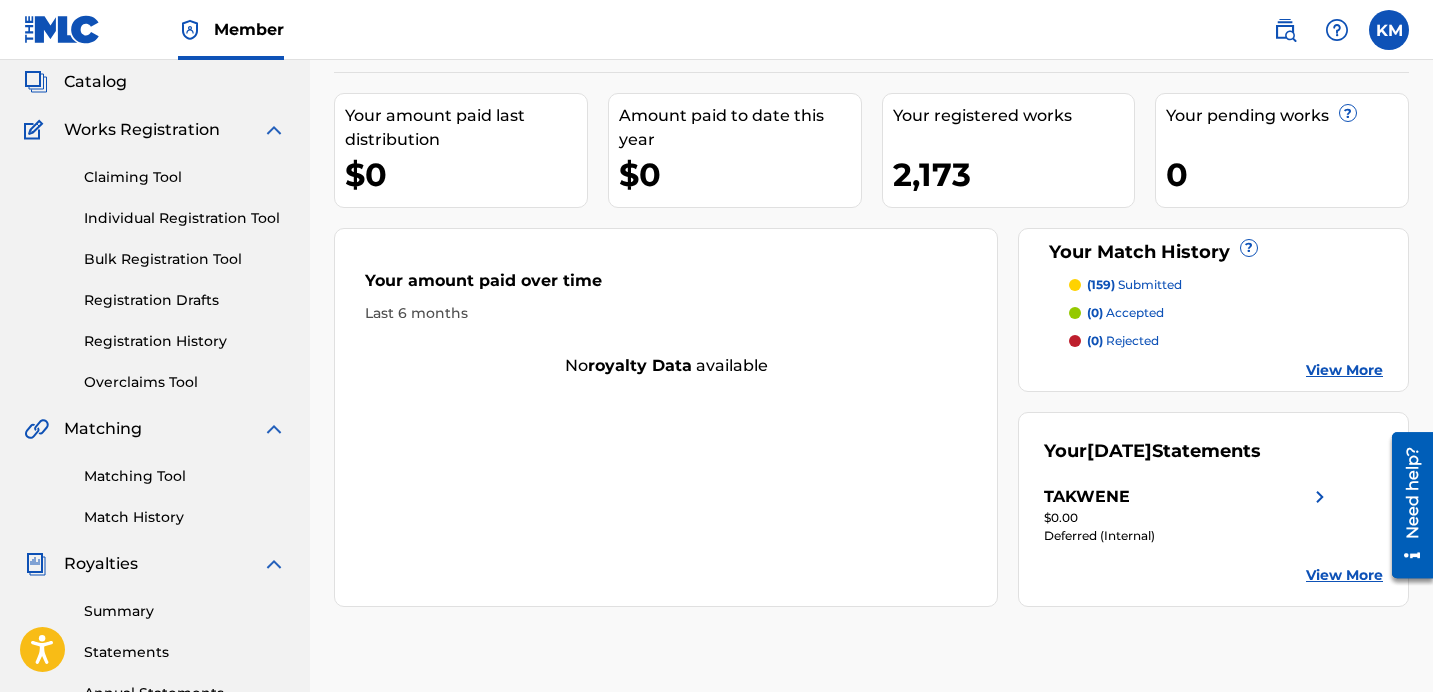 click on "Claiming Tool" at bounding box center (185, 177) 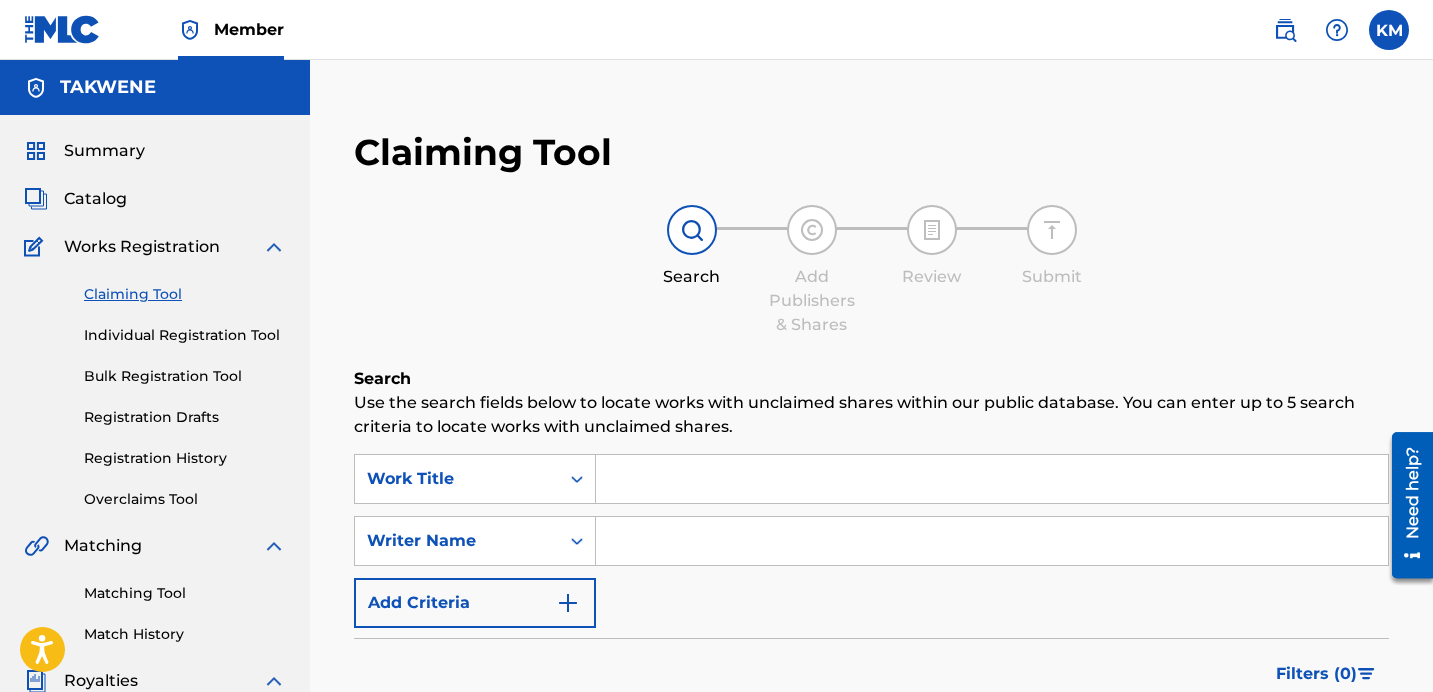 click at bounding box center (992, 479) 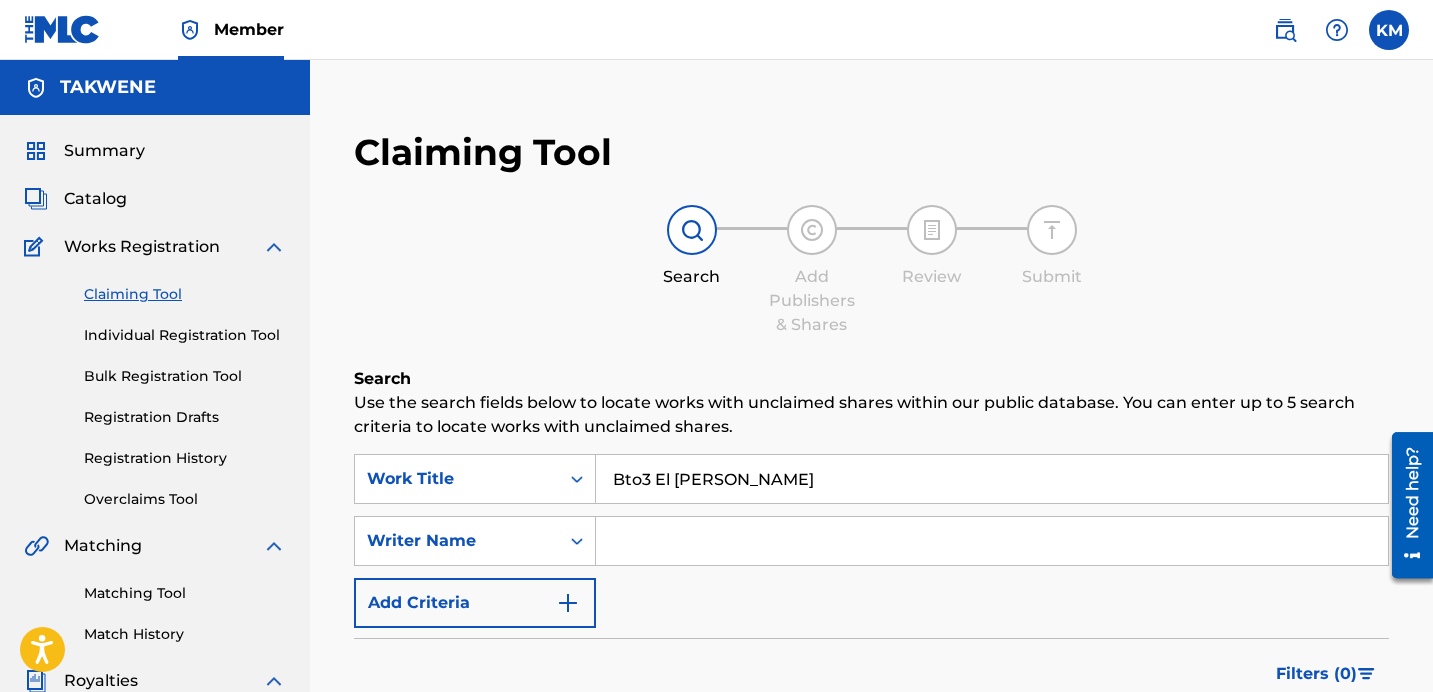click on "Search" at bounding box center [1314, 755] 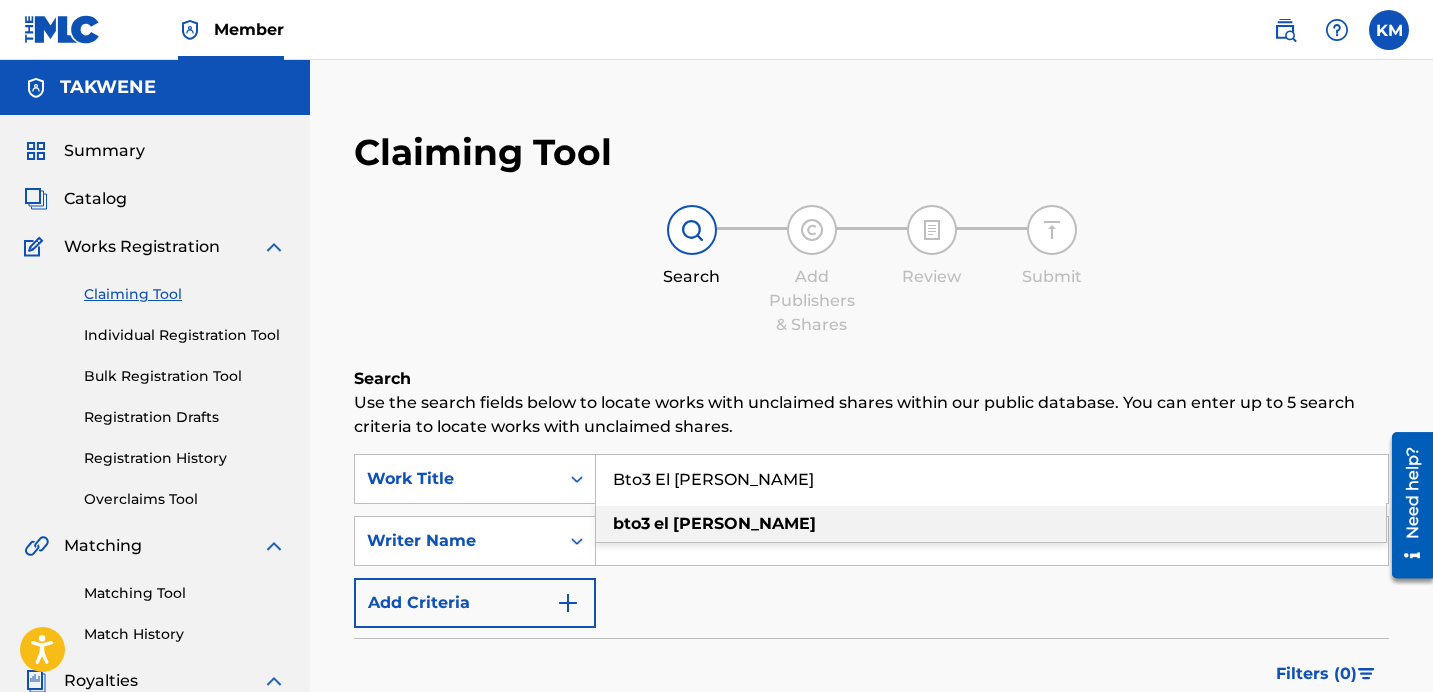 click on "fadila" at bounding box center [744, 523] 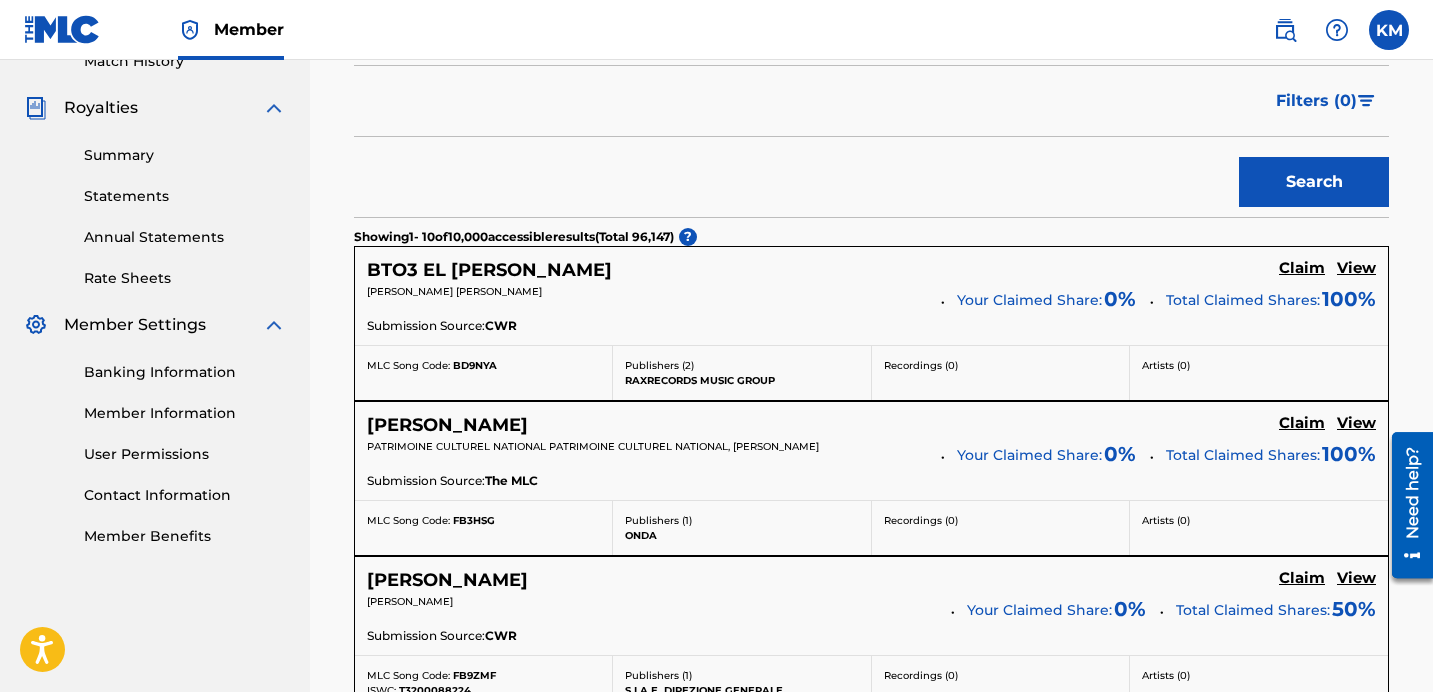 scroll, scrollTop: 574, scrollLeft: 0, axis: vertical 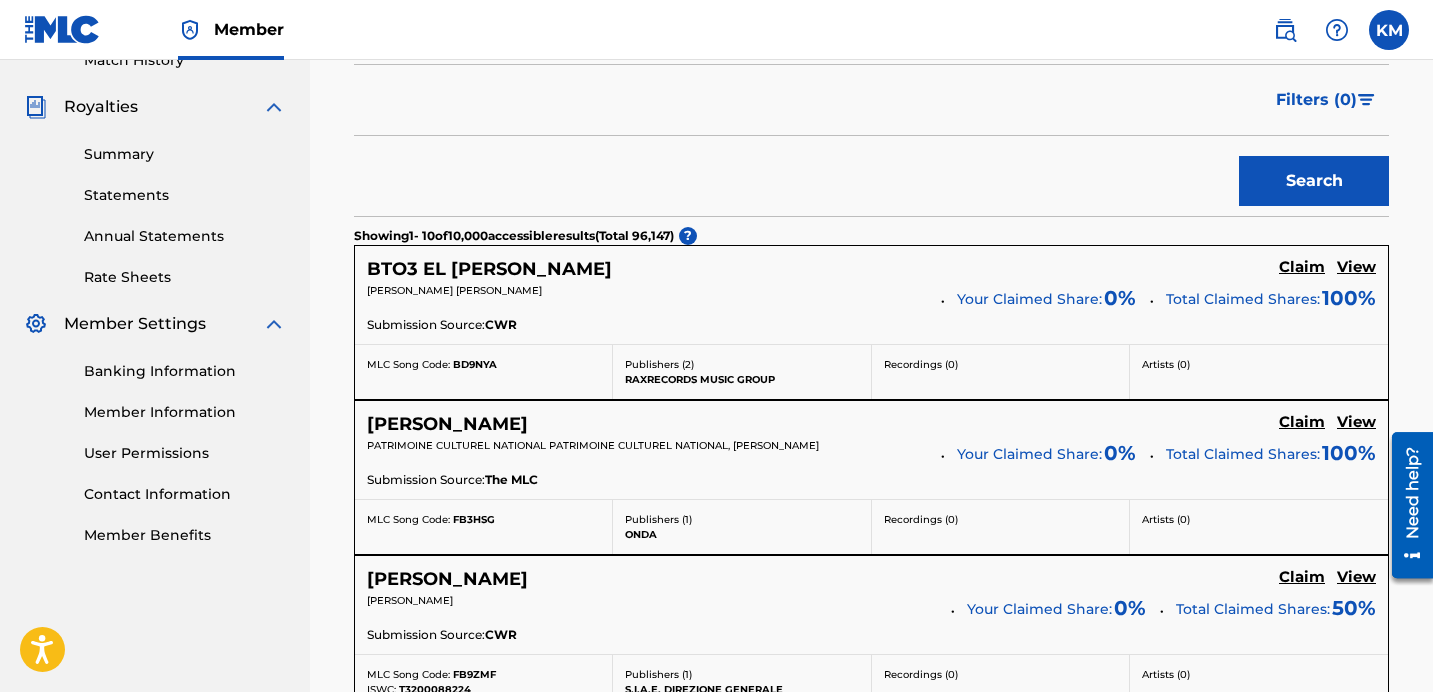 click on "BTO3 EL [PERSON_NAME]" at bounding box center [489, 269] 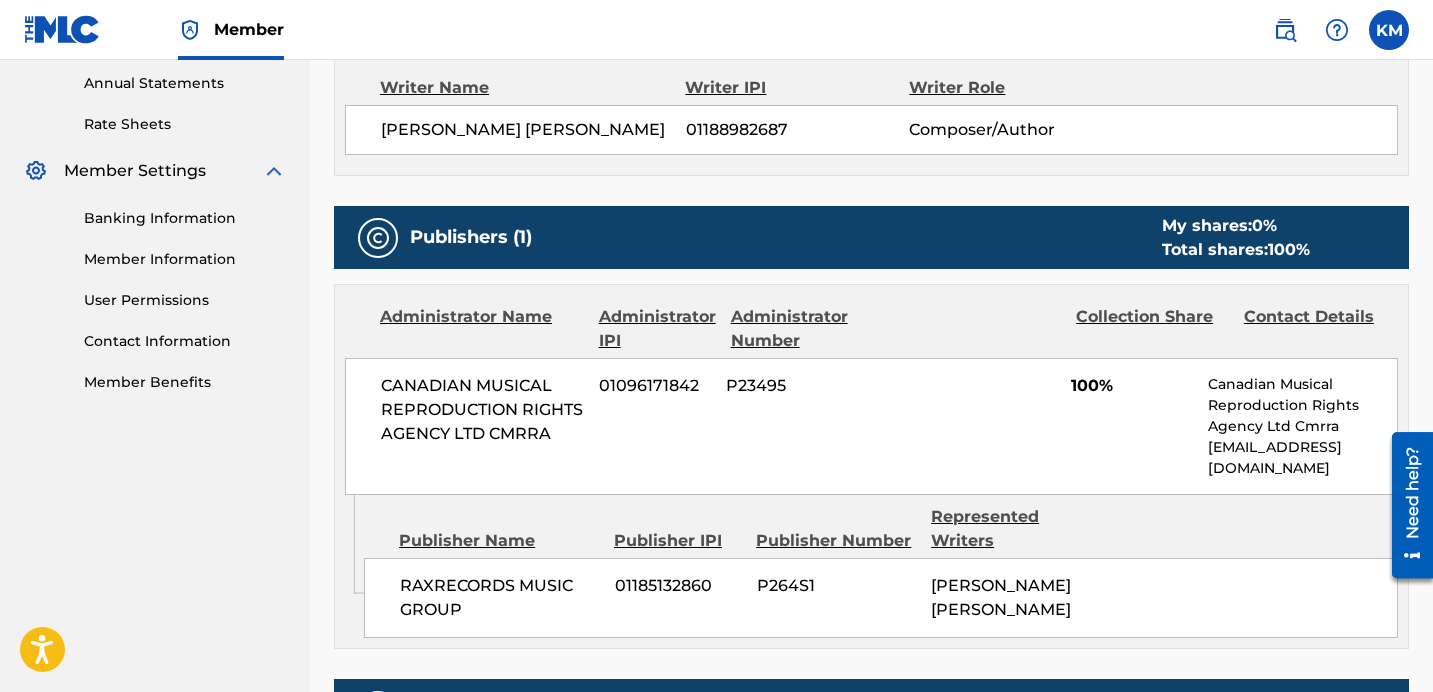 scroll, scrollTop: 734, scrollLeft: 0, axis: vertical 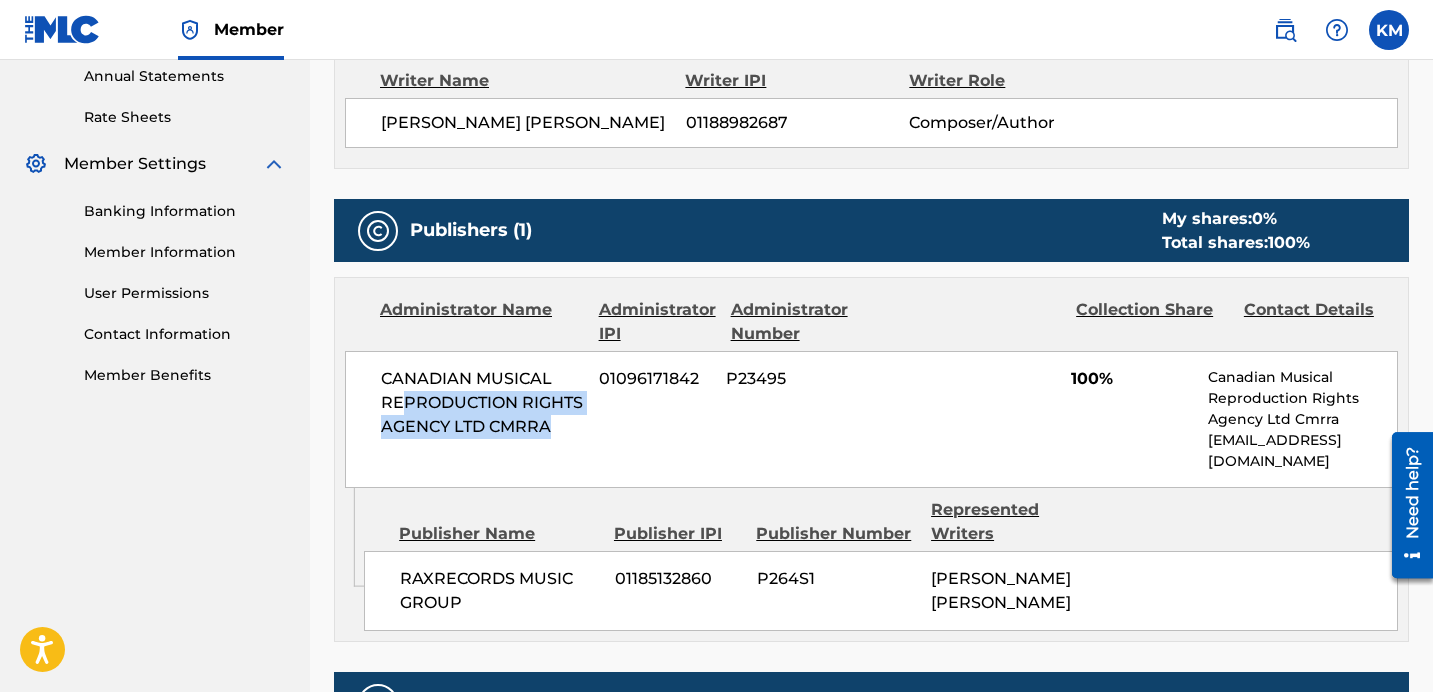 drag, startPoint x: 398, startPoint y: 406, endPoint x: 547, endPoint y: 437, distance: 152.19067 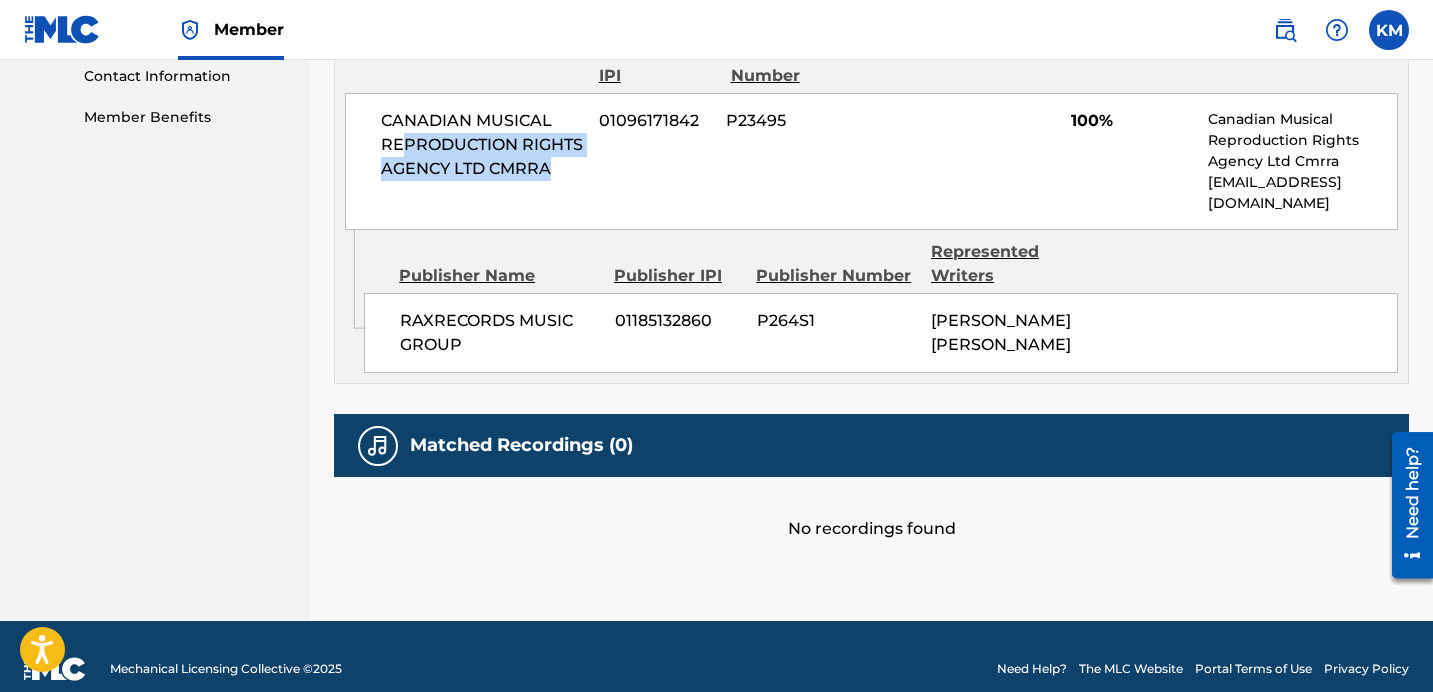 scroll, scrollTop: 1018, scrollLeft: 0, axis: vertical 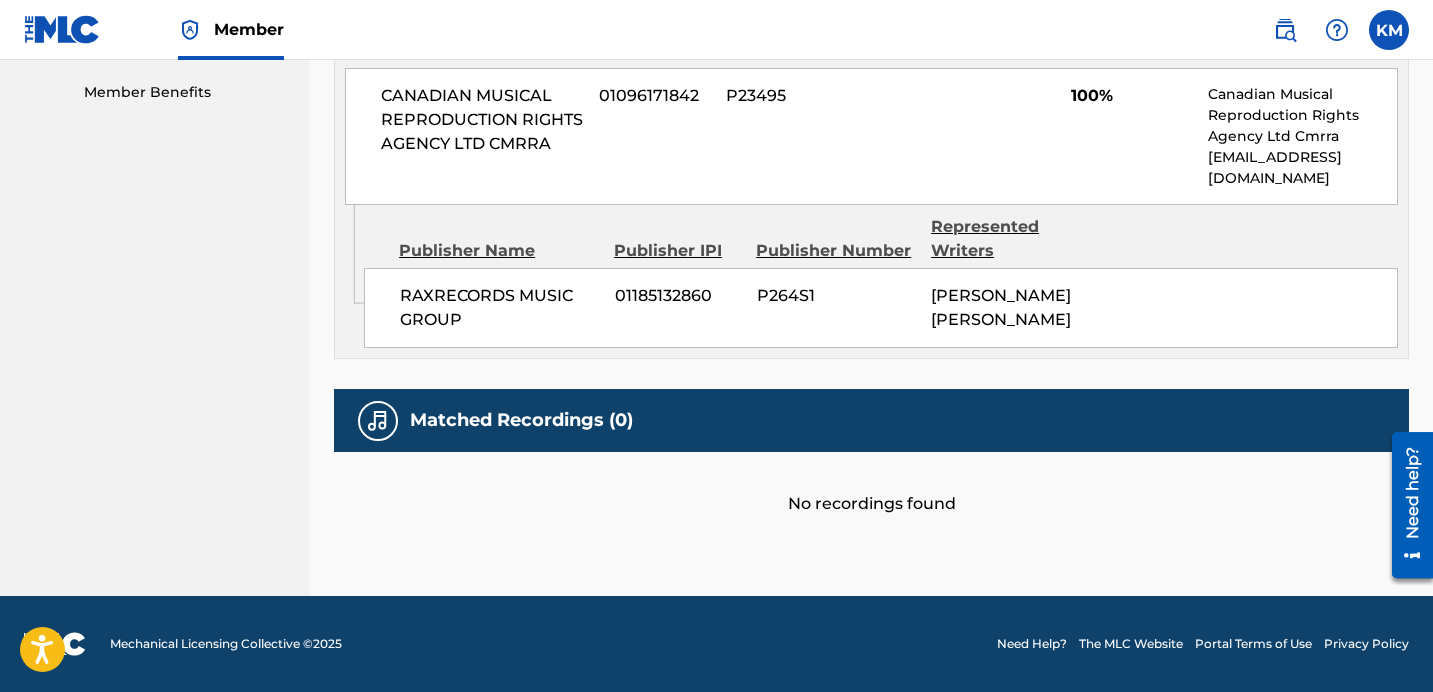 click on "Matched Recordings   (0)" at bounding box center [871, 420] 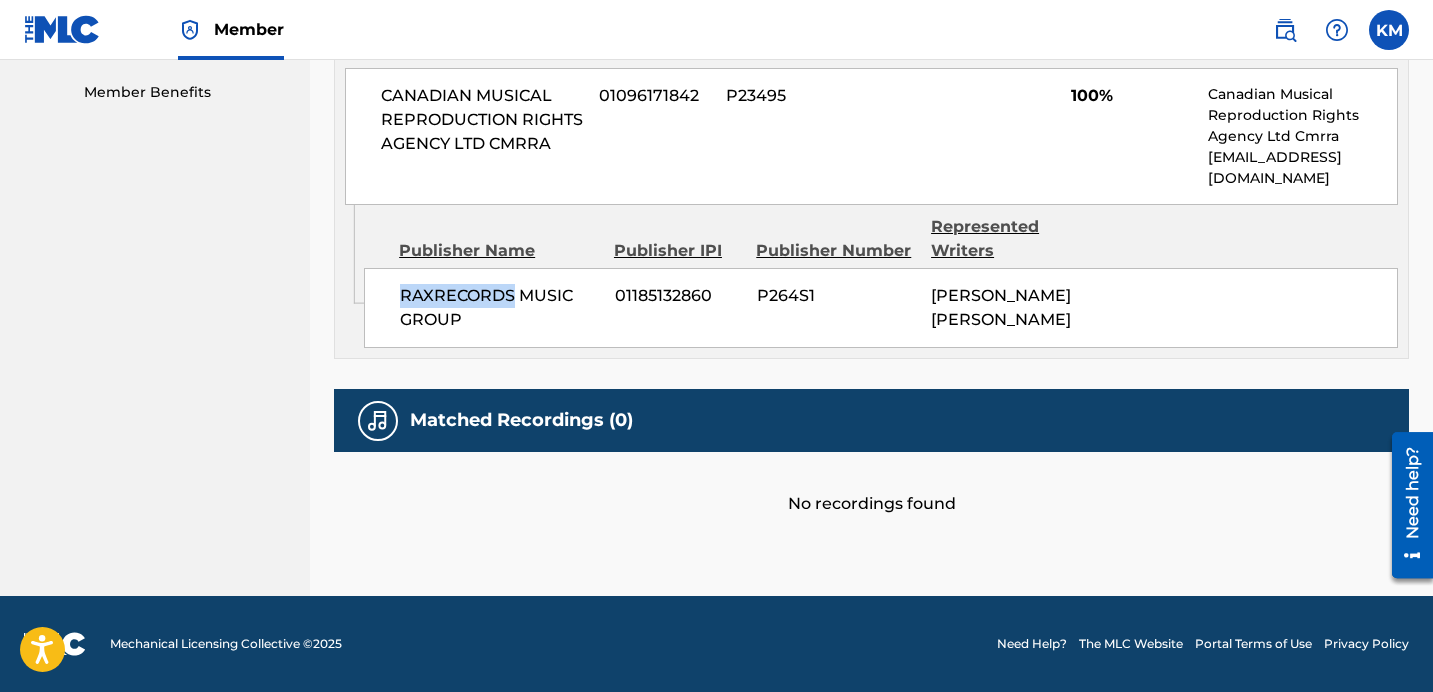 click on "RAXRECORDS MUSIC GROUP" at bounding box center (499, 308) 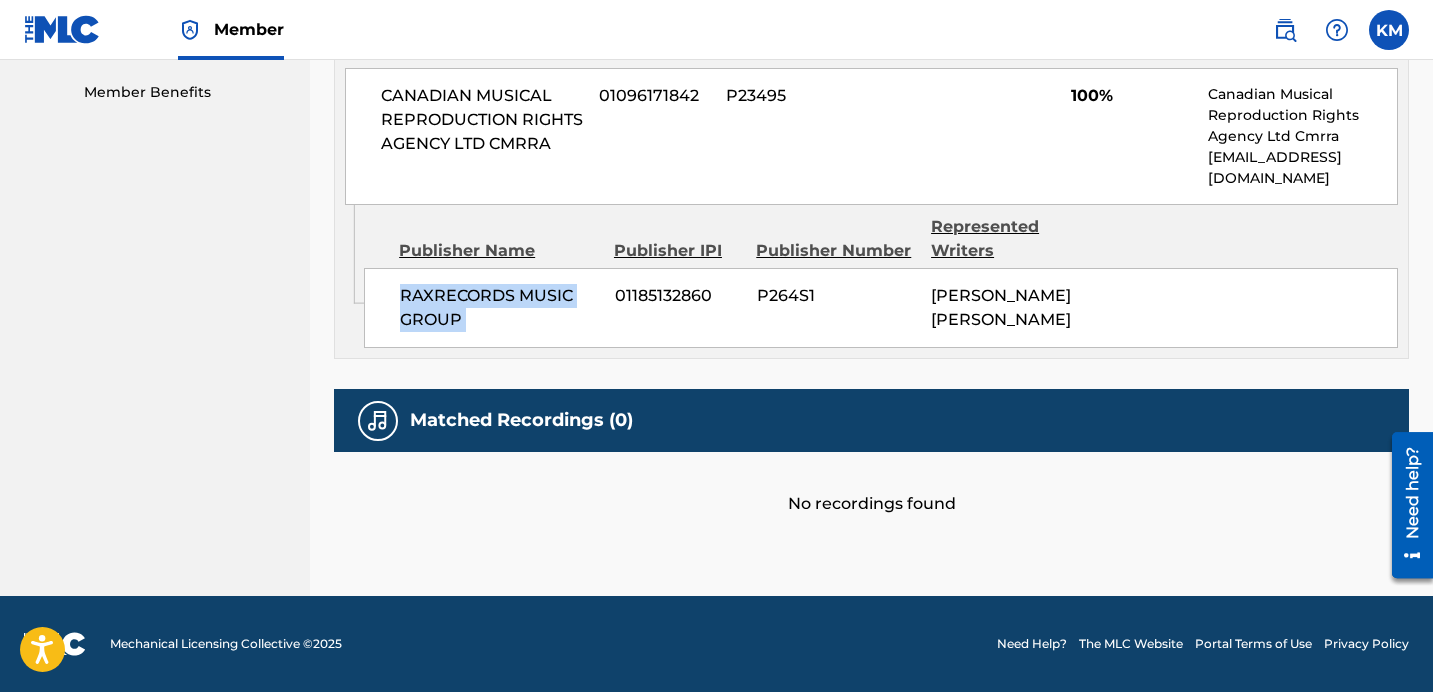 click on "RAXRECORDS MUSIC GROUP" at bounding box center [499, 308] 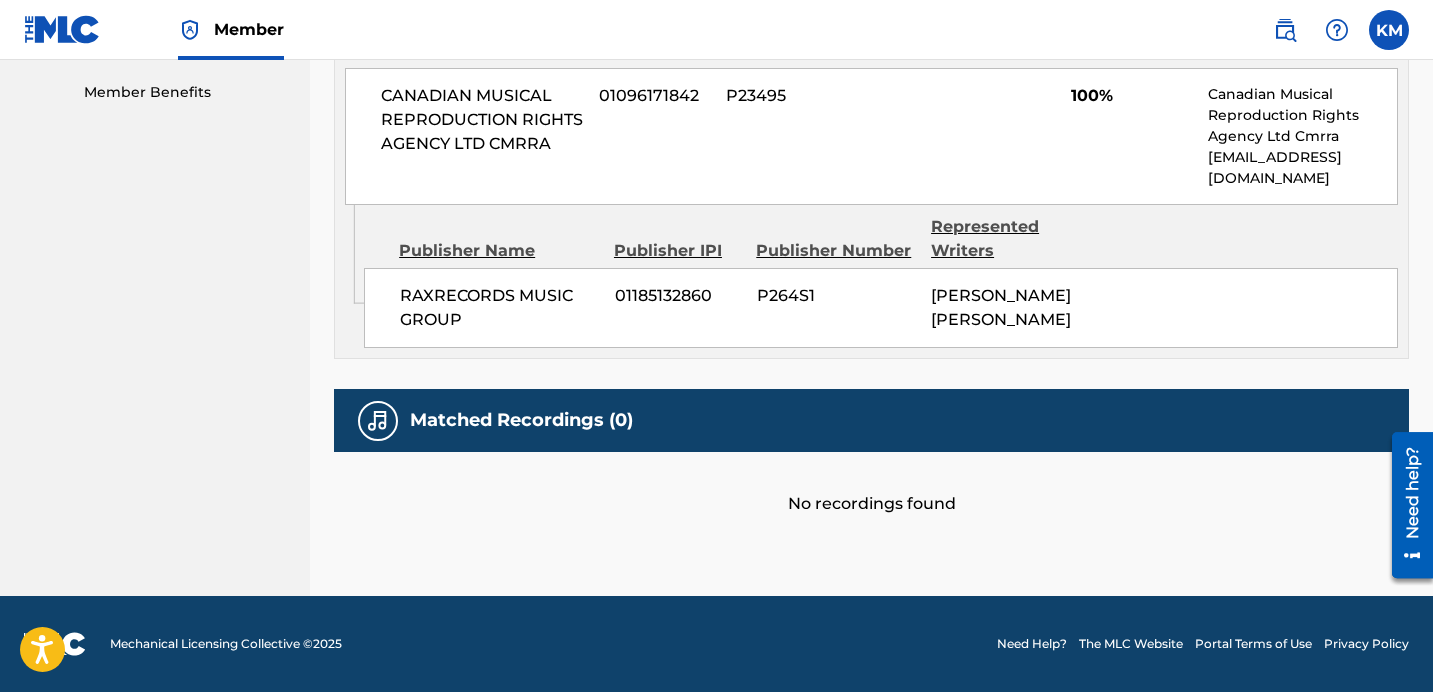 click on "P264S1" at bounding box center [836, 296] 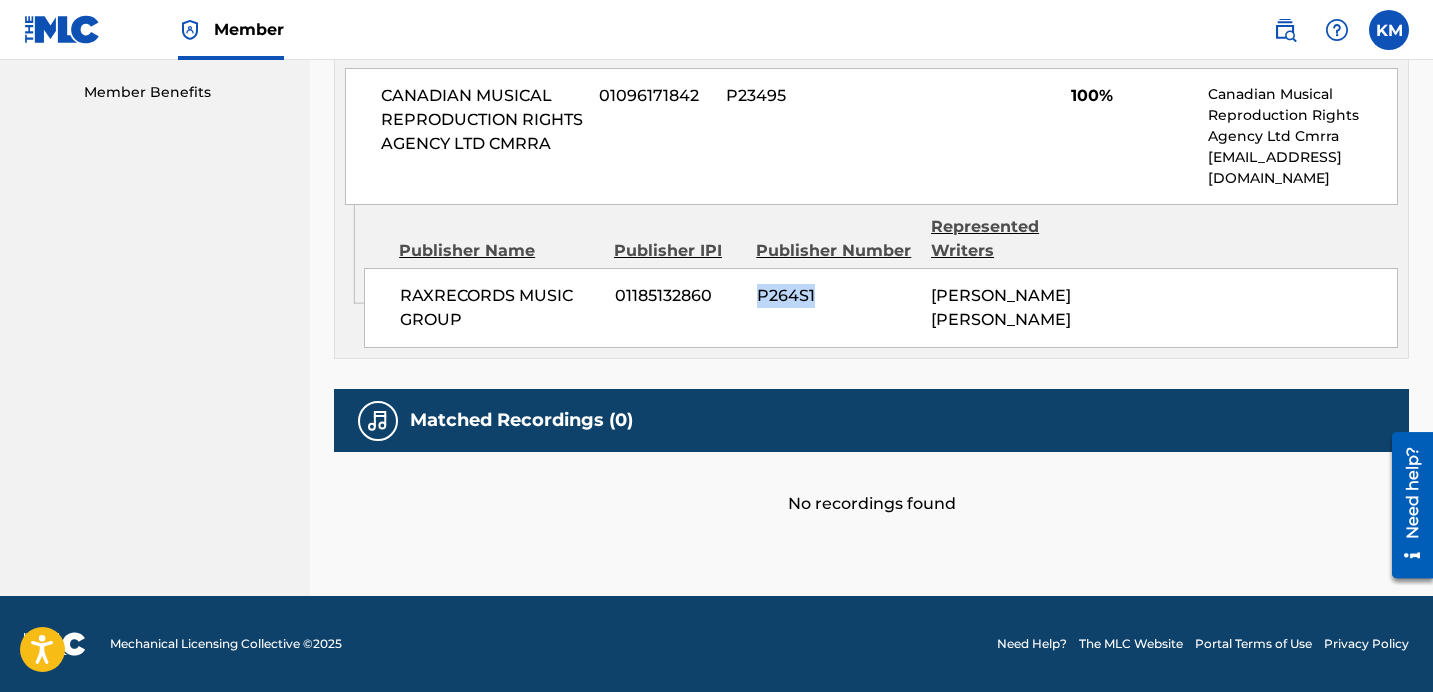 click on "P264S1" at bounding box center (836, 296) 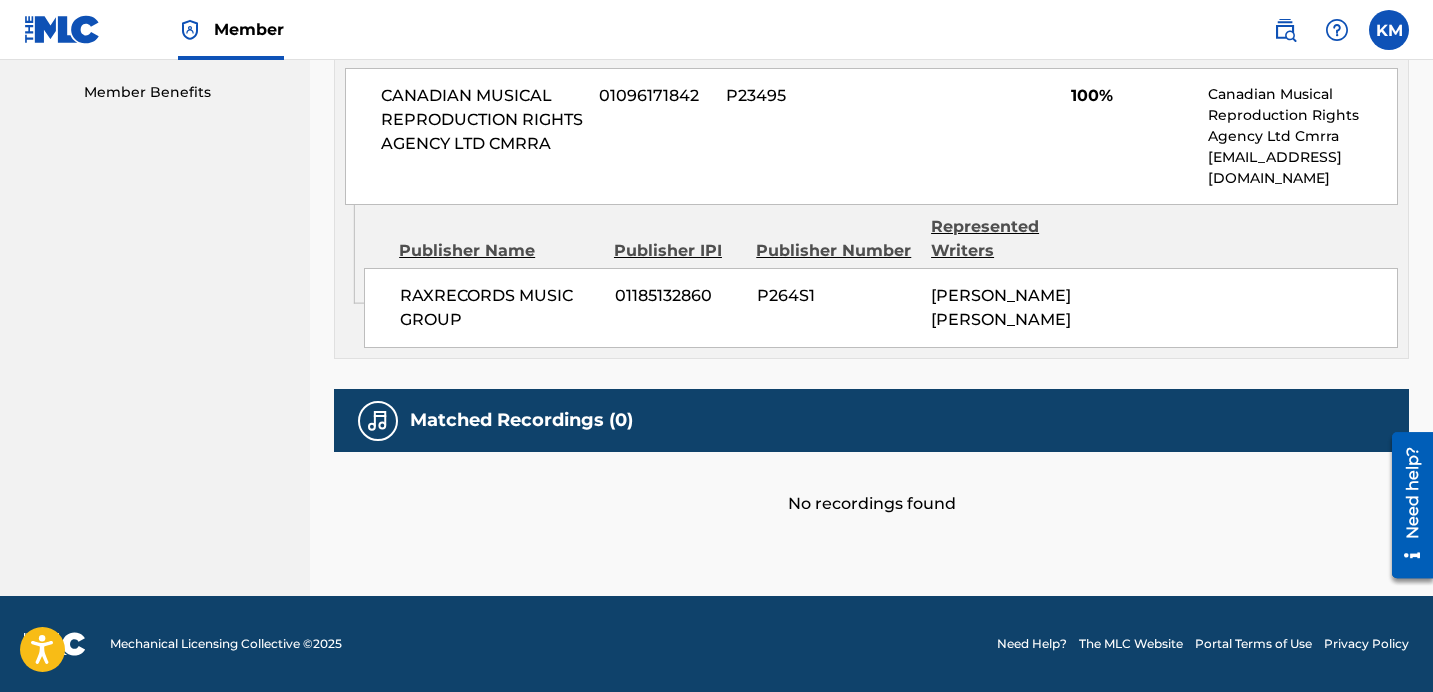 click on "AHMED ABDULLAH OMAR SULIMAN" at bounding box center (1001, 307) 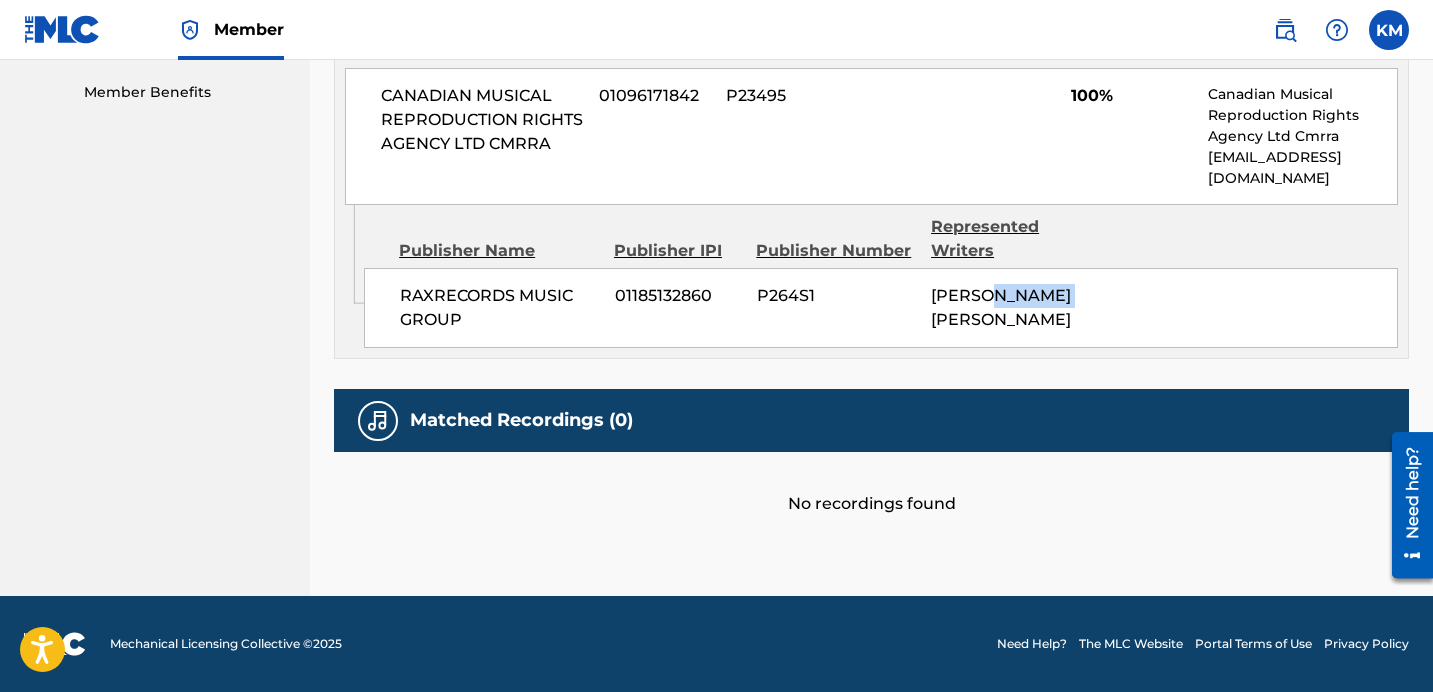 click on "AHMED ABDULLAH OMAR SULIMAN" at bounding box center [1001, 307] 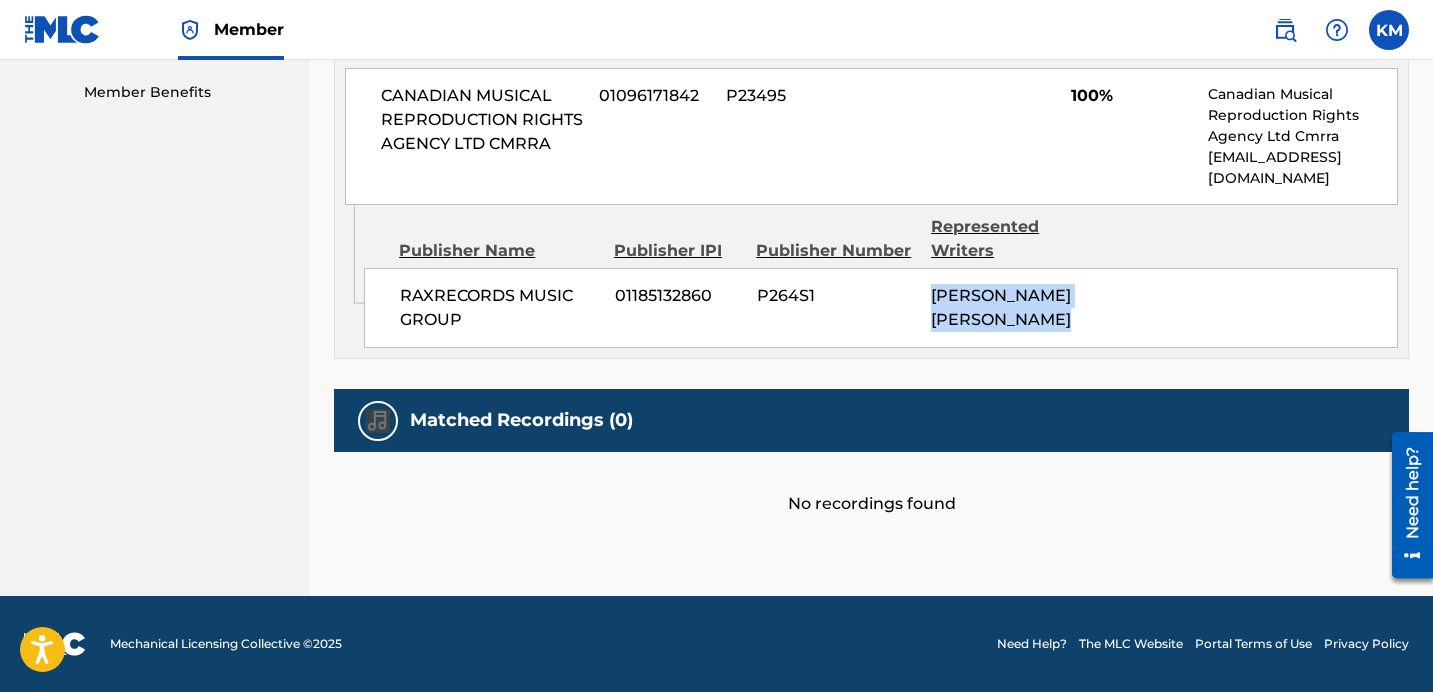 click on "AHMED ABDULLAH OMAR SULIMAN" at bounding box center (1001, 307) 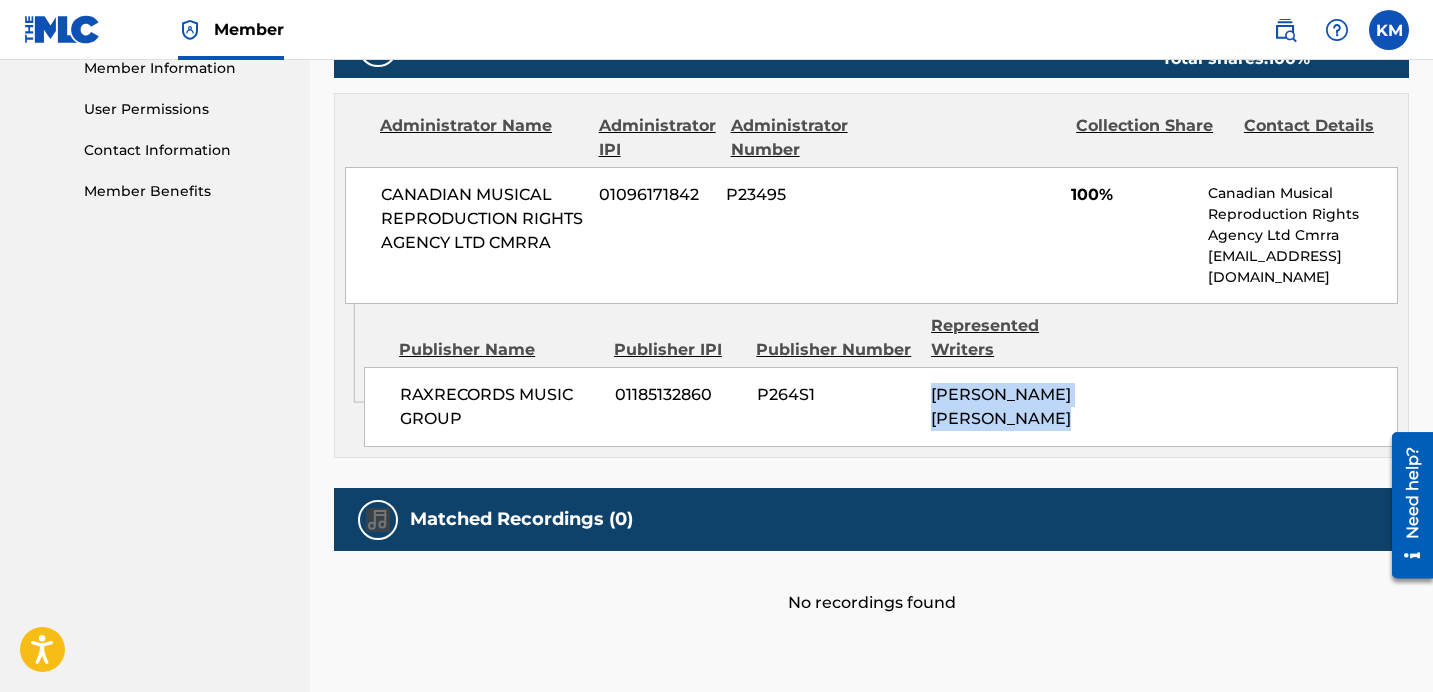 scroll, scrollTop: 916, scrollLeft: 0, axis: vertical 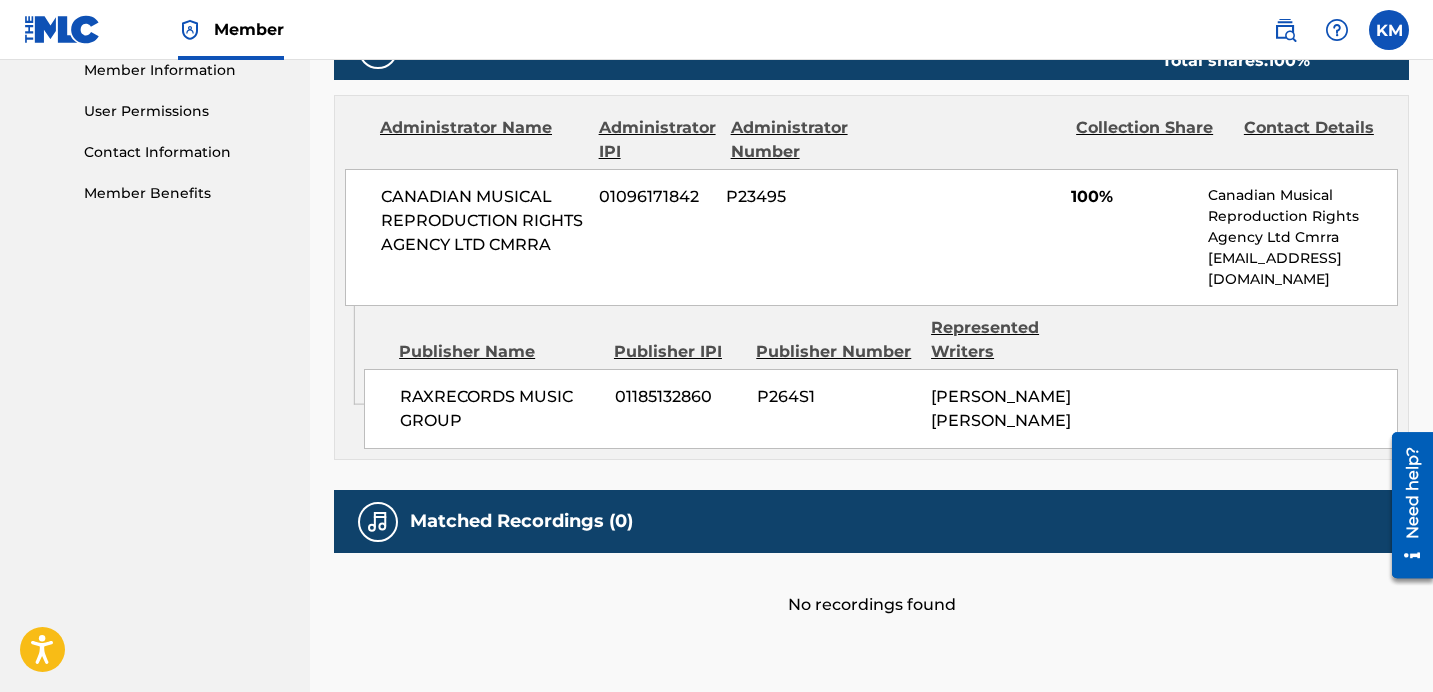 click on "Matched Recordings   (0)" at bounding box center [871, 521] 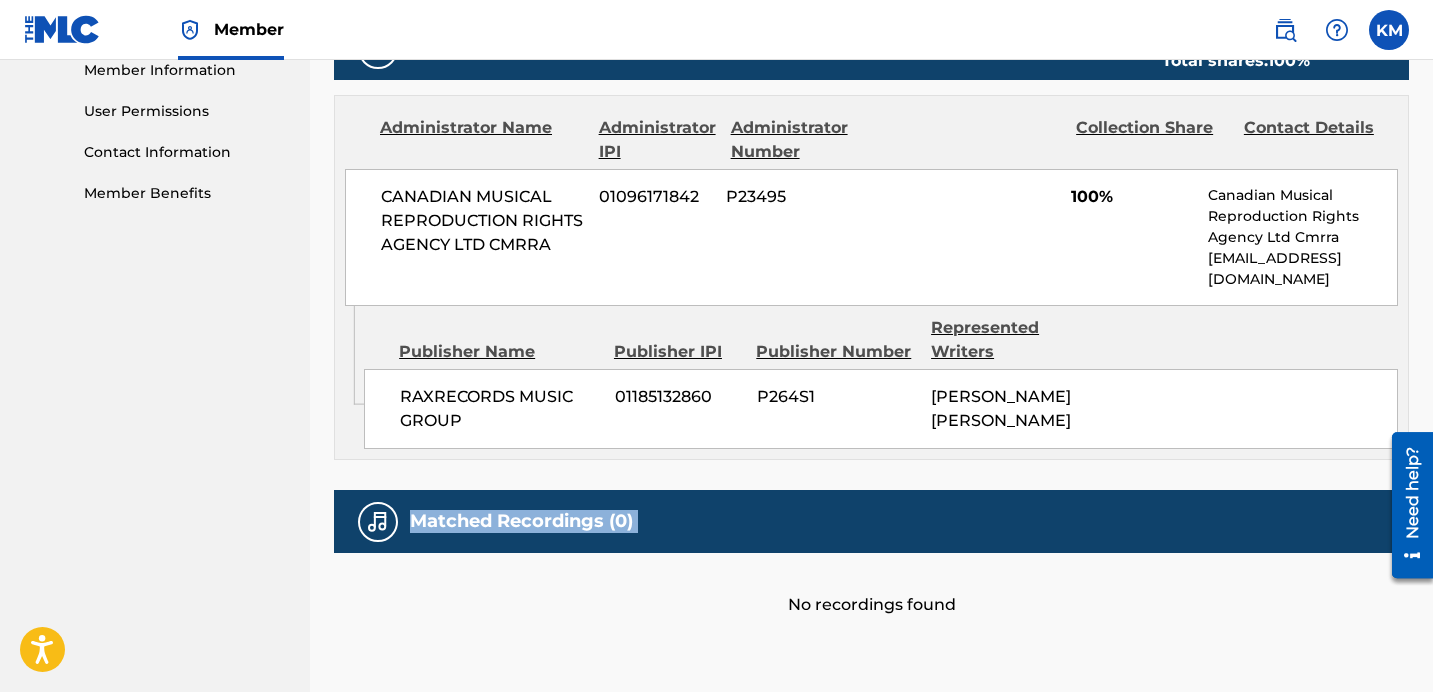 click on "Matched Recordings   (0)" at bounding box center [871, 521] 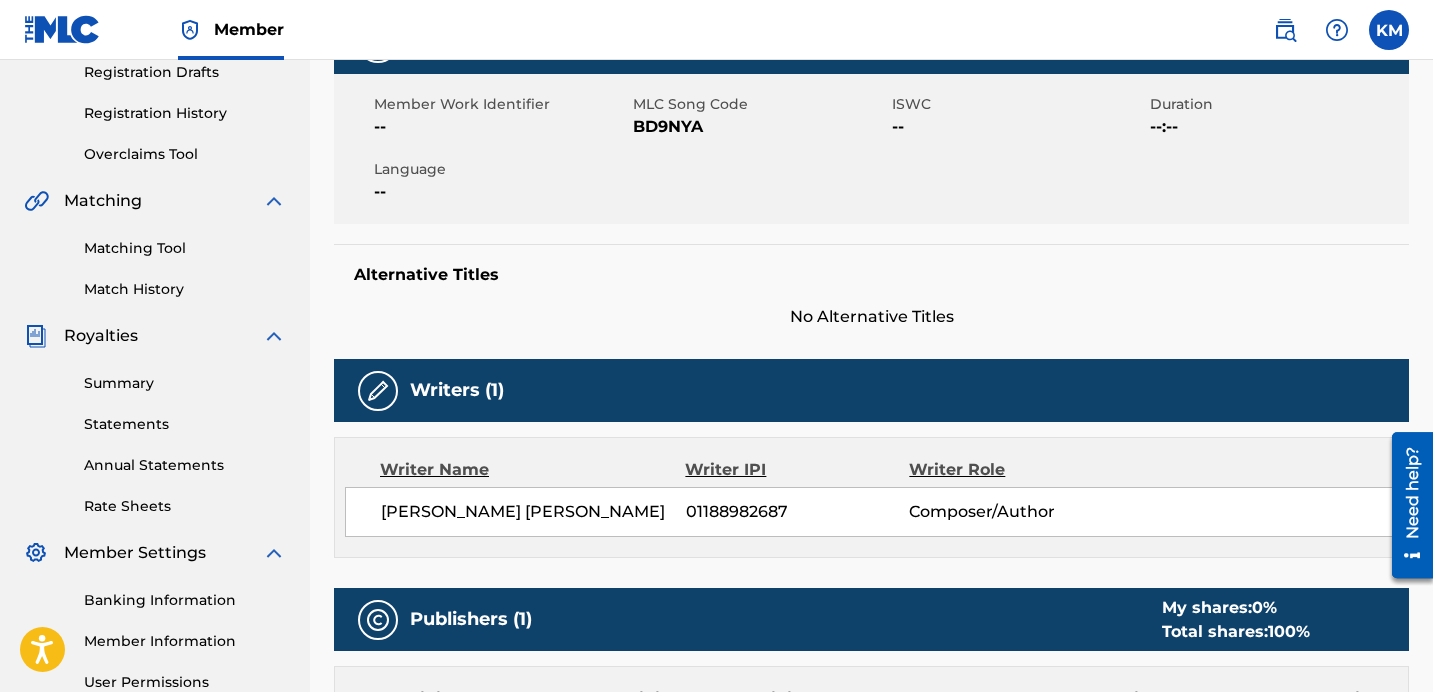 scroll, scrollTop: 344, scrollLeft: 0, axis: vertical 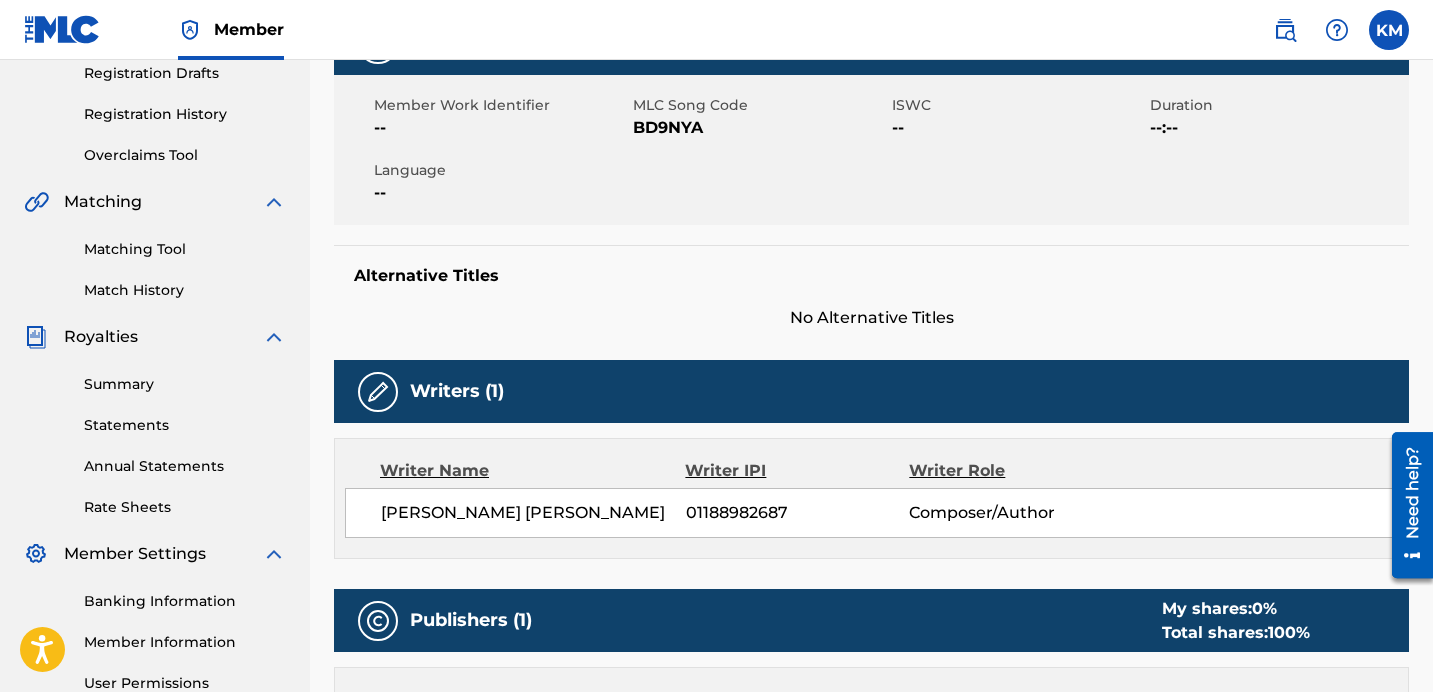 click on "Matching Tool" at bounding box center (185, 249) 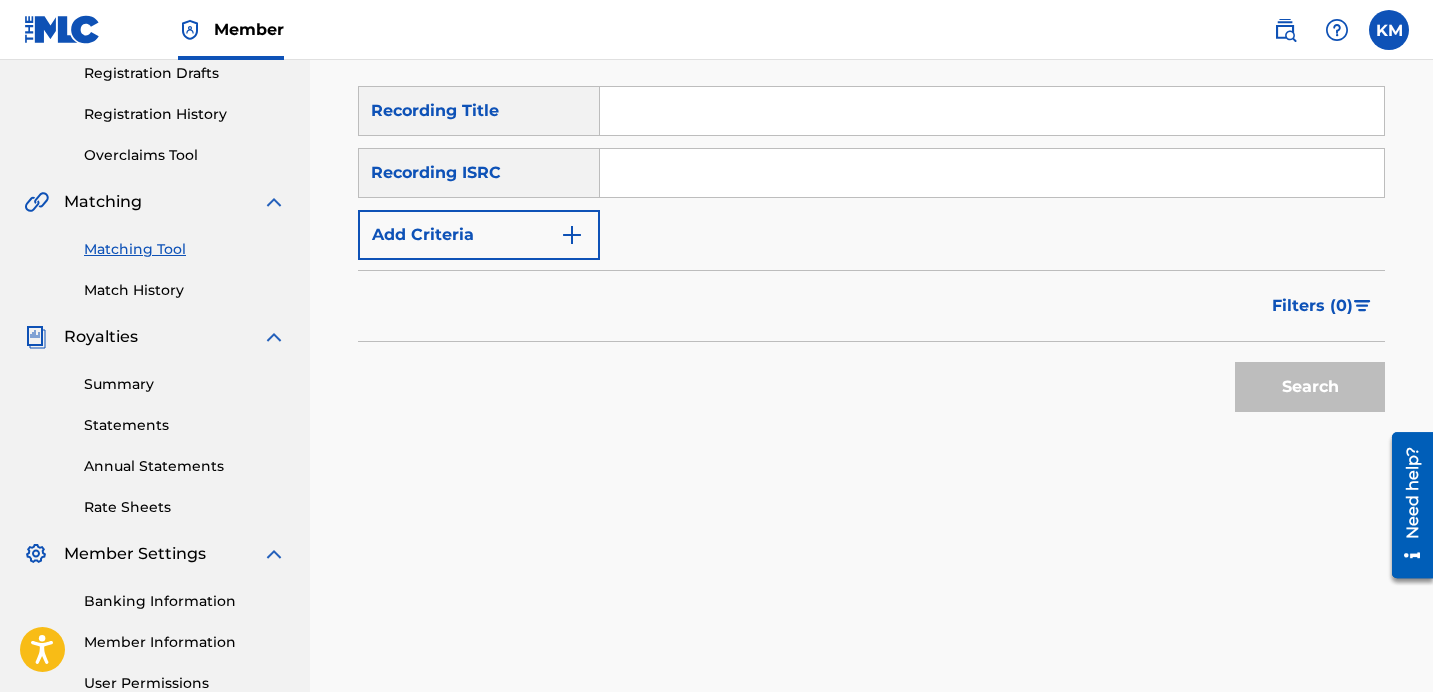 scroll, scrollTop: 0, scrollLeft: 0, axis: both 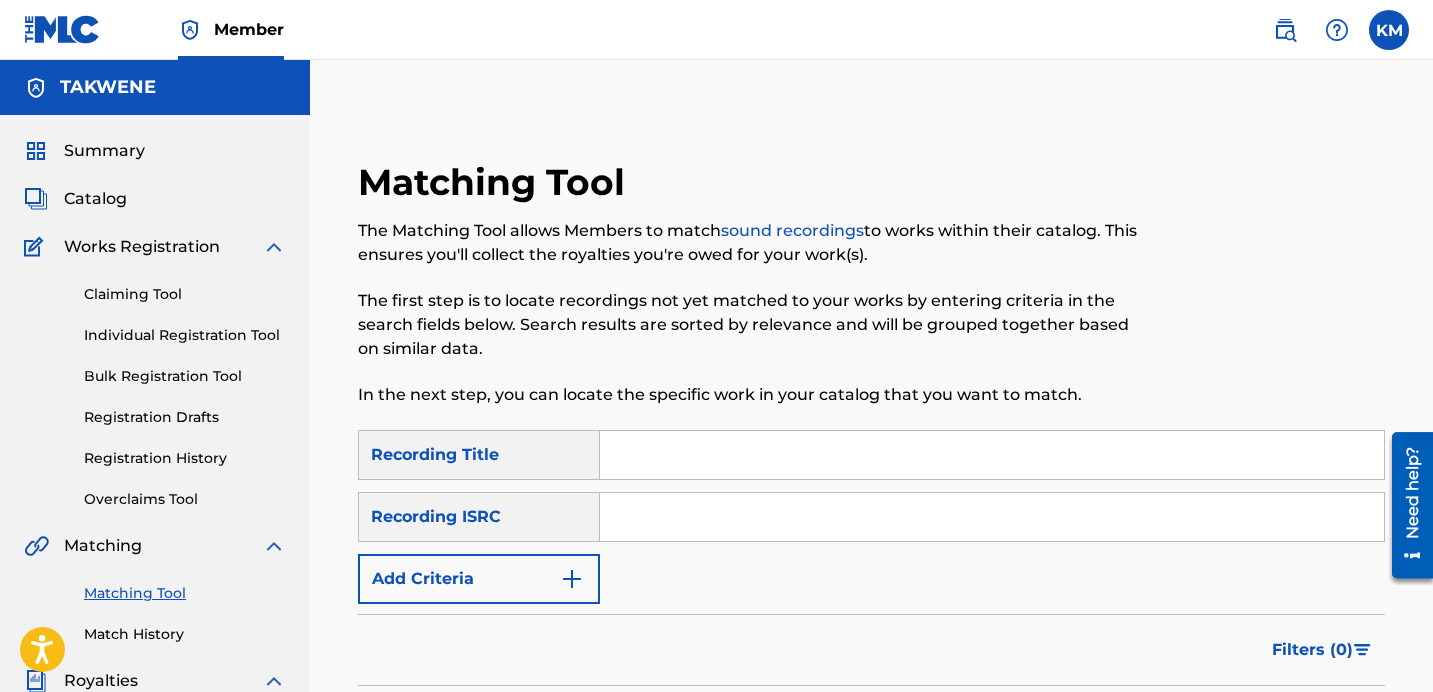 click at bounding box center (992, 455) 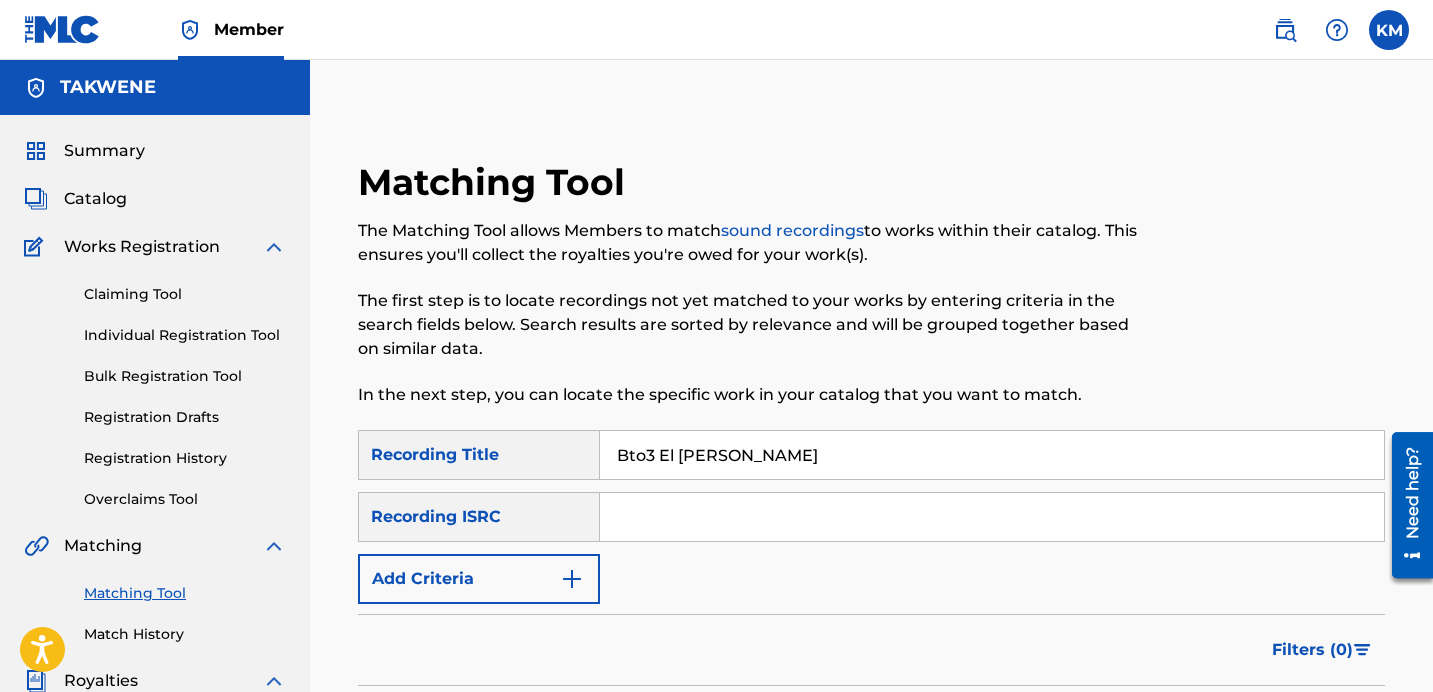 type on "Bto3 El Fadila" 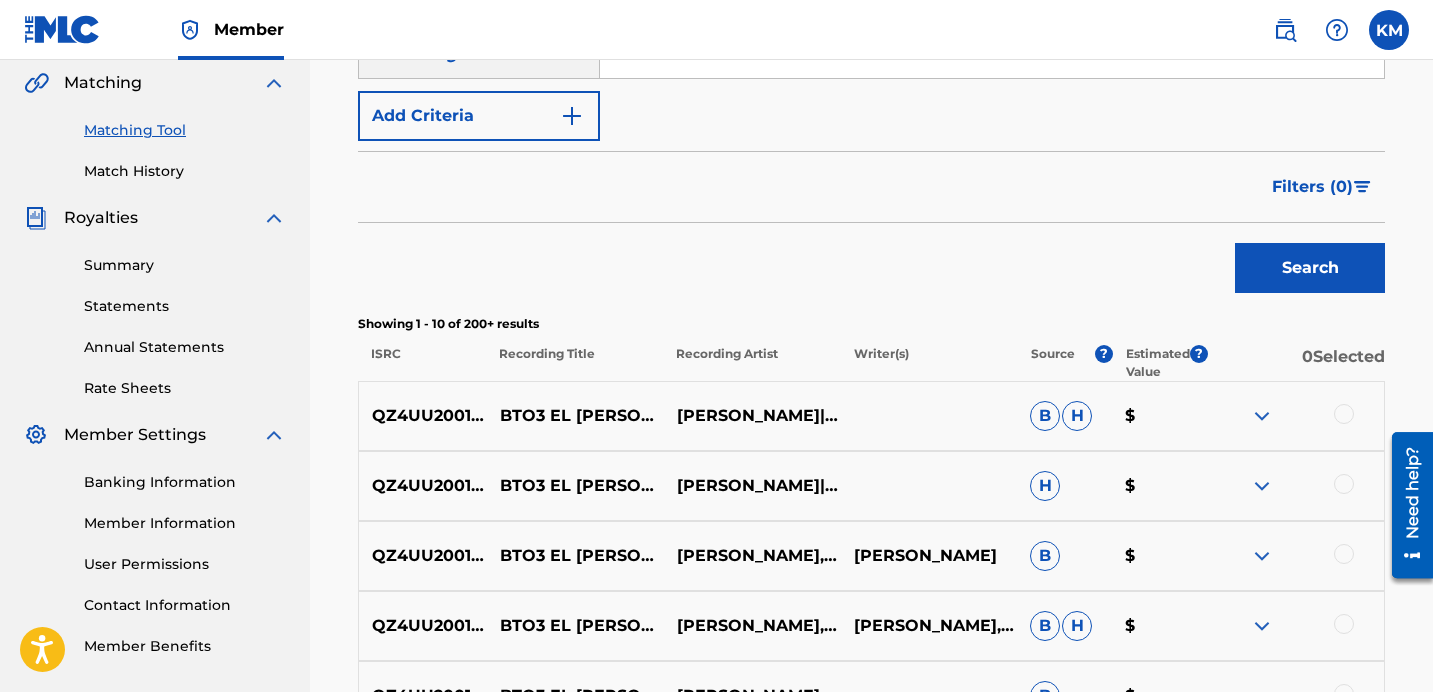 scroll, scrollTop: 458, scrollLeft: 0, axis: vertical 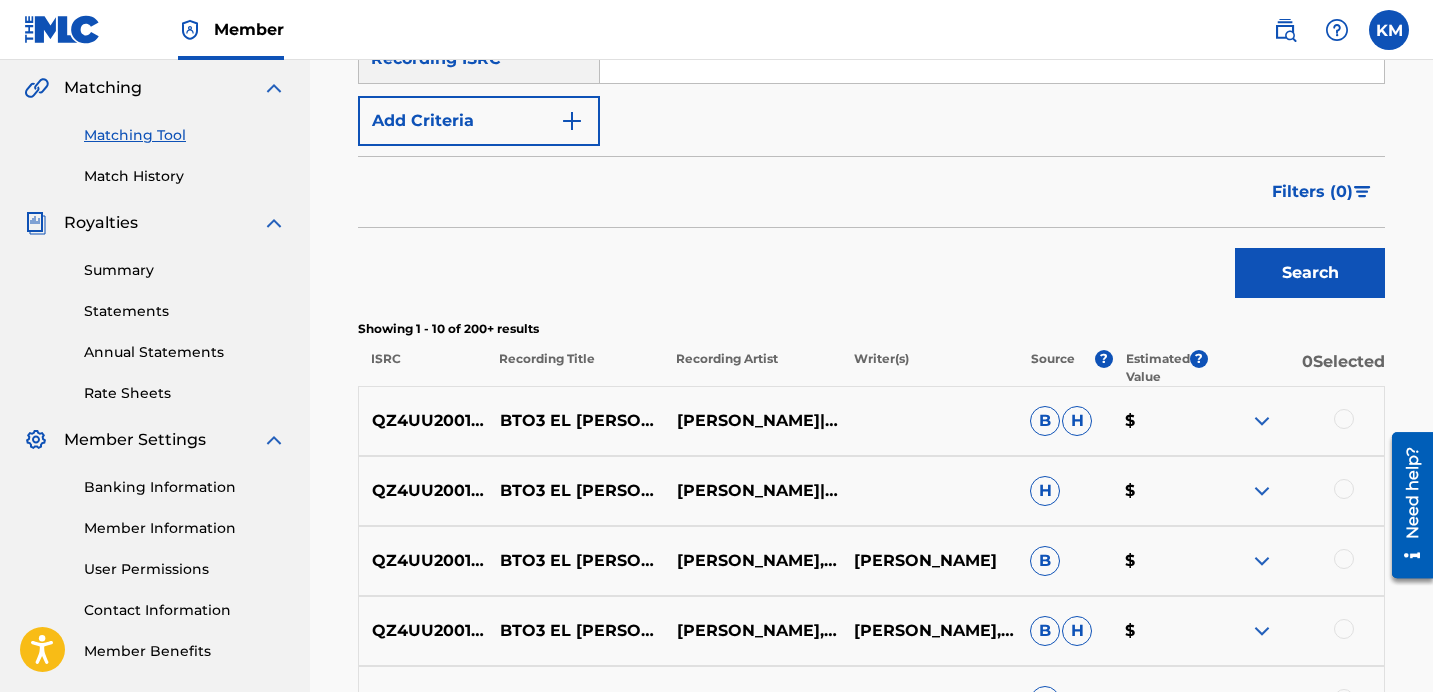 click on "Match History" at bounding box center [185, 176] 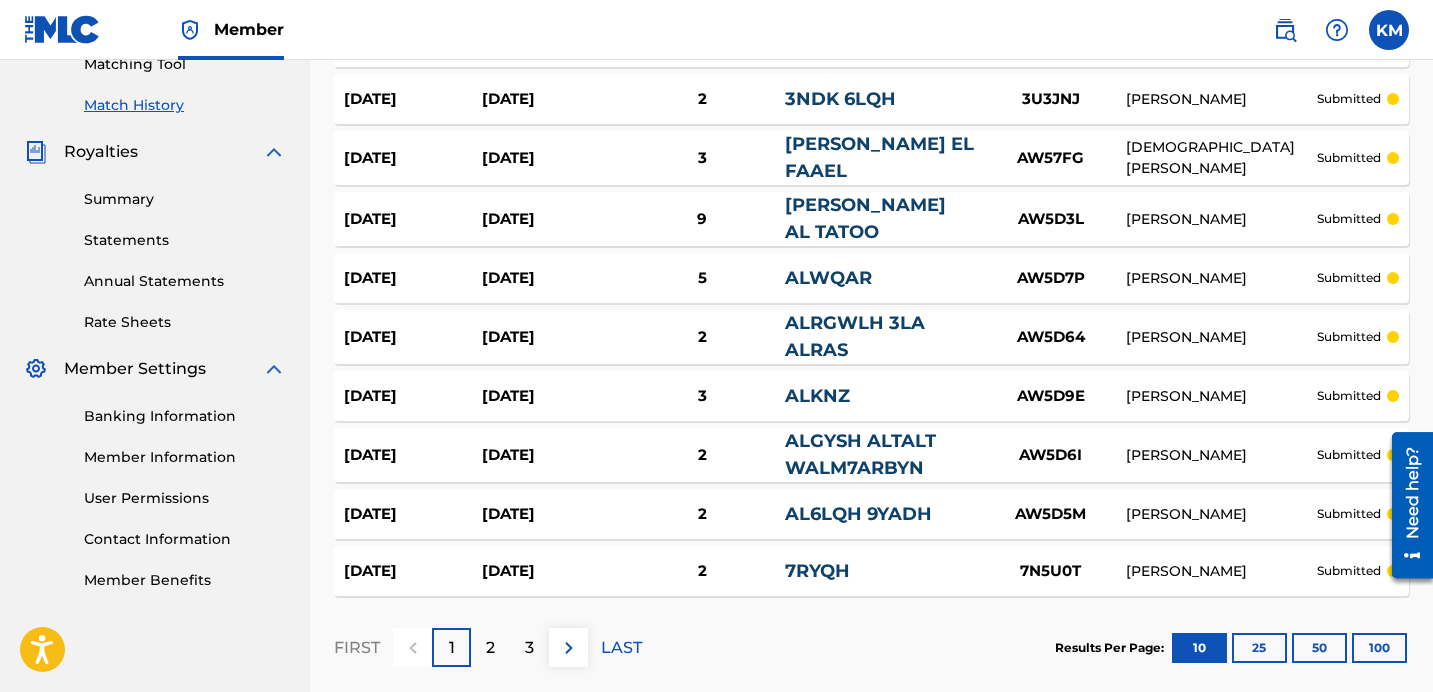 scroll, scrollTop: 628, scrollLeft: 0, axis: vertical 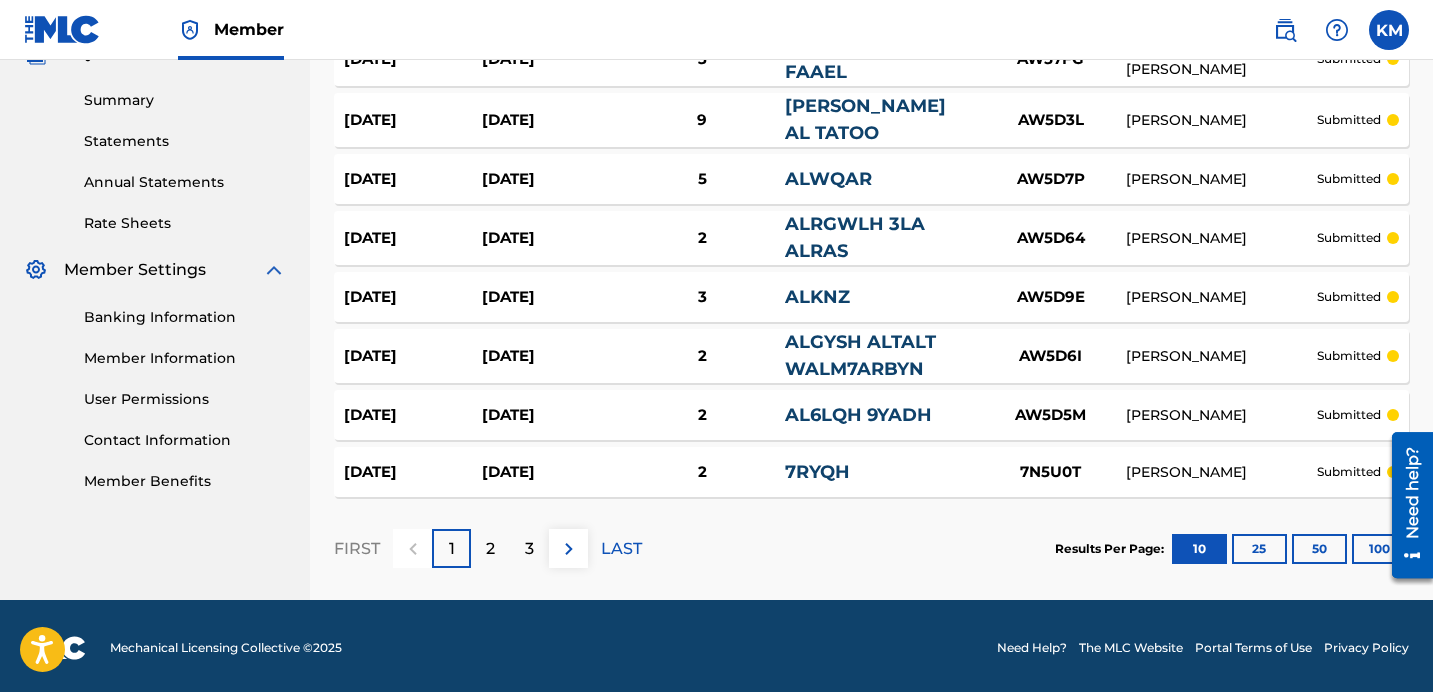 click on "100" at bounding box center (1379, 549) 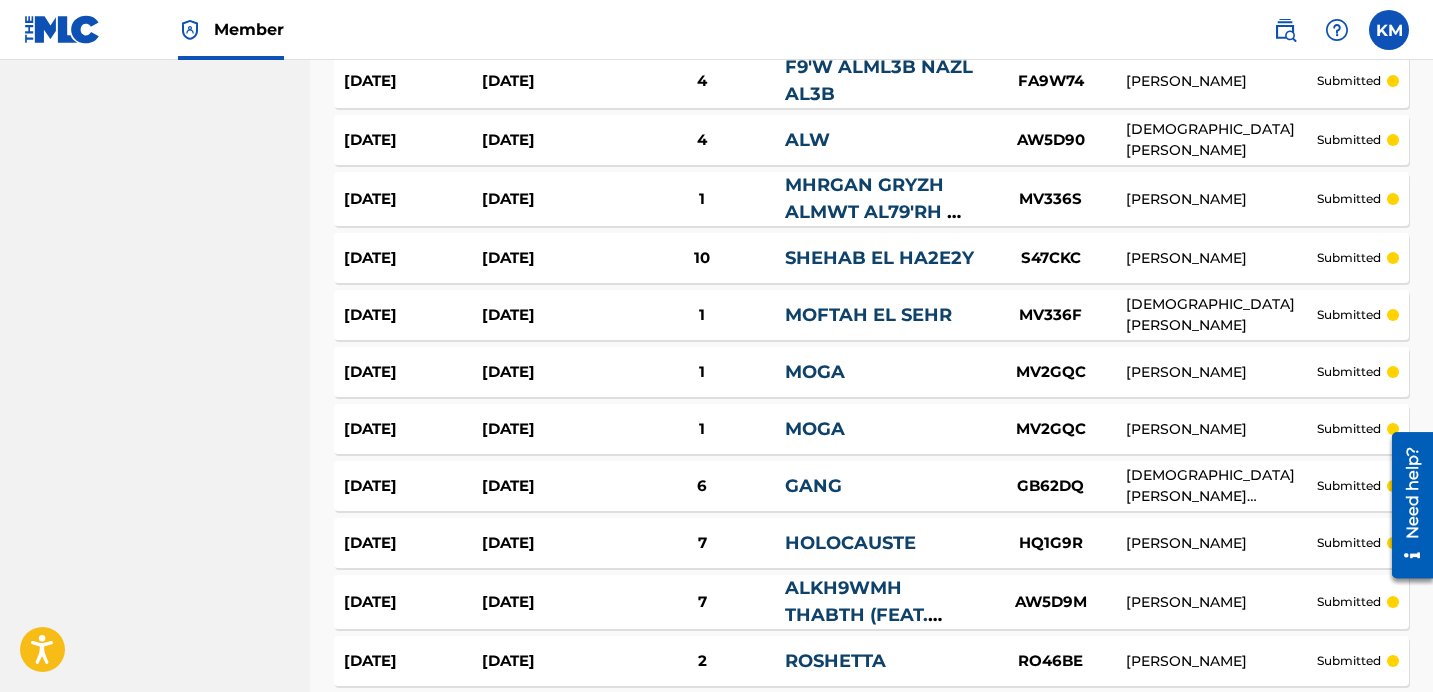 scroll, scrollTop: 4144, scrollLeft: 0, axis: vertical 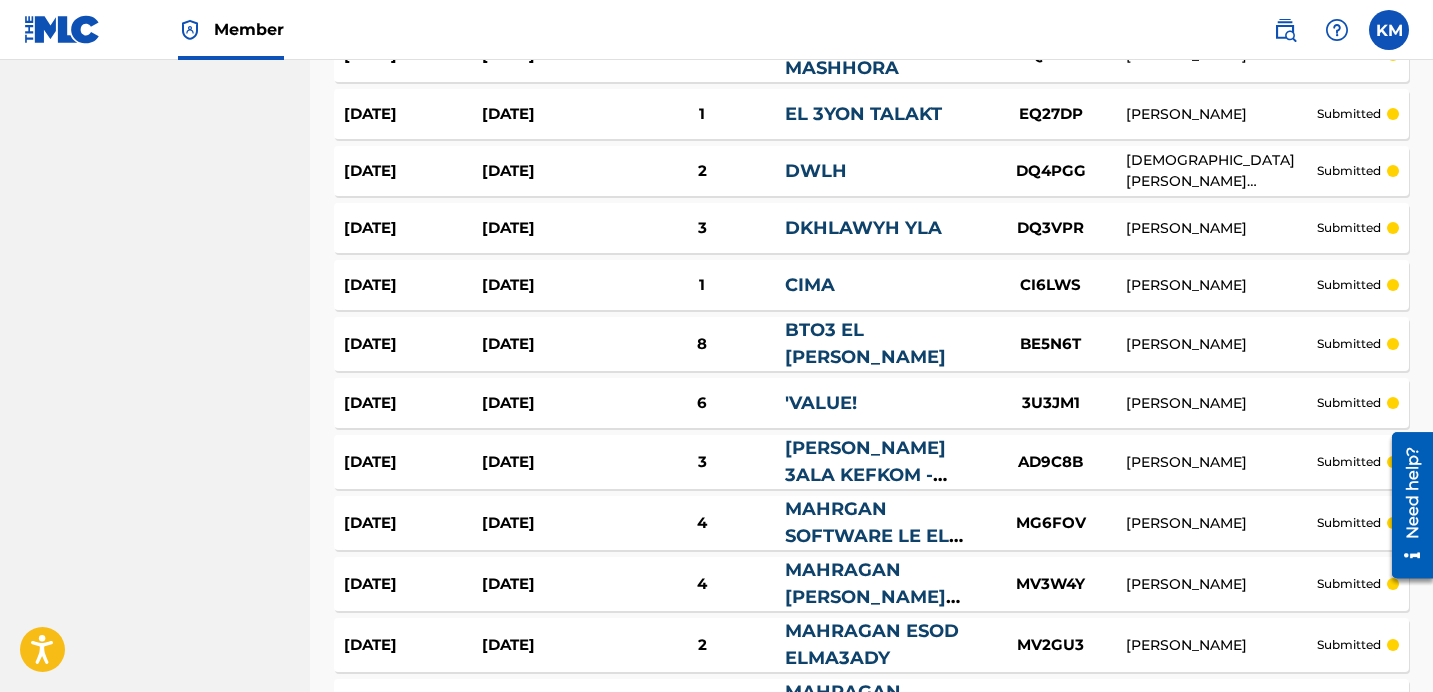 click on "BE5N6T" at bounding box center (1051, 344) 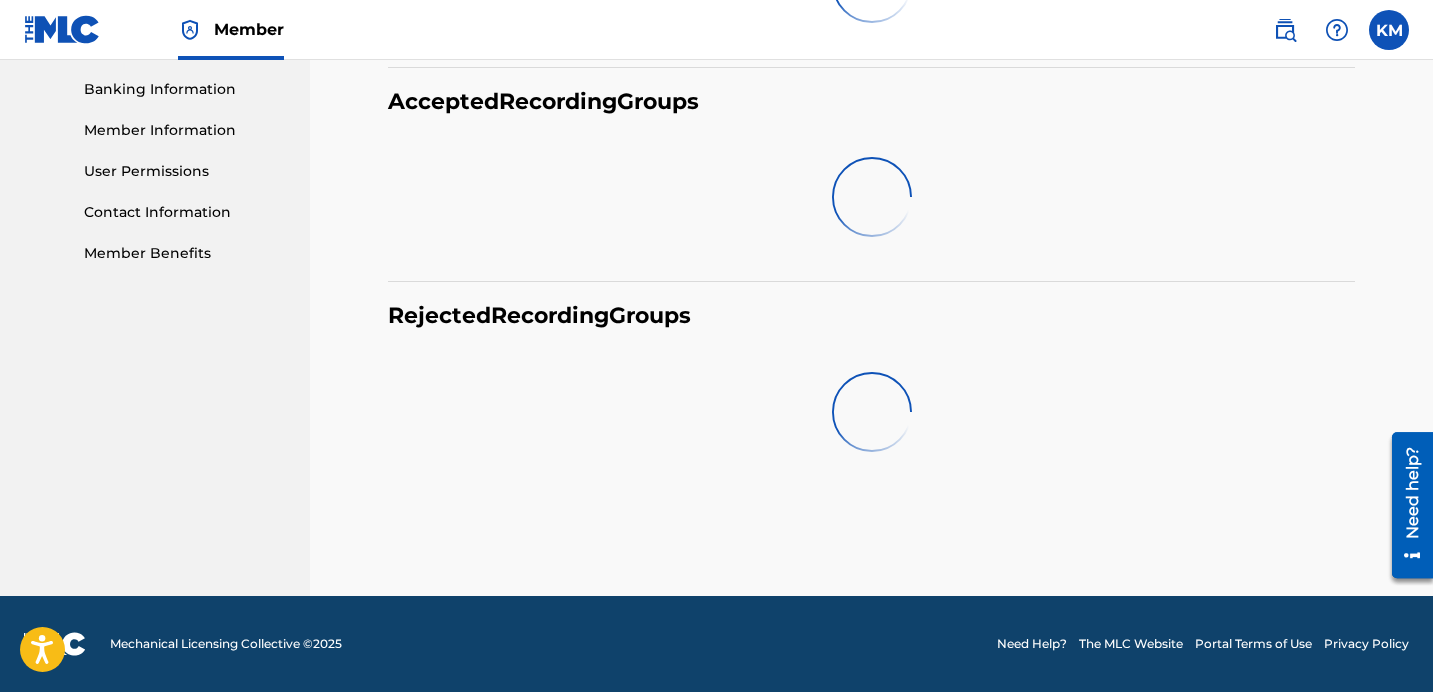 scroll, scrollTop: 0, scrollLeft: 0, axis: both 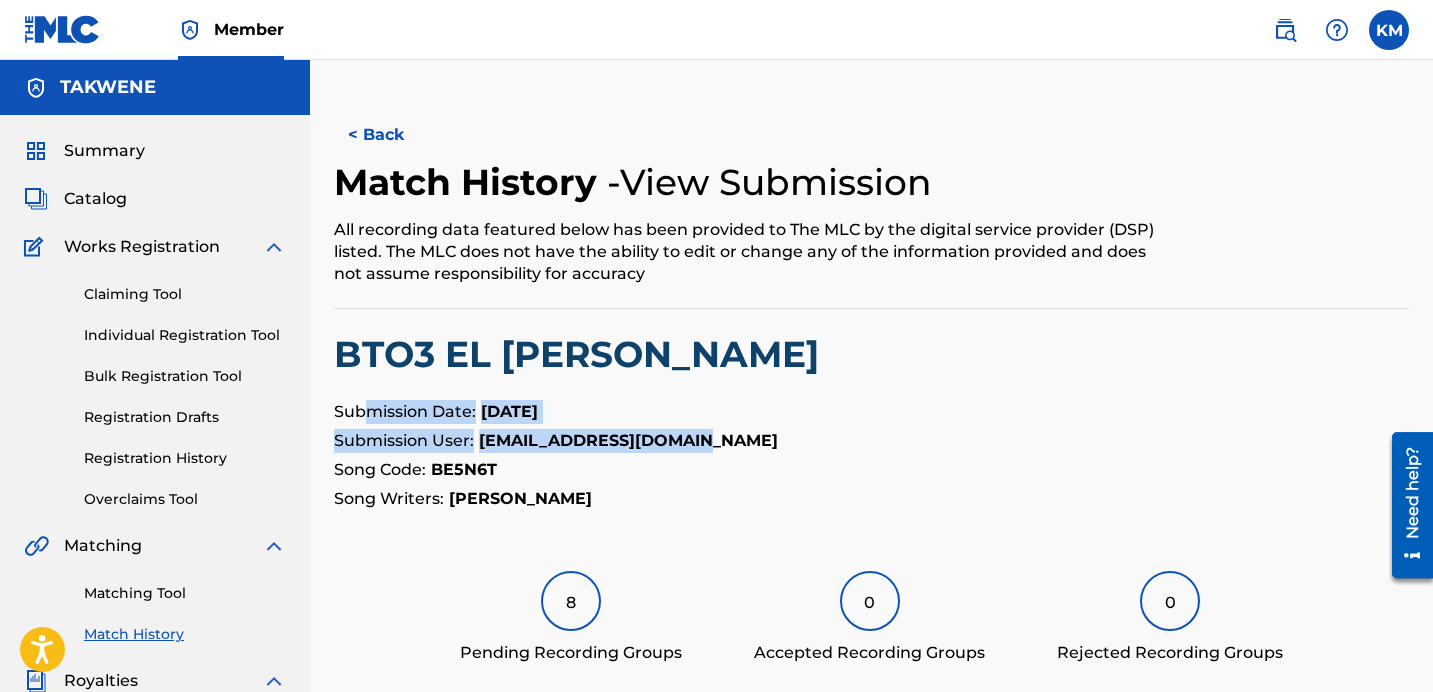 drag, startPoint x: 361, startPoint y: 401, endPoint x: 786, endPoint y: 429, distance: 425.92136 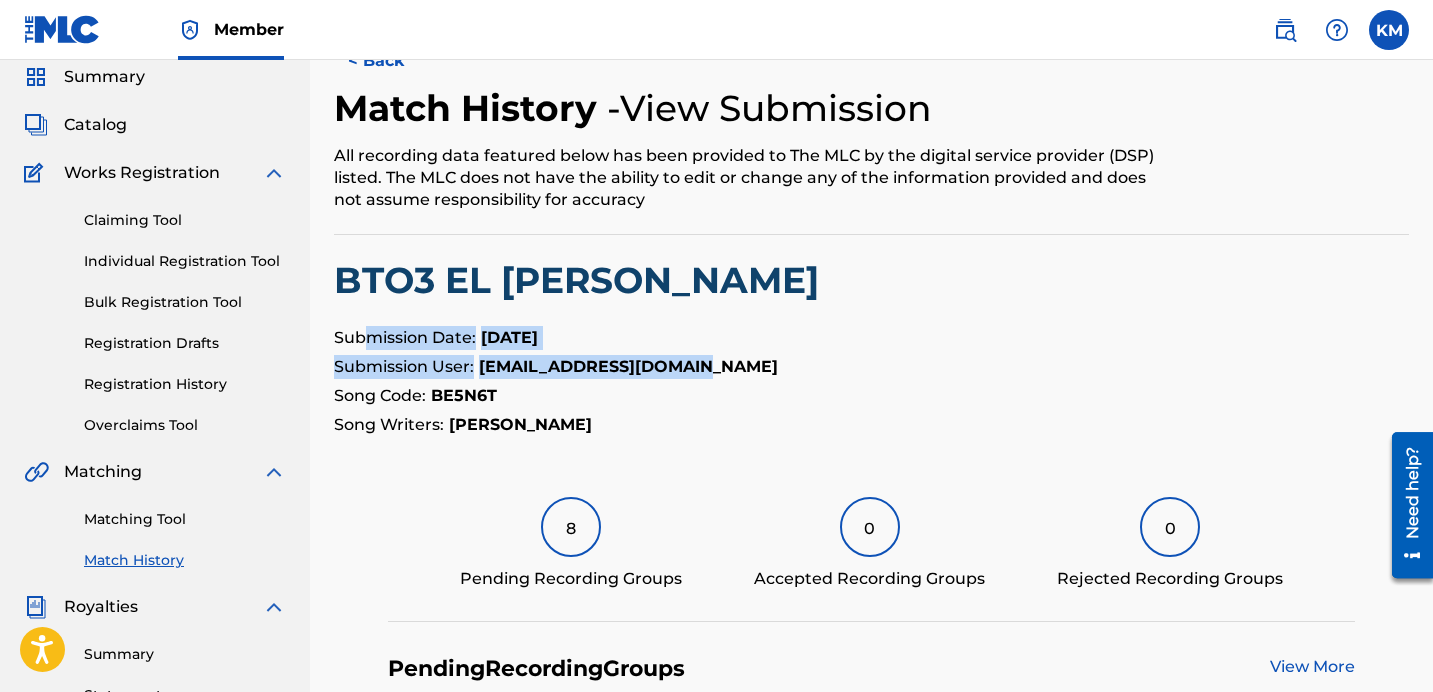 scroll, scrollTop: 77, scrollLeft: 0, axis: vertical 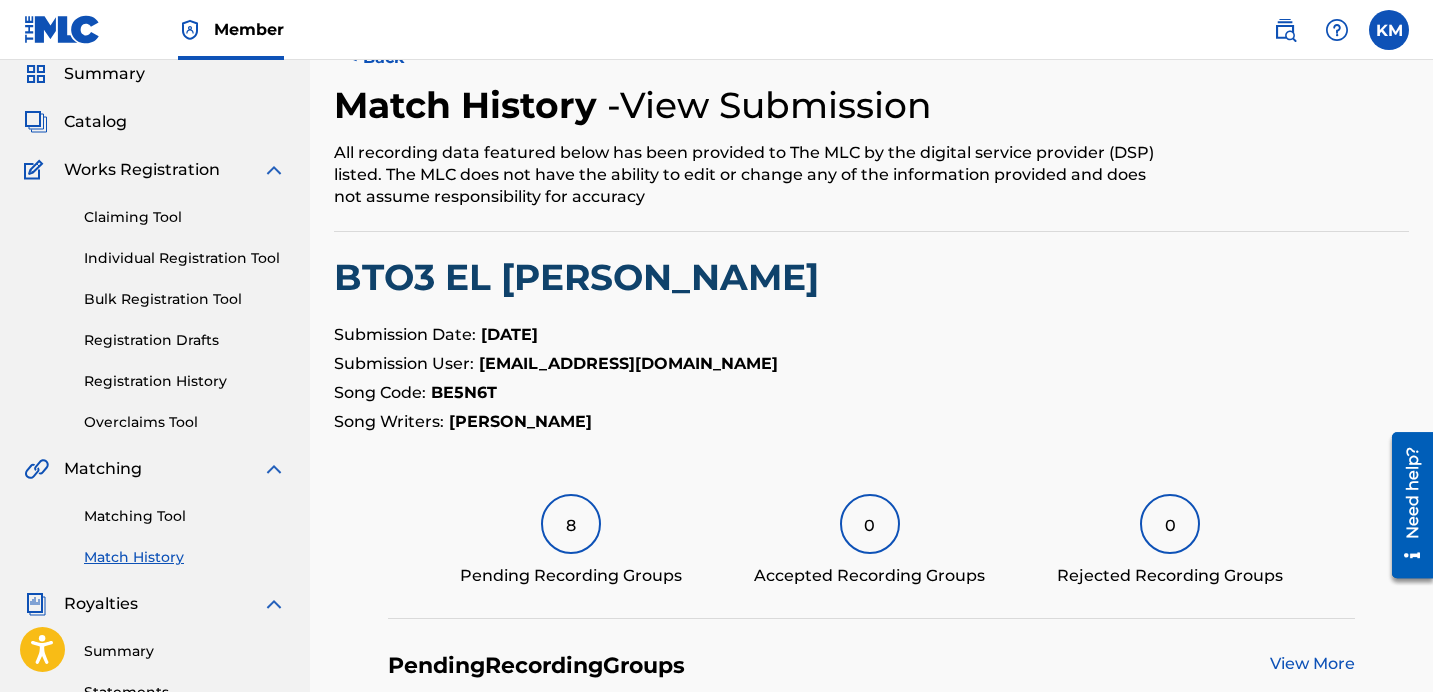 click on "Song Code:" at bounding box center [380, 392] 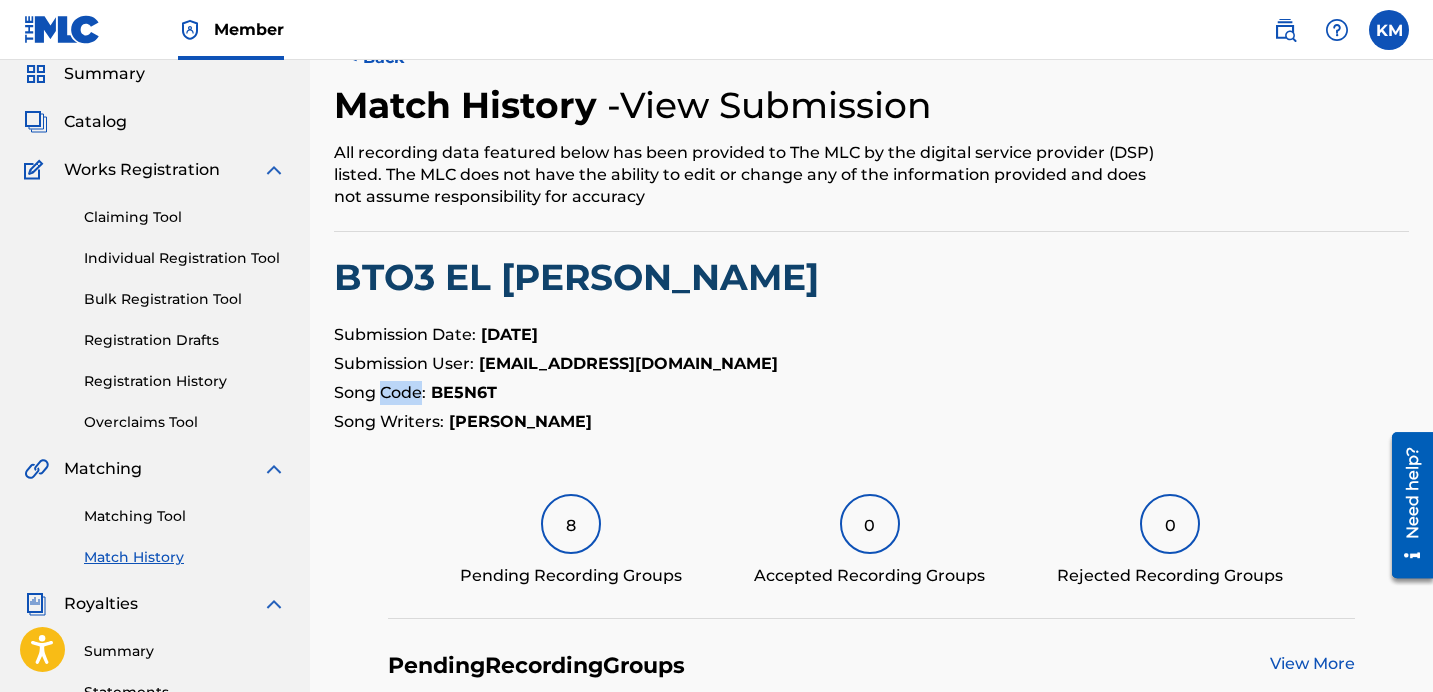 click on "Song Code:" at bounding box center (380, 392) 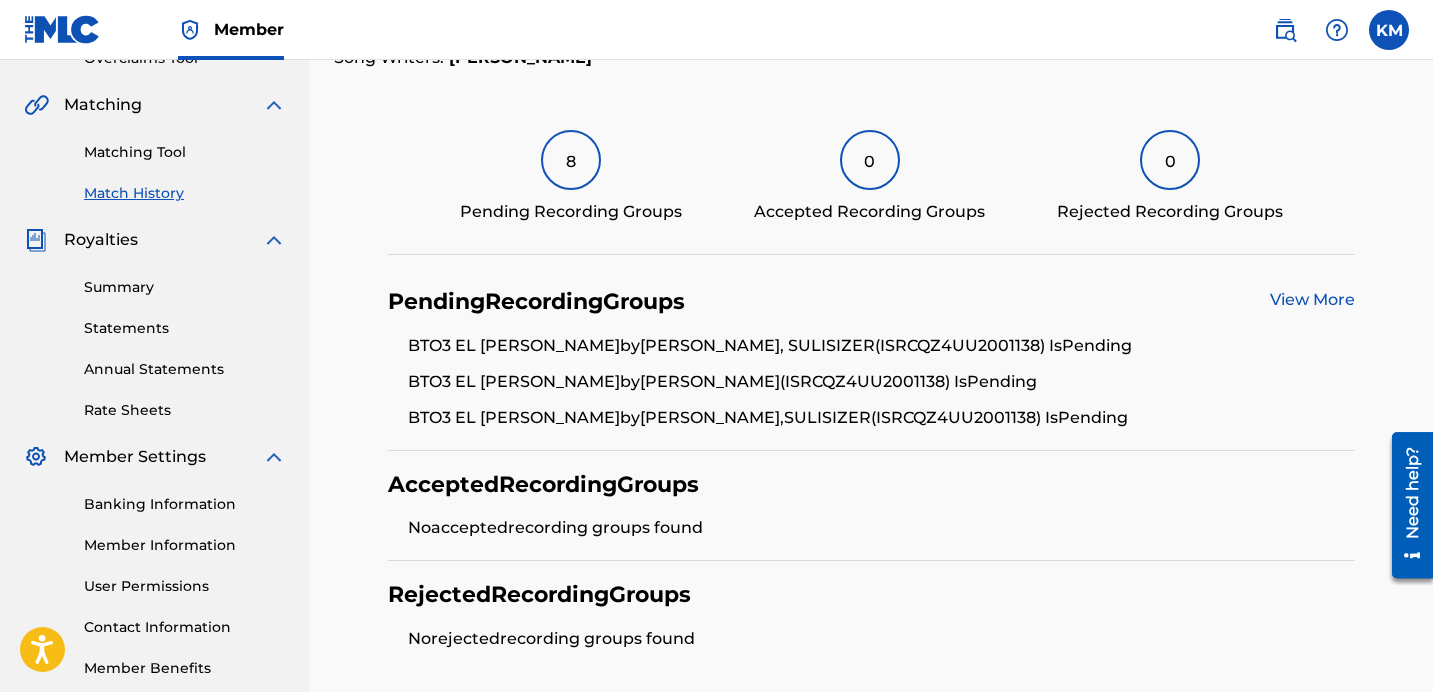 scroll, scrollTop: 438, scrollLeft: 0, axis: vertical 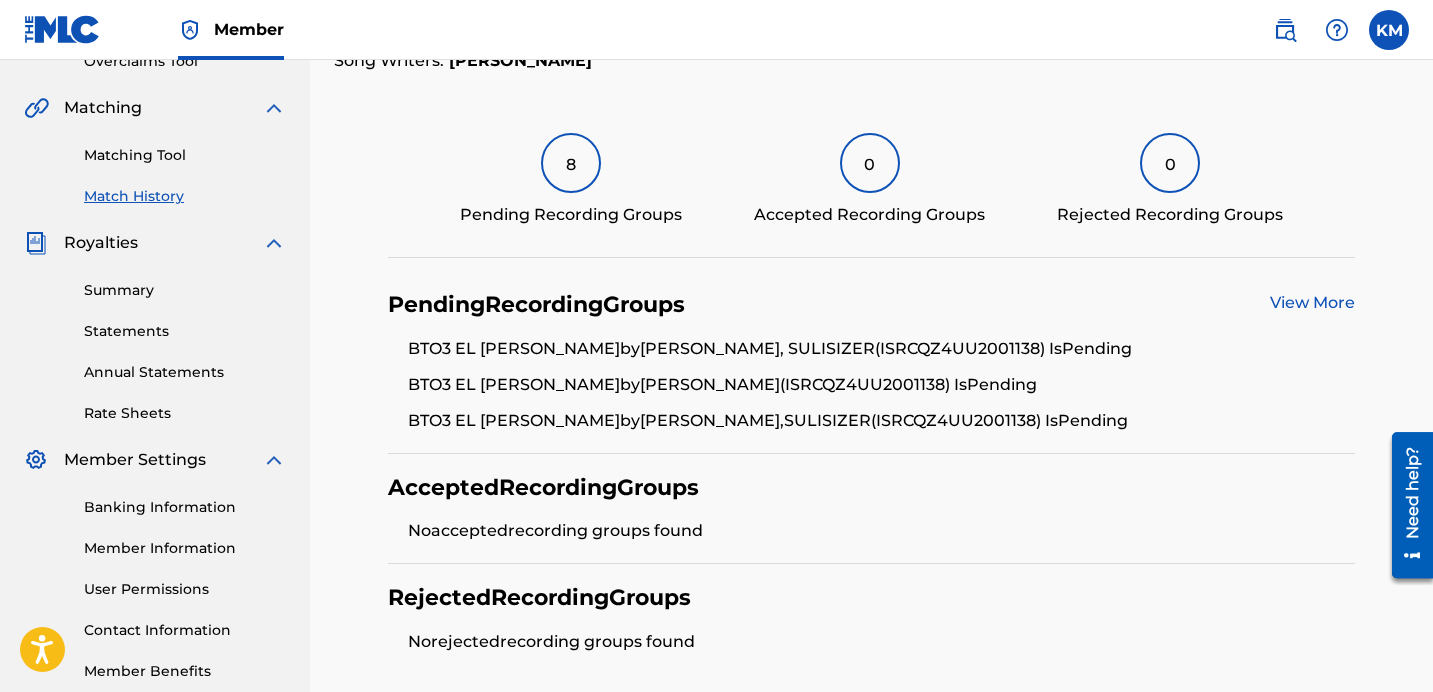click on "View More" at bounding box center (1312, 302) 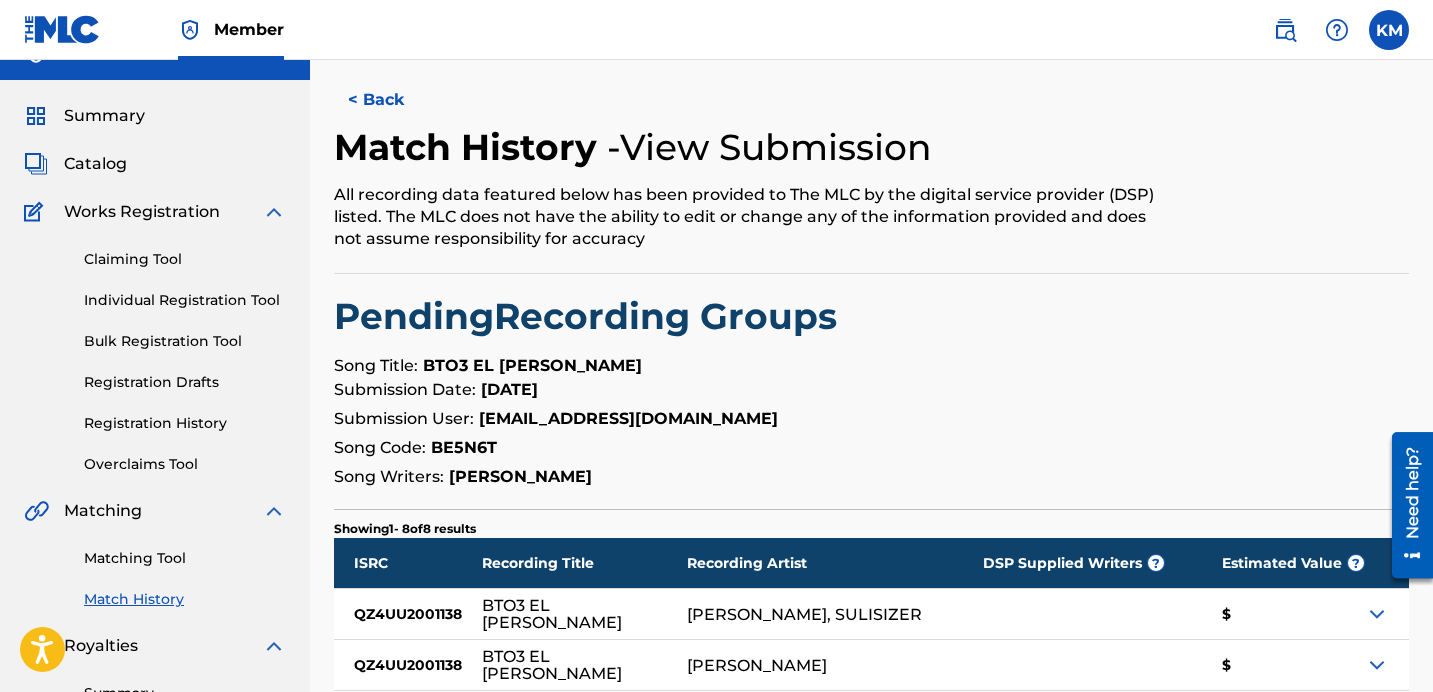 scroll, scrollTop: 105, scrollLeft: 0, axis: vertical 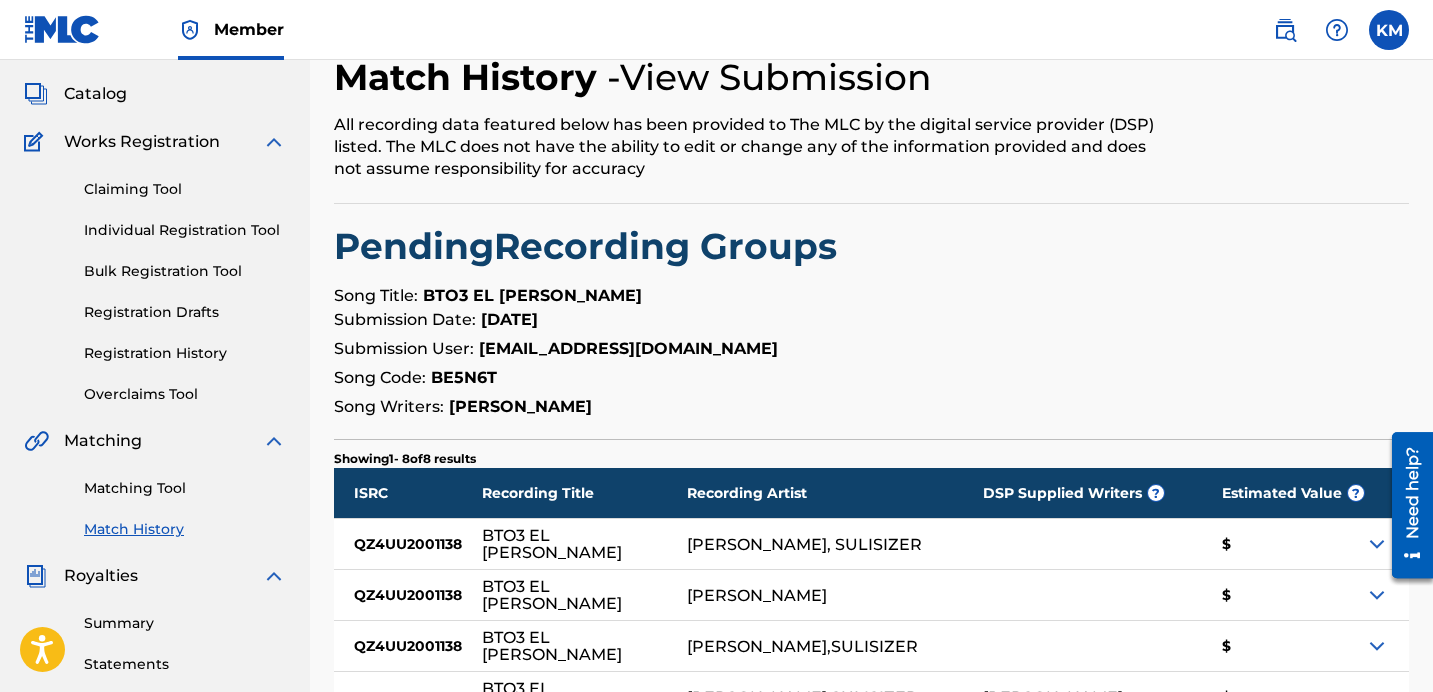 click on "QZ4UU2001138" at bounding box center (408, 544) 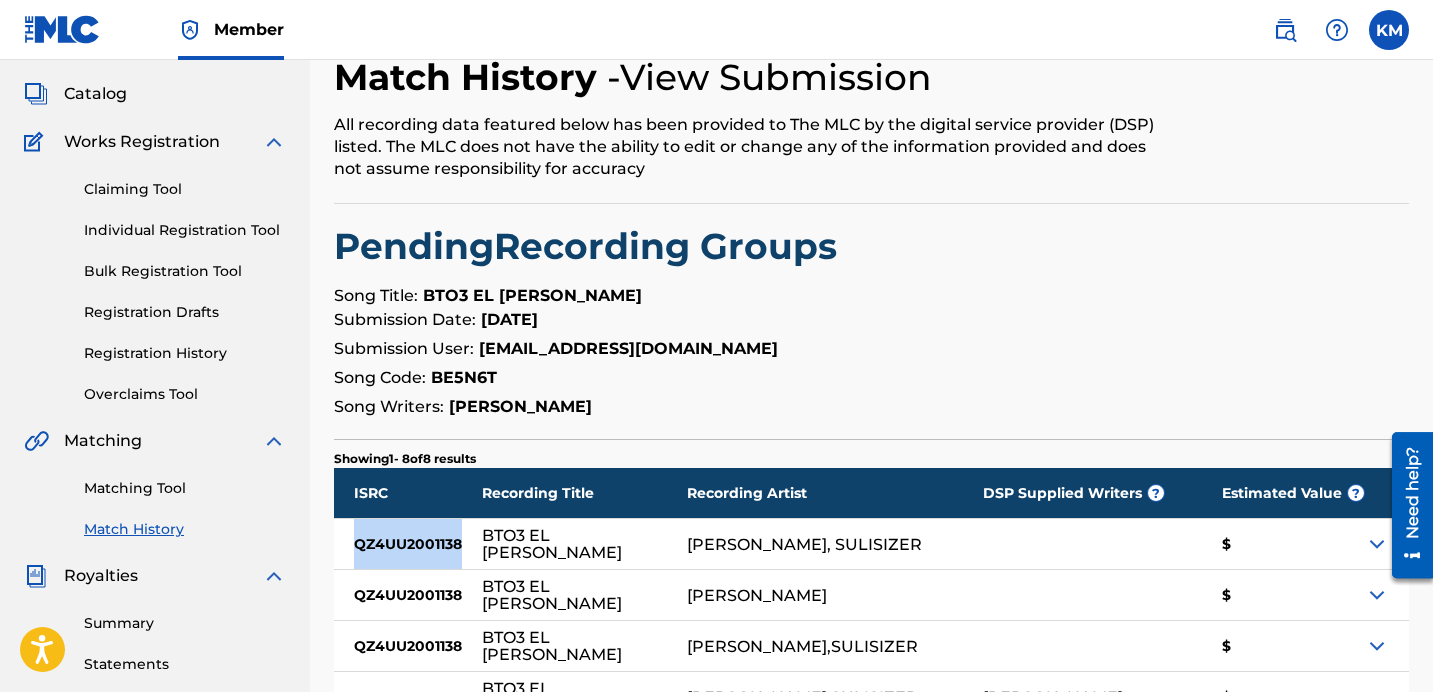 click on "QZ4UU2001138" at bounding box center (408, 544) 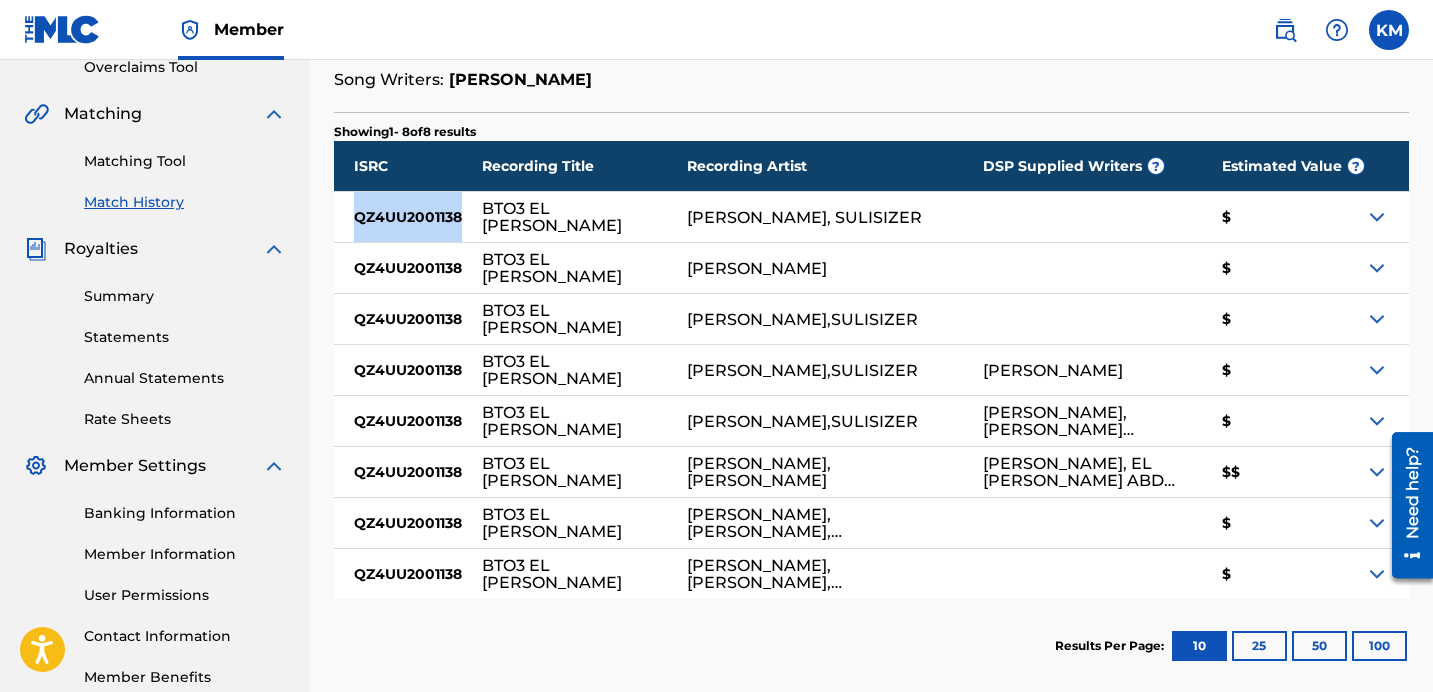 scroll, scrollTop: 548, scrollLeft: 0, axis: vertical 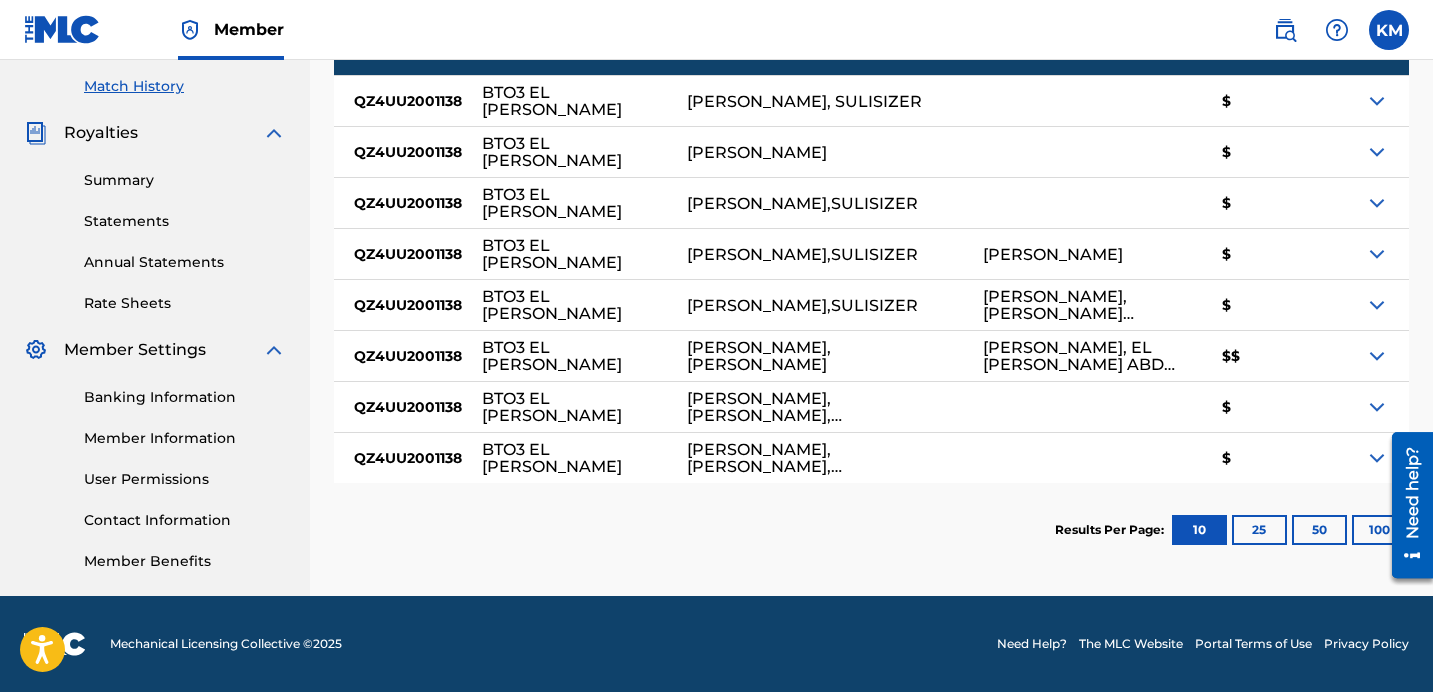 click on "Results Per Page: 10 25 50 100" at bounding box center (871, 530) 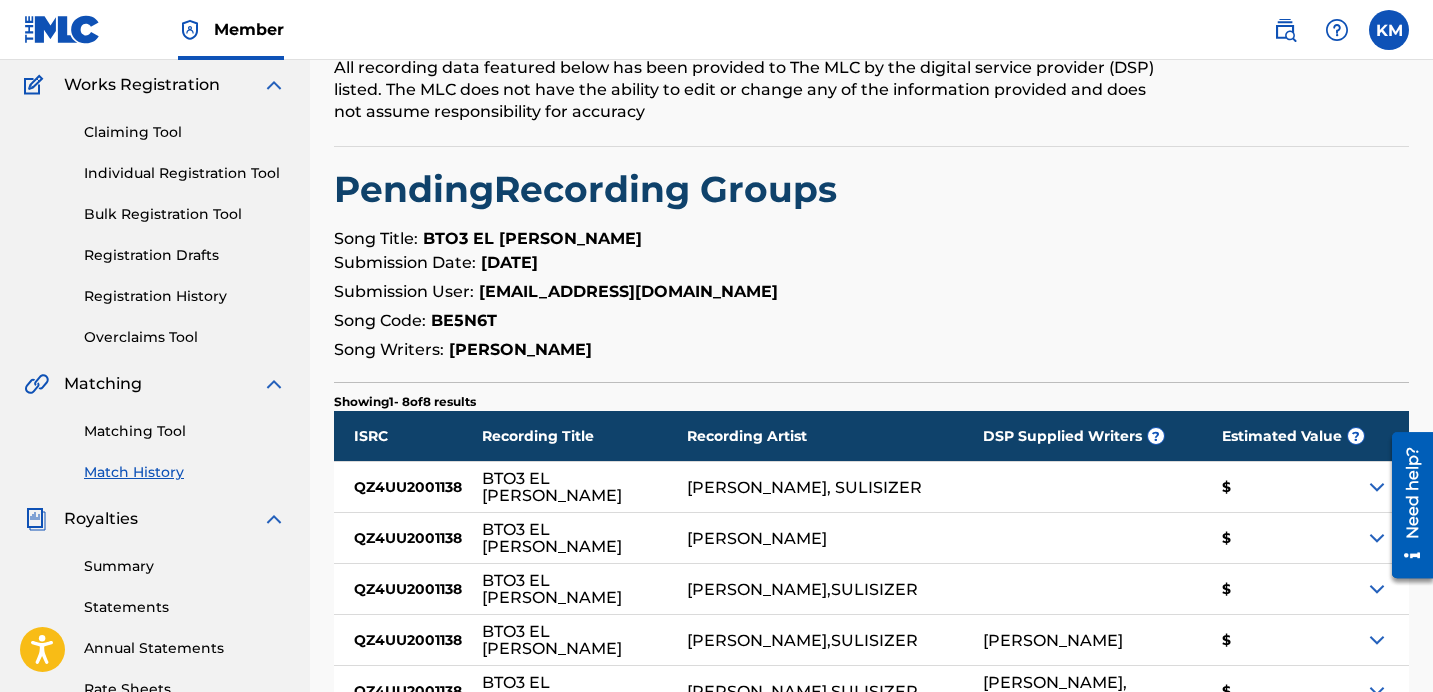 scroll, scrollTop: 158, scrollLeft: 0, axis: vertical 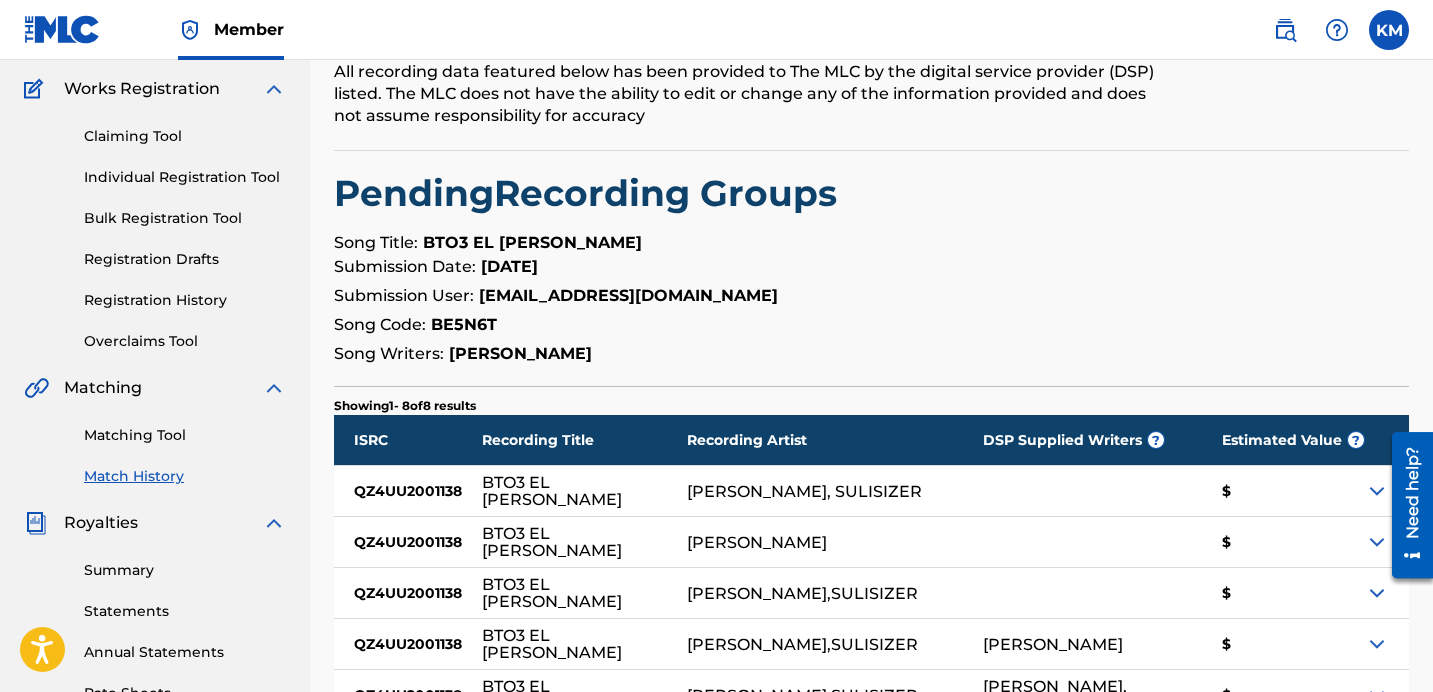 click on "Submission Date:" at bounding box center (405, 266) 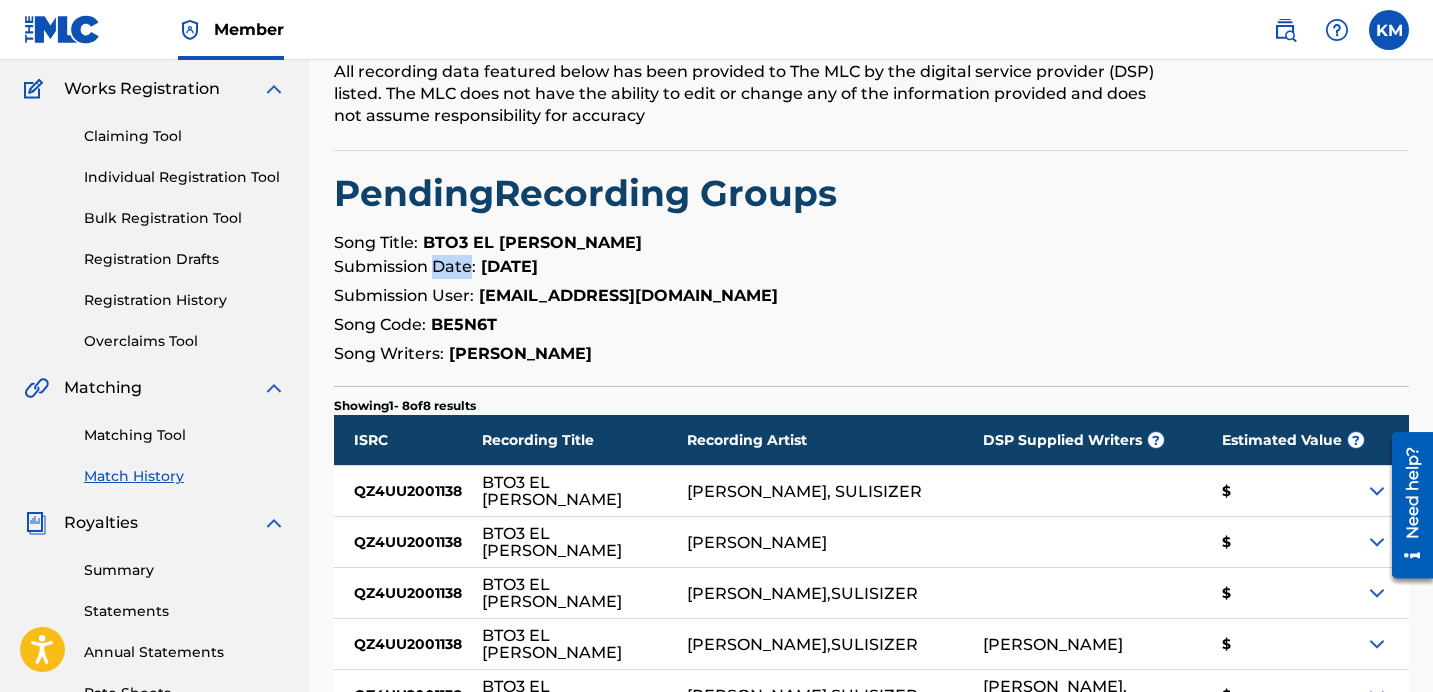 click on "Submission Date:" at bounding box center [405, 266] 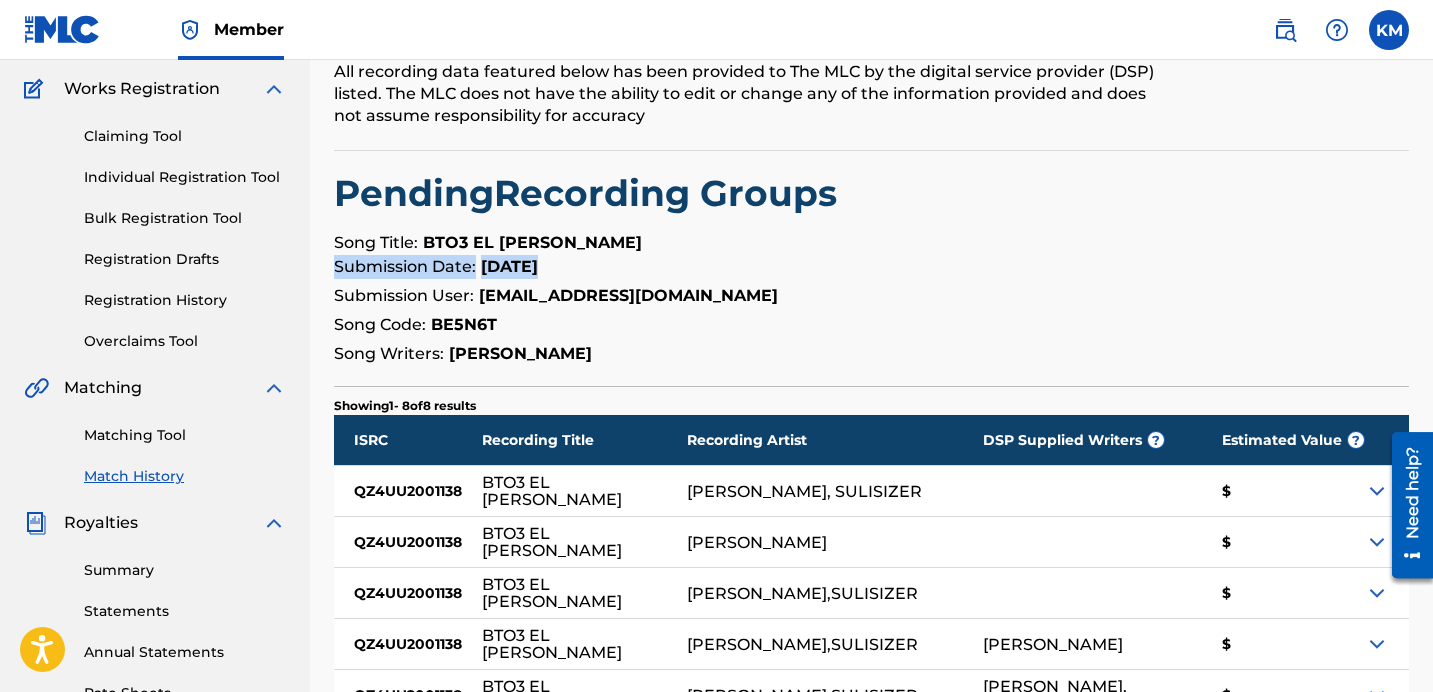 click on "Submission Date:" at bounding box center [405, 266] 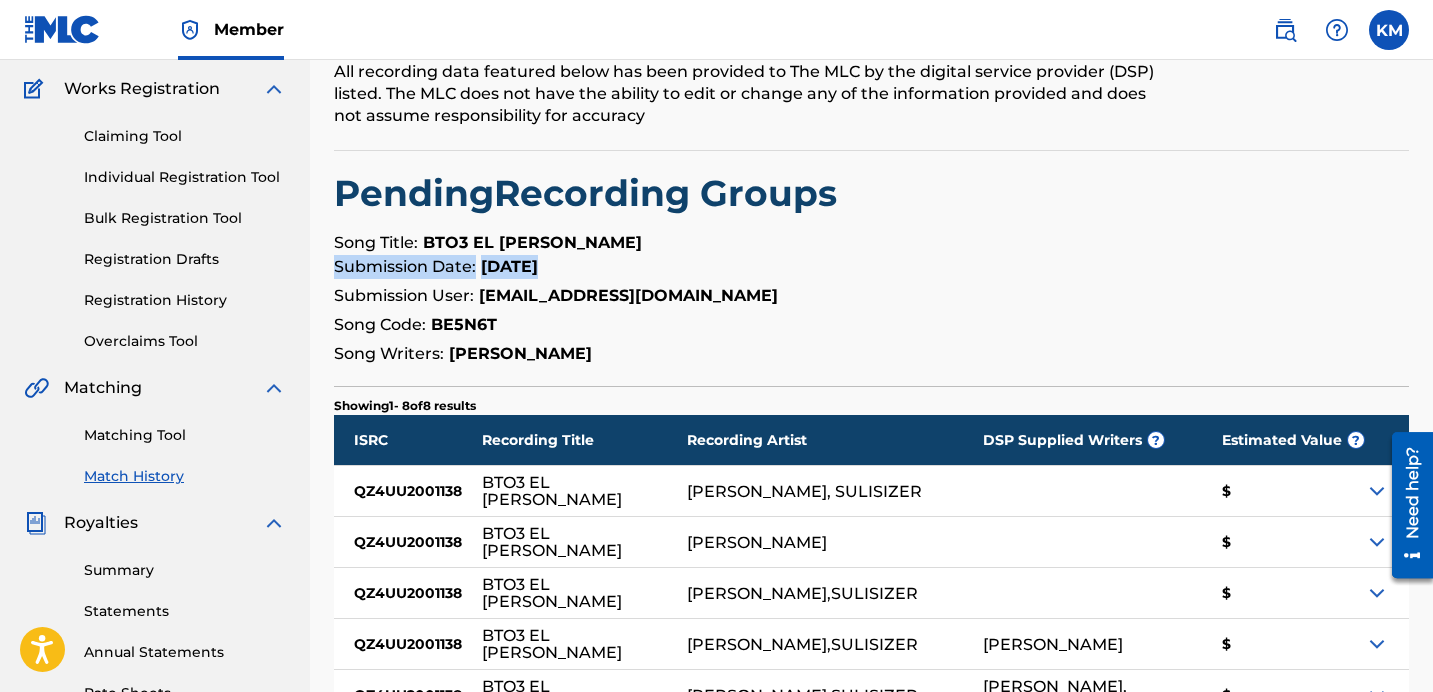 click on "Claiming Tool" at bounding box center (185, 136) 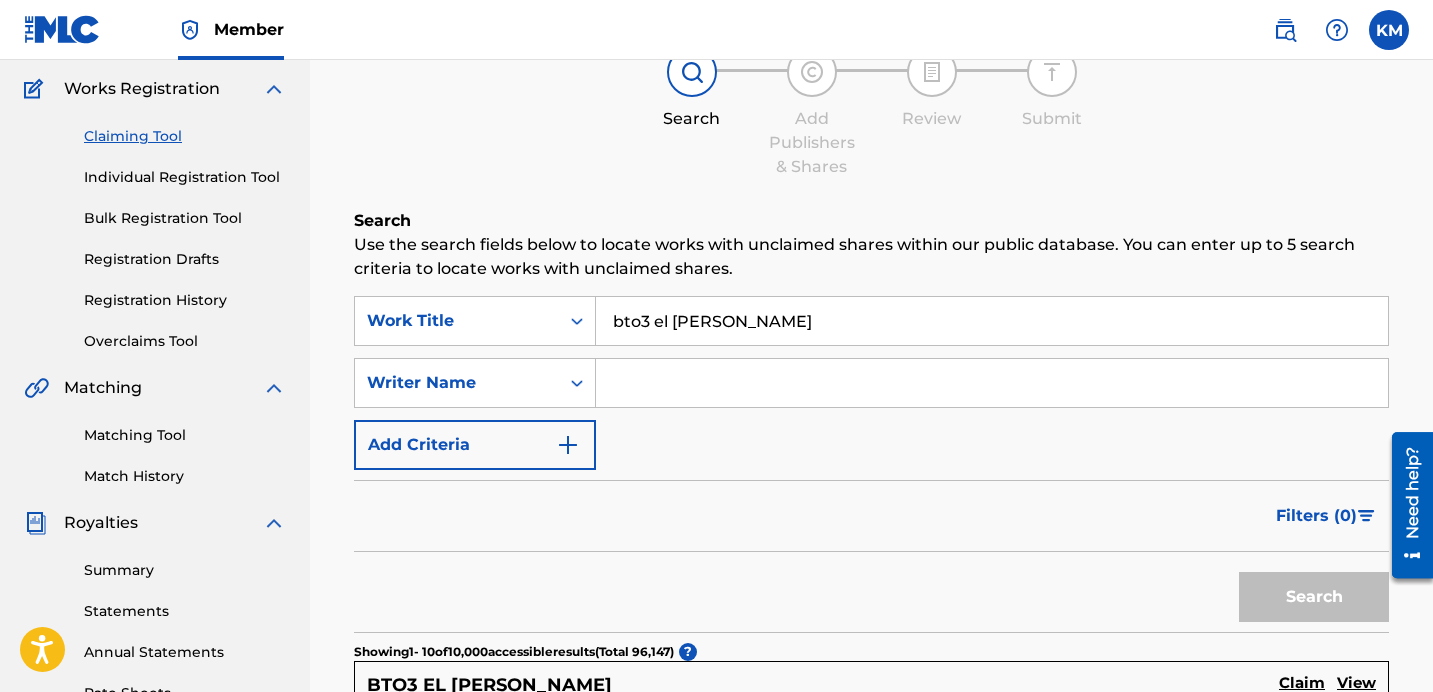 scroll, scrollTop: 0, scrollLeft: 0, axis: both 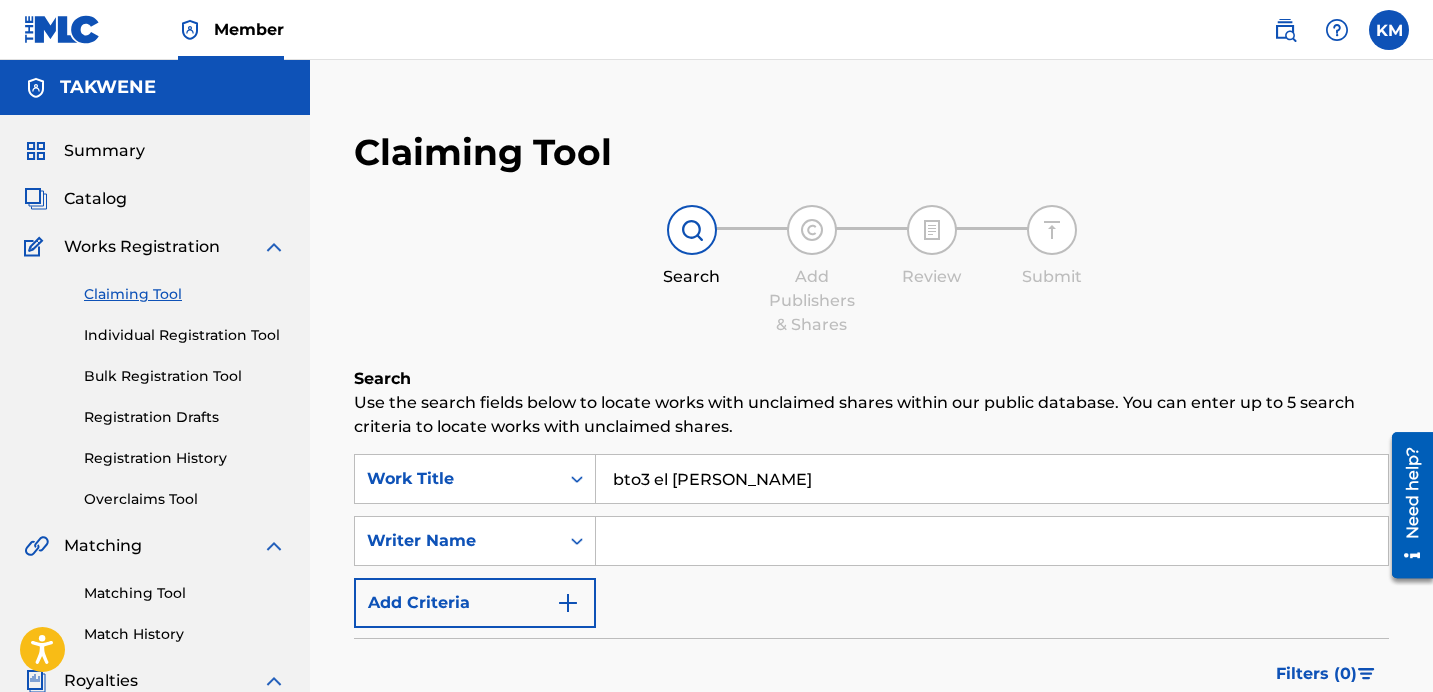 click on "bto3 el fadila" at bounding box center [992, 479] 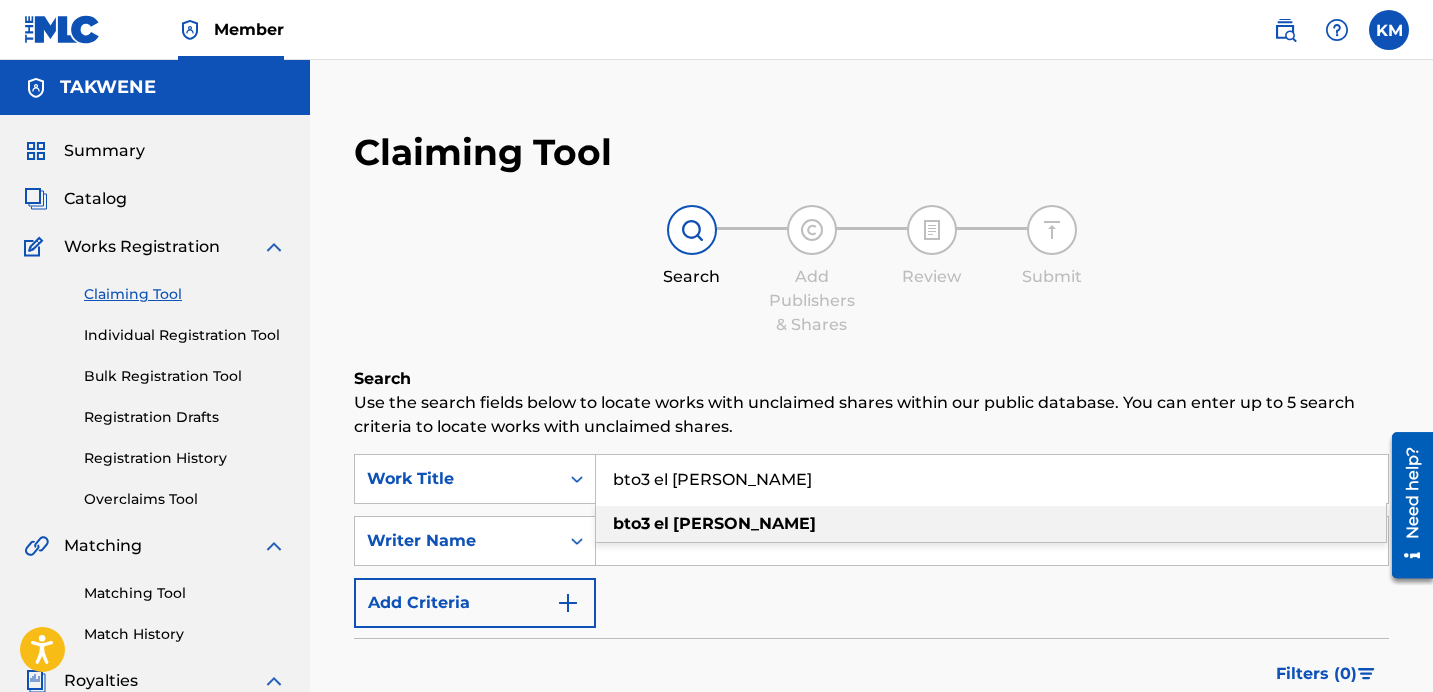 click on "fadila" at bounding box center (744, 523) 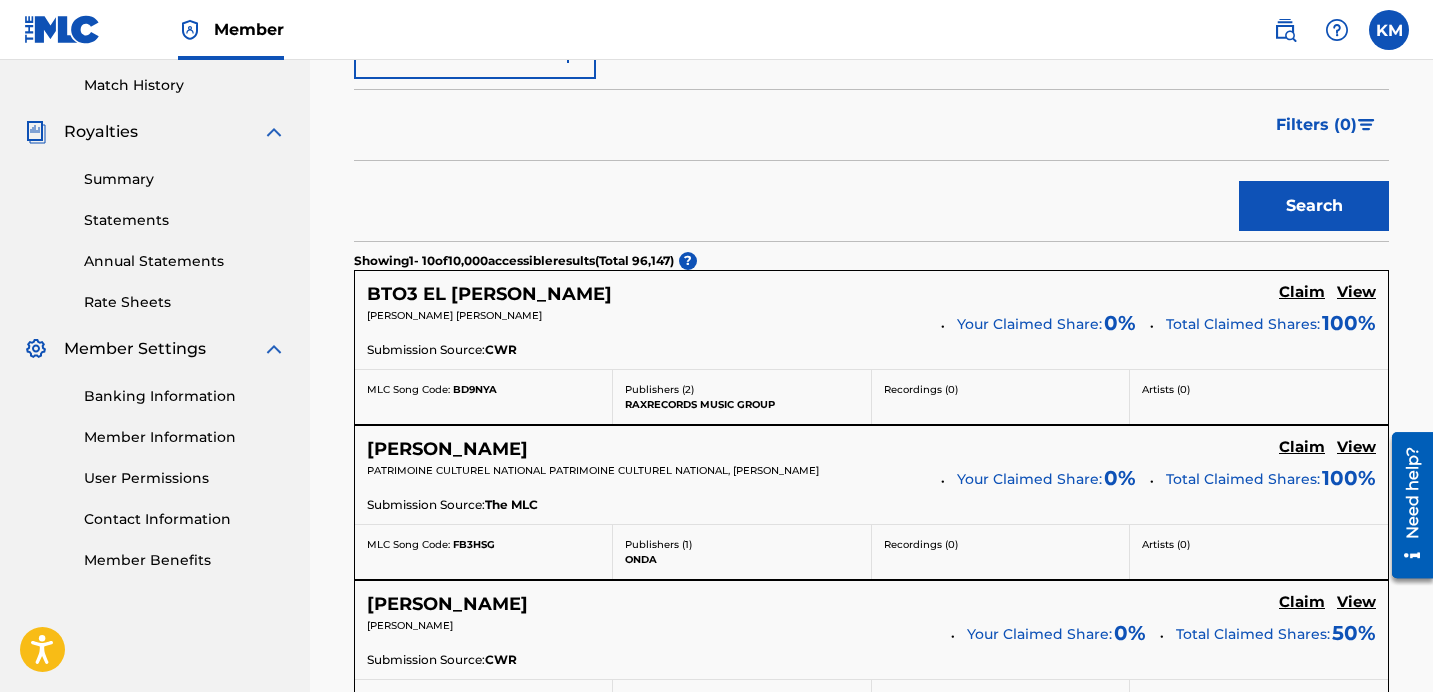 scroll, scrollTop: 559, scrollLeft: 0, axis: vertical 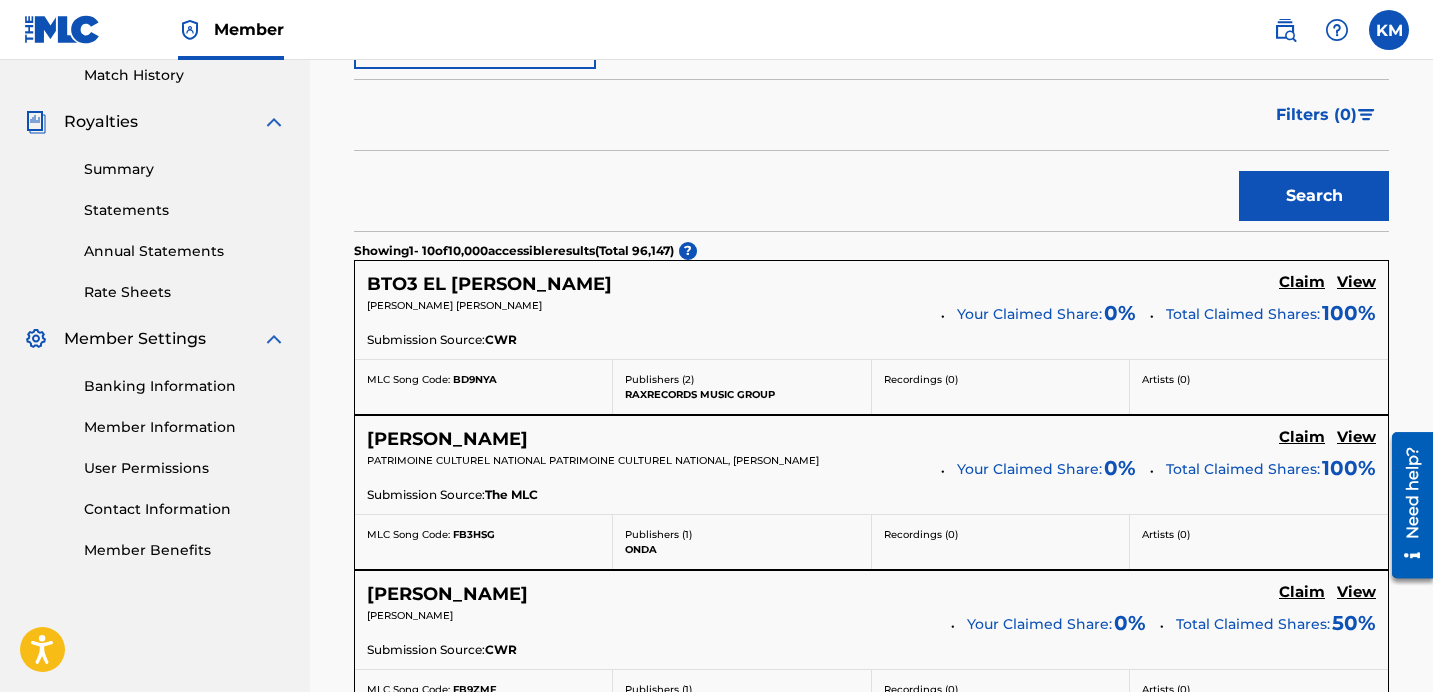 click on "Publishers ( 2 )" at bounding box center (741, 379) 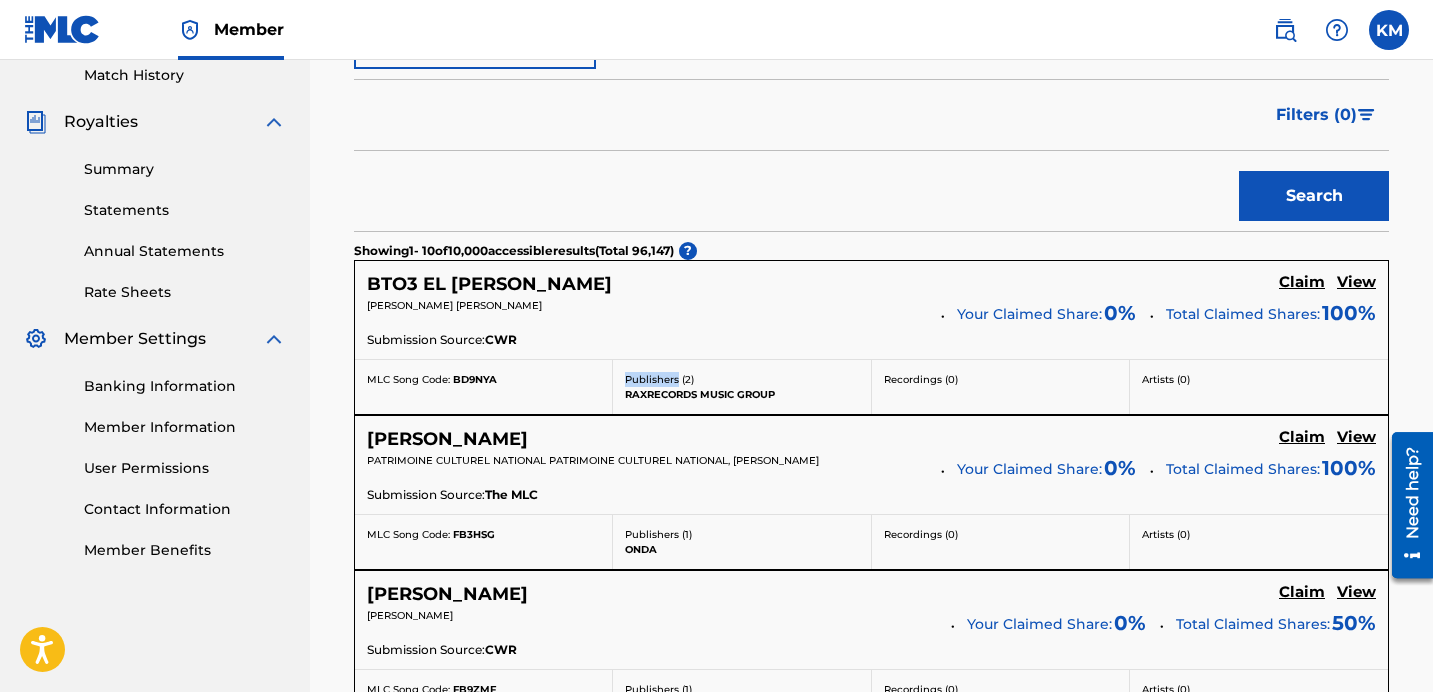 click on "Publishers ( 2 )" at bounding box center [741, 379] 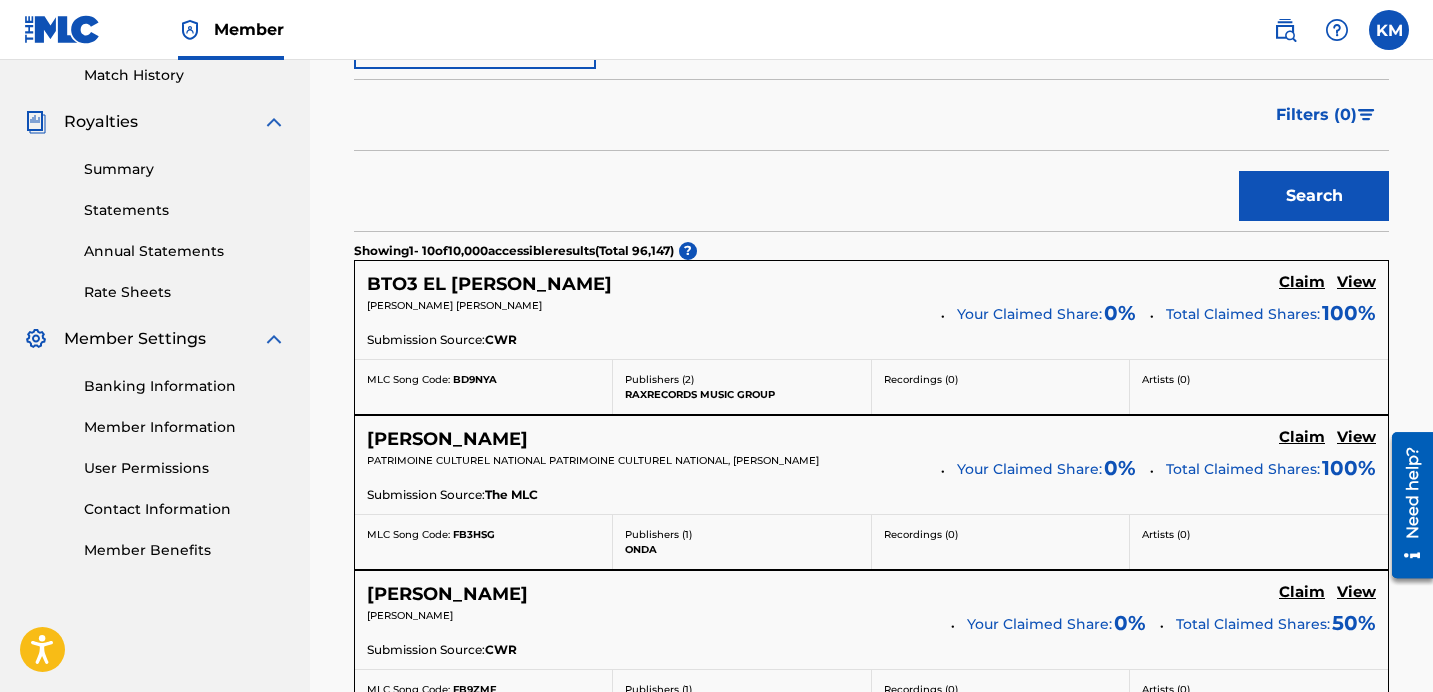 click on "Publishers ( 2 )" at bounding box center (741, 379) 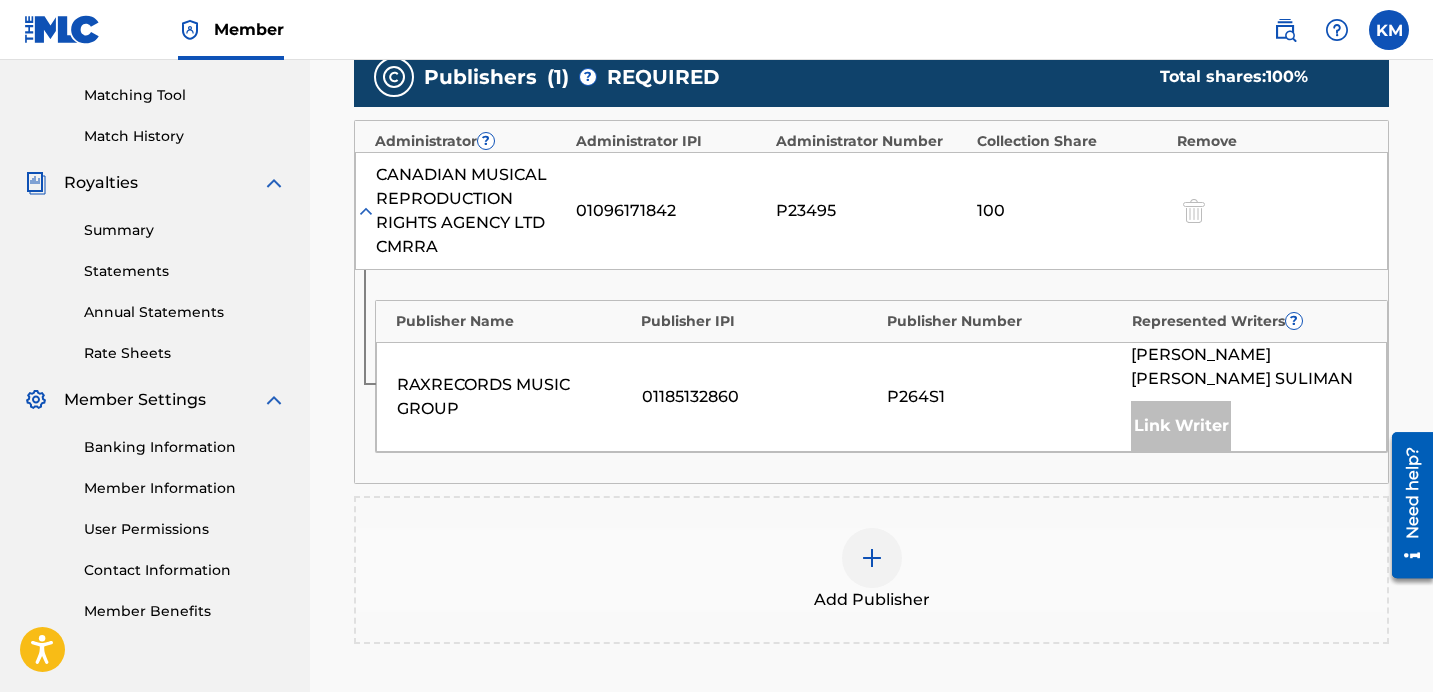 scroll, scrollTop: 554, scrollLeft: 0, axis: vertical 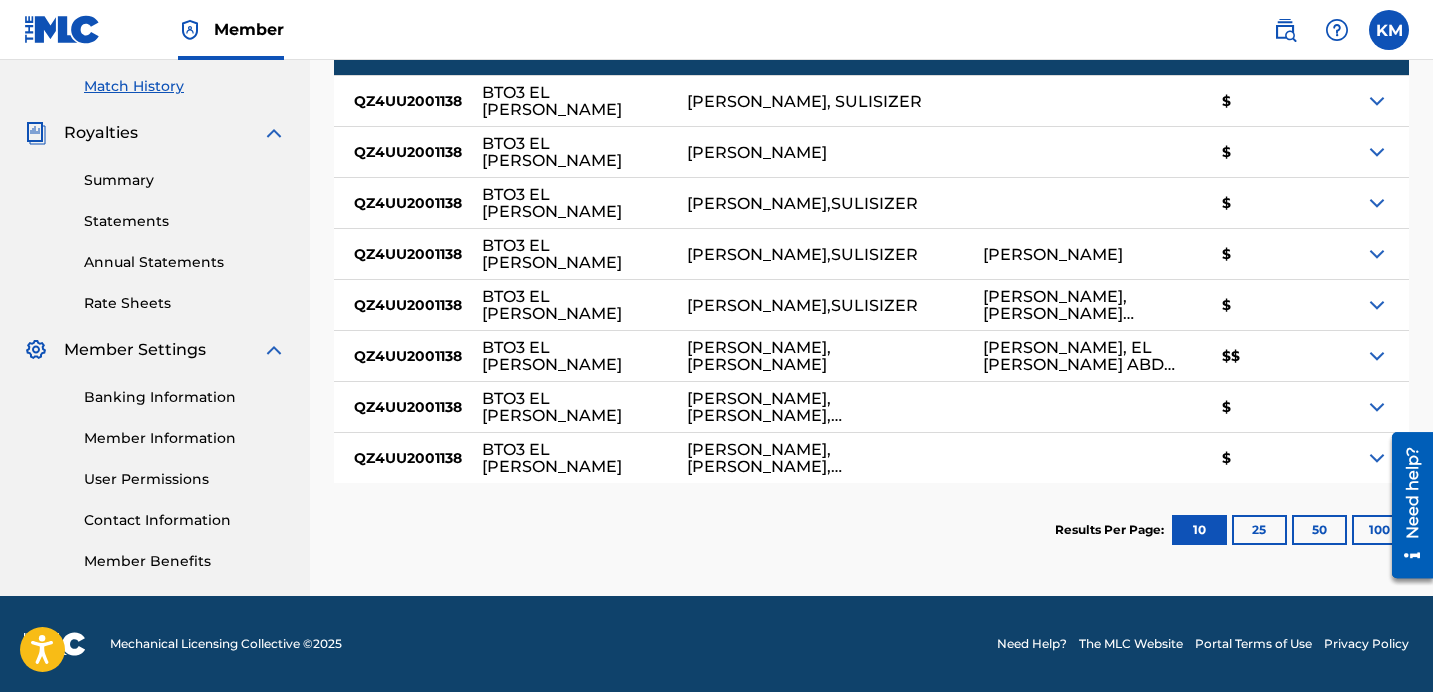 click on "50" at bounding box center (1319, 530) 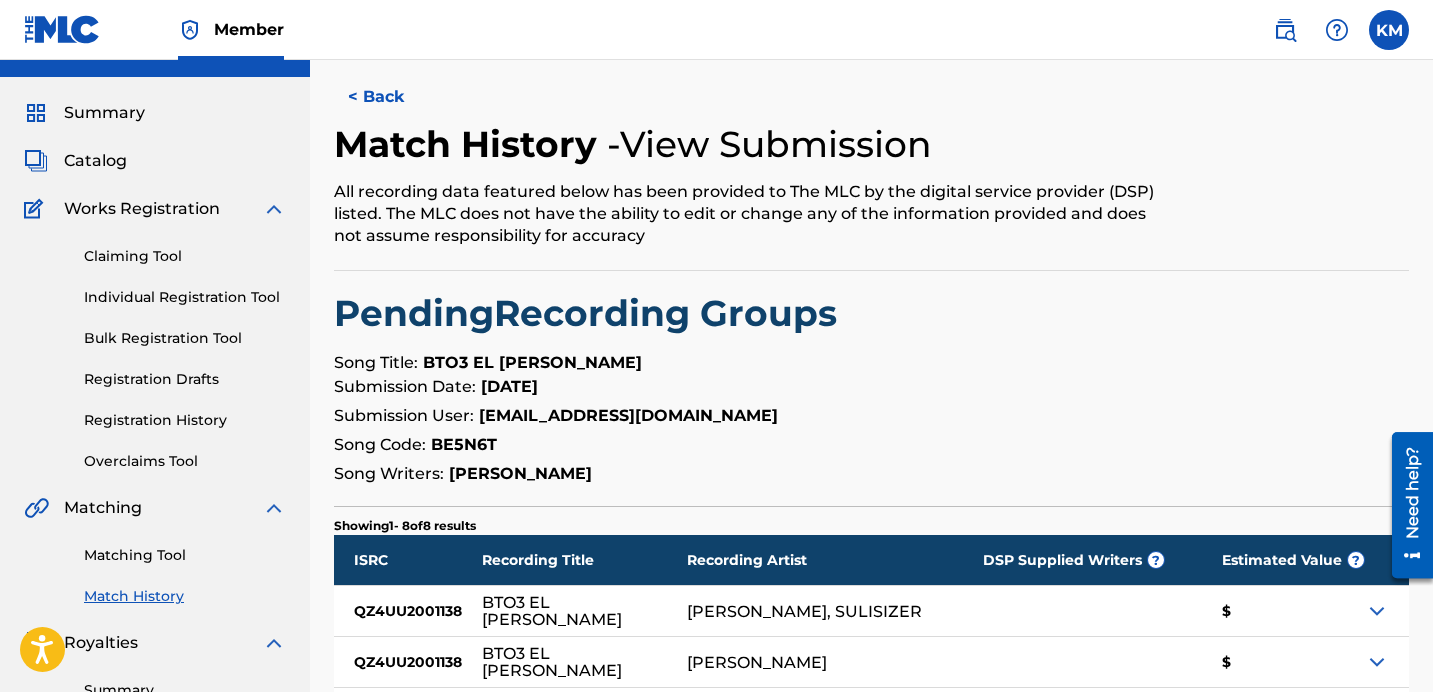 scroll, scrollTop: 0, scrollLeft: 0, axis: both 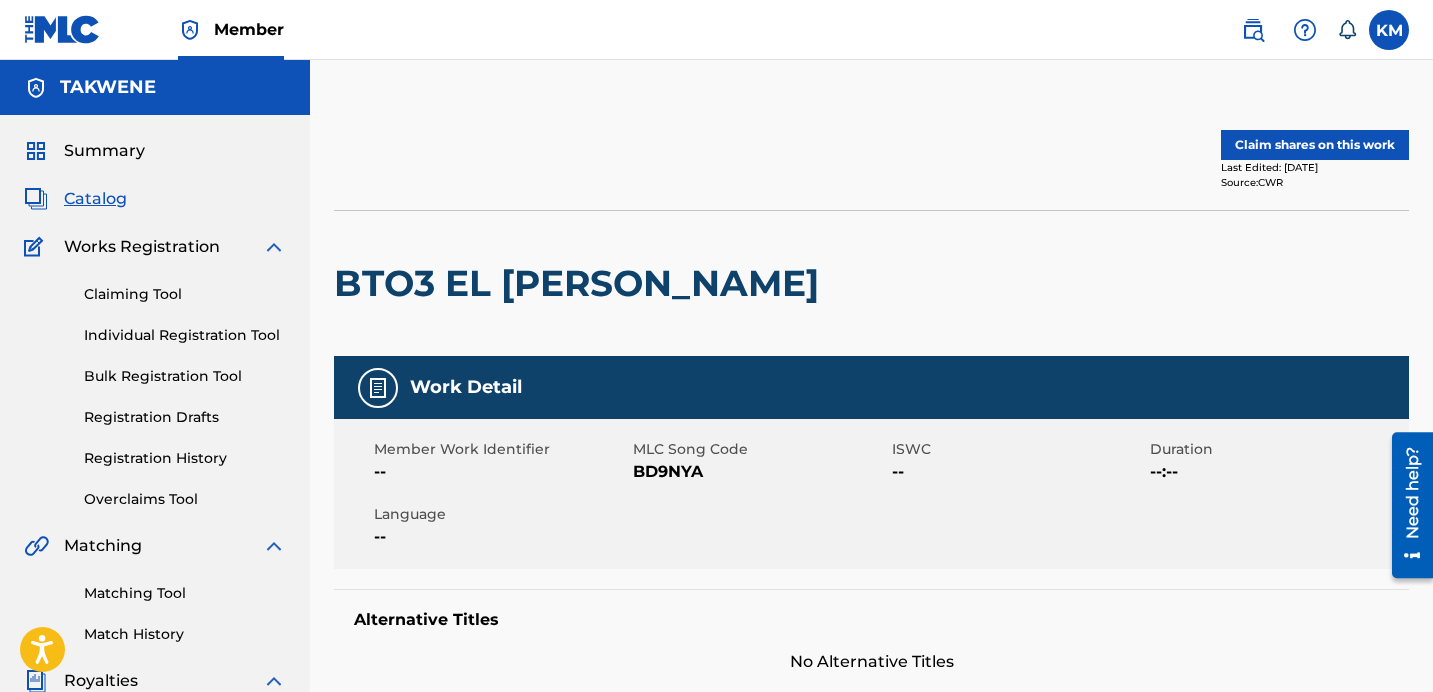click on "Claiming Tool" at bounding box center (185, 294) 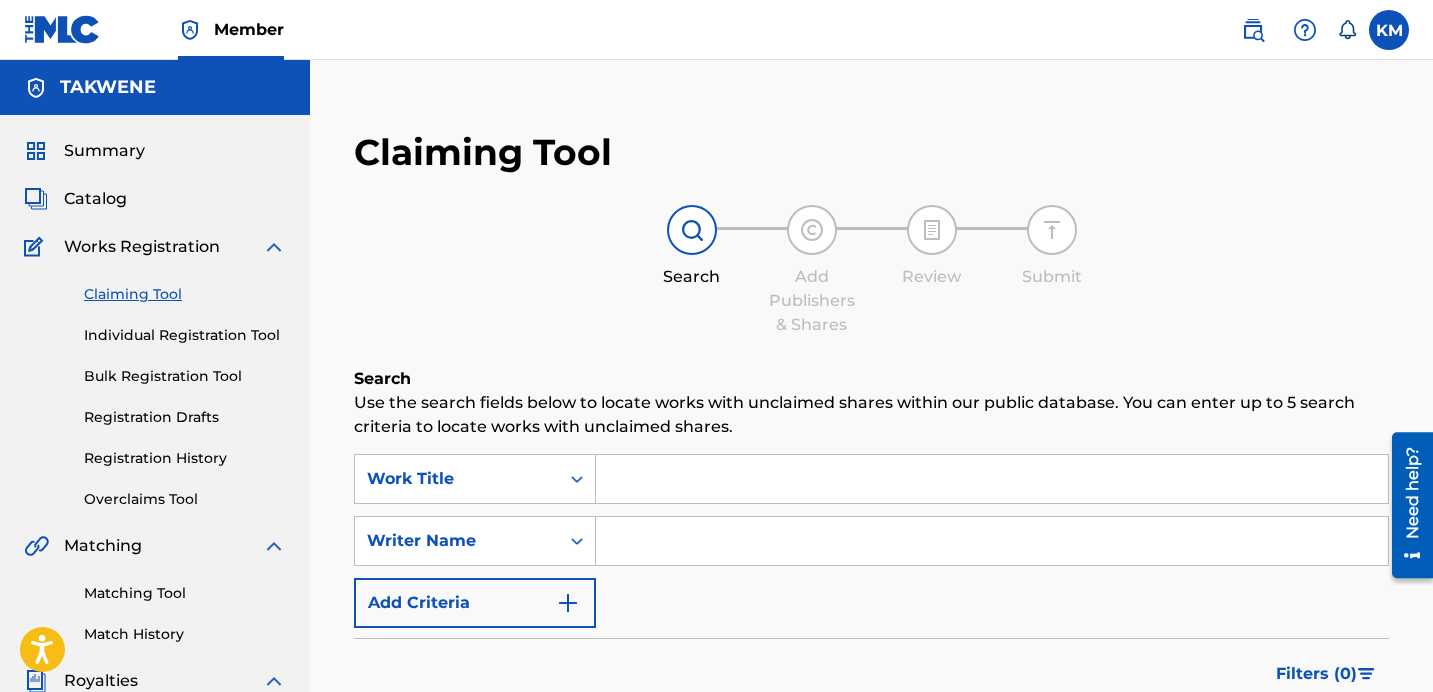 click at bounding box center [992, 479] 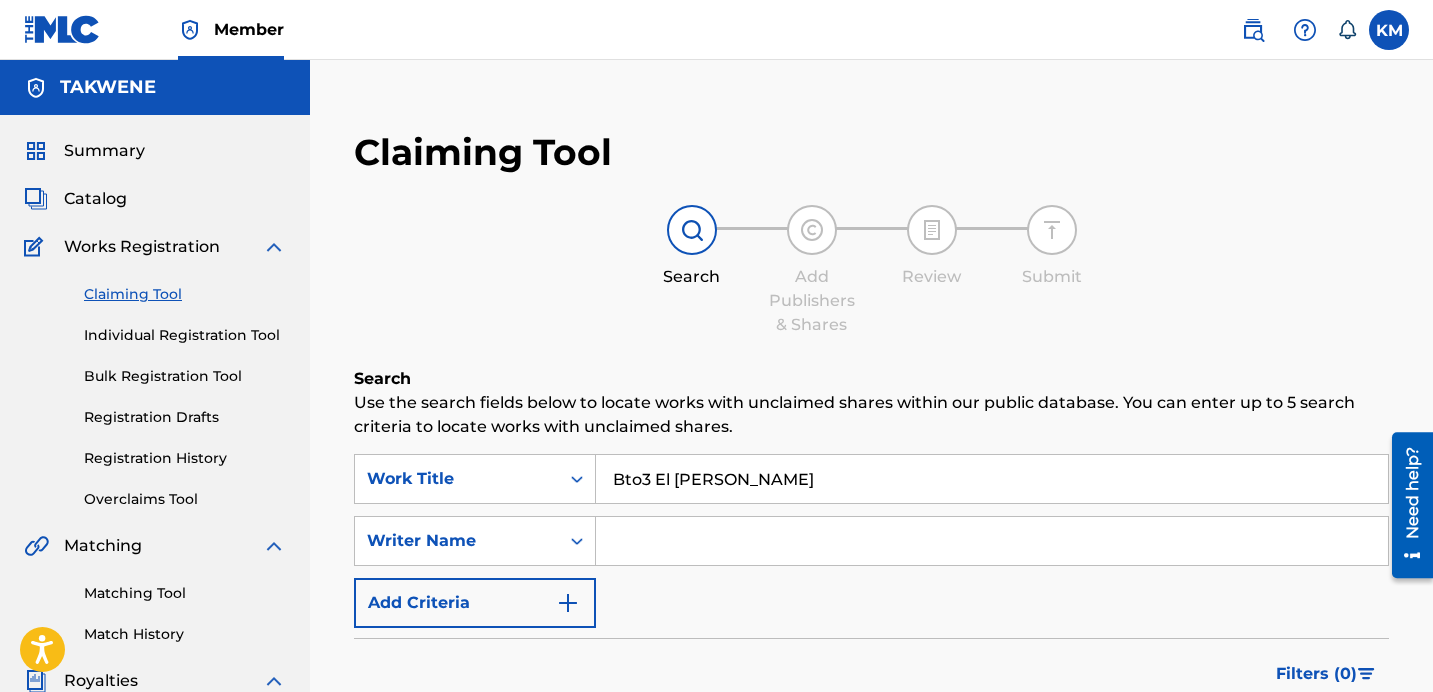 click on "Search" at bounding box center (1314, 755) 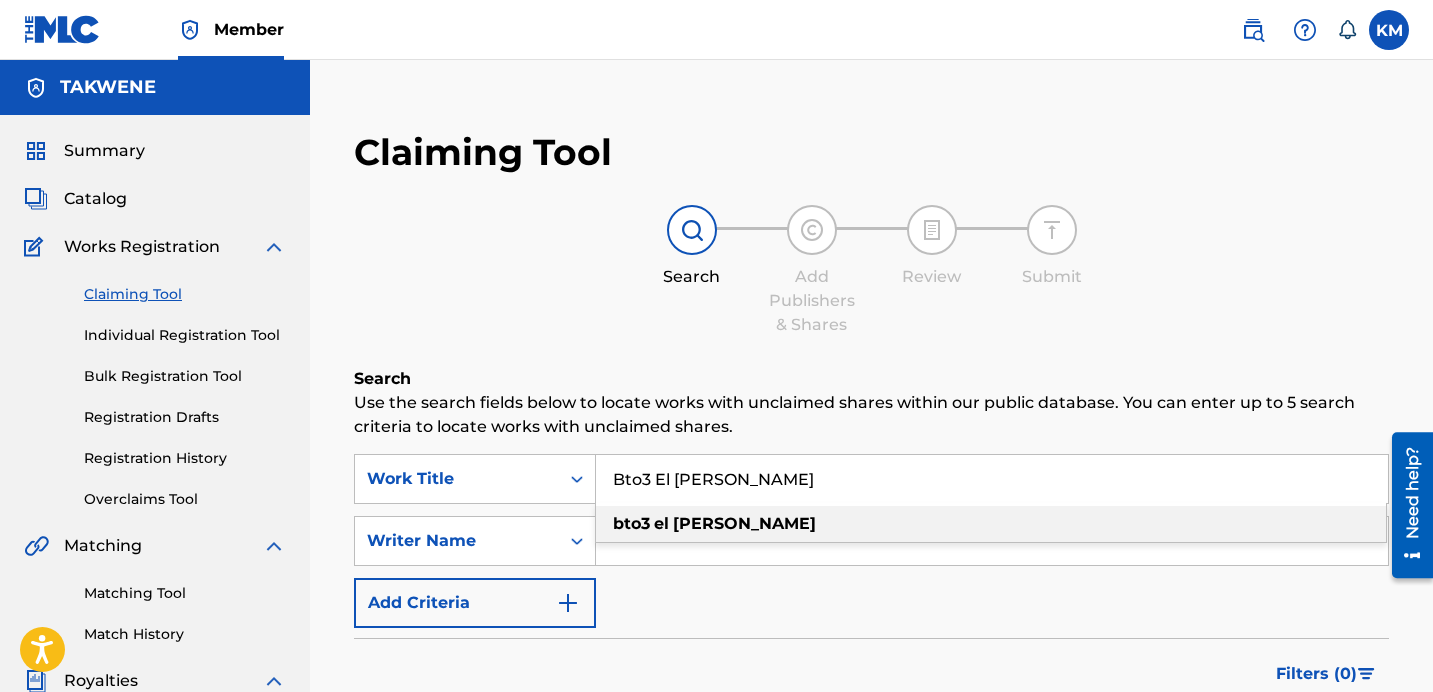 click on "fadila" at bounding box center [744, 523] 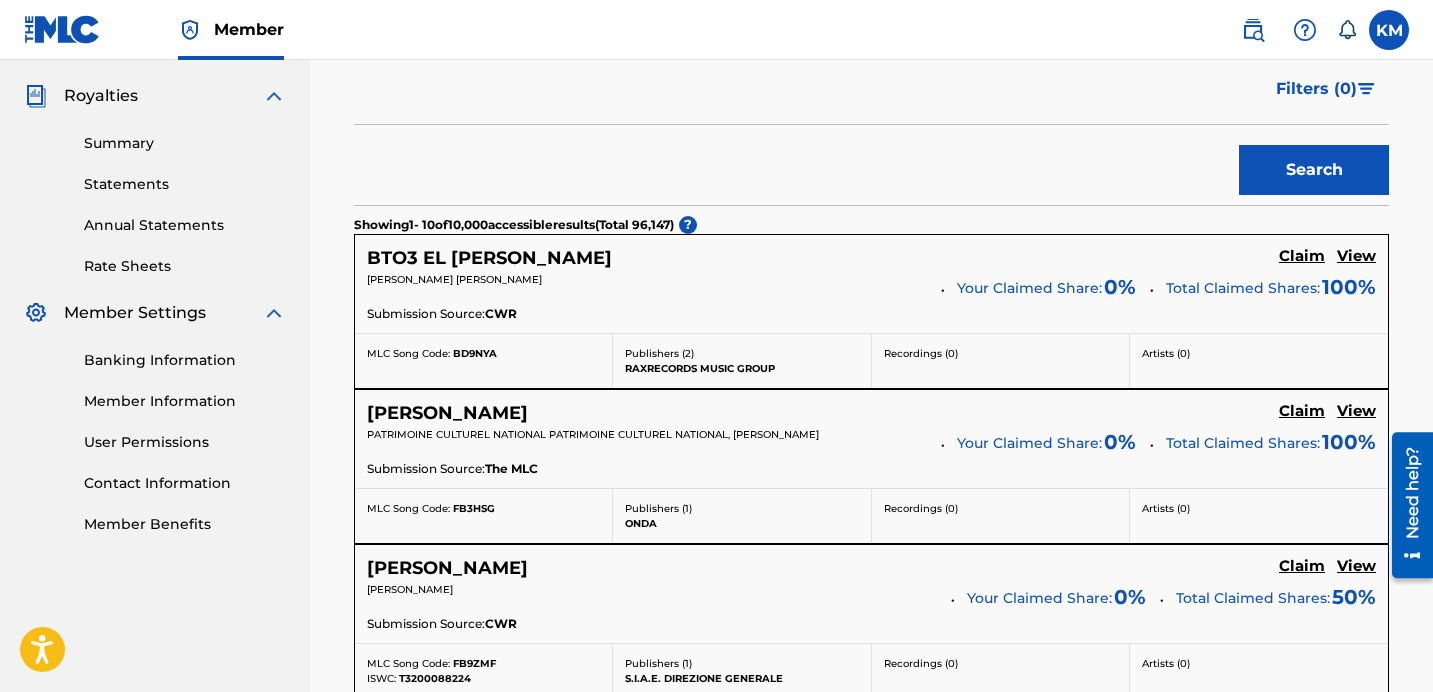 scroll, scrollTop: 589, scrollLeft: 0, axis: vertical 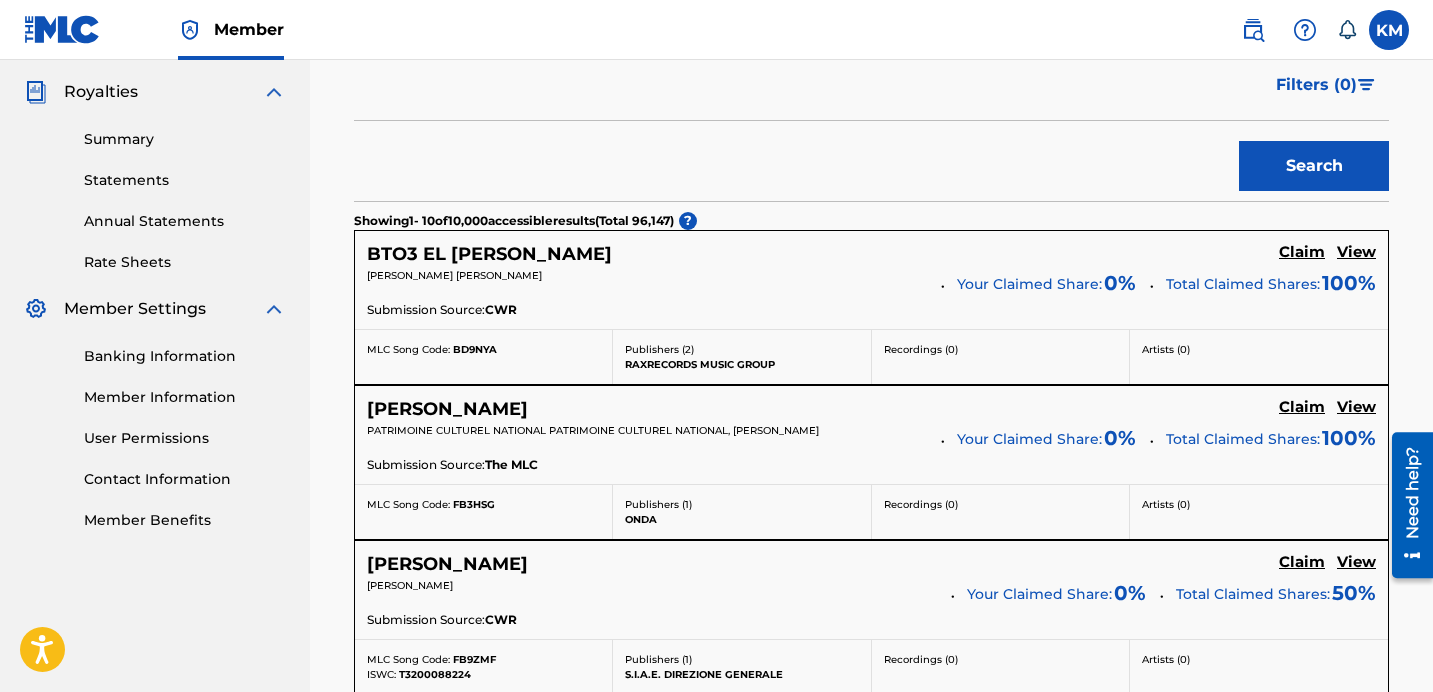 click on "Your Claimed Share:" at bounding box center [1029, 284] 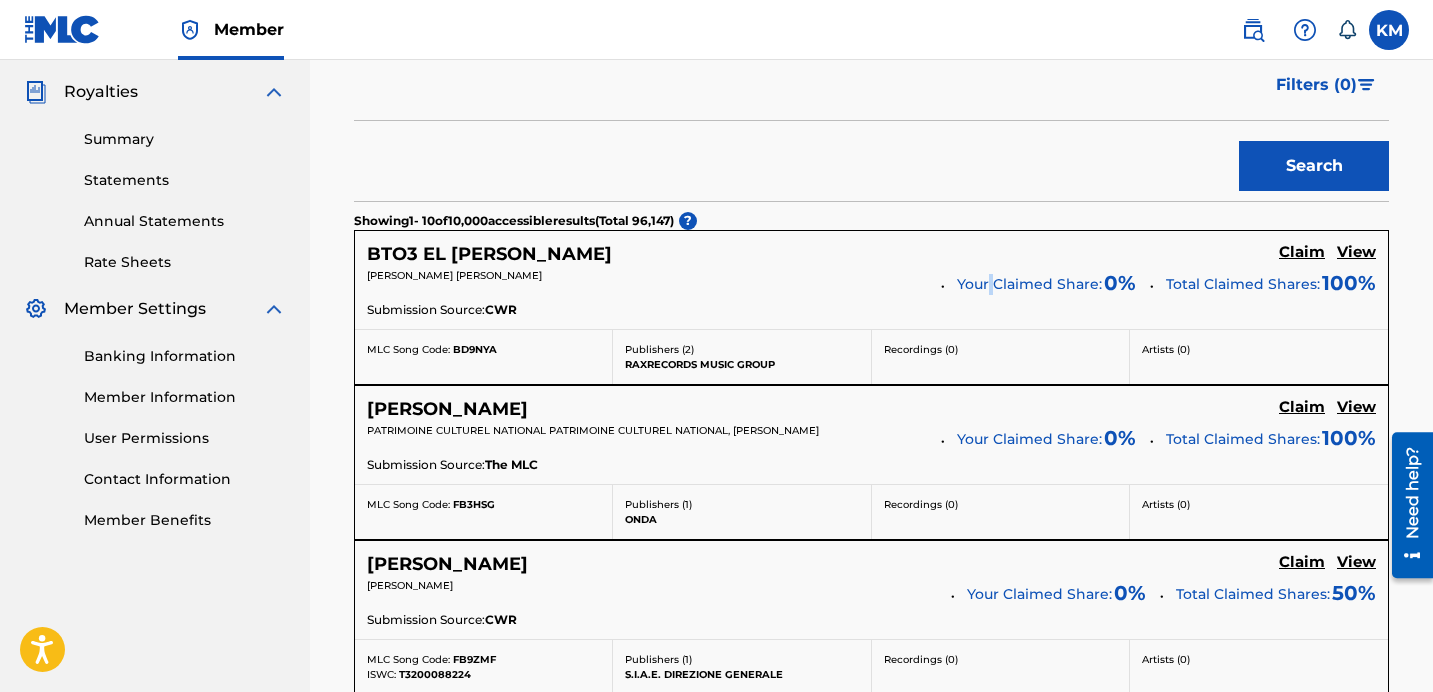 click on "Your Claimed Share:" at bounding box center (1029, 284) 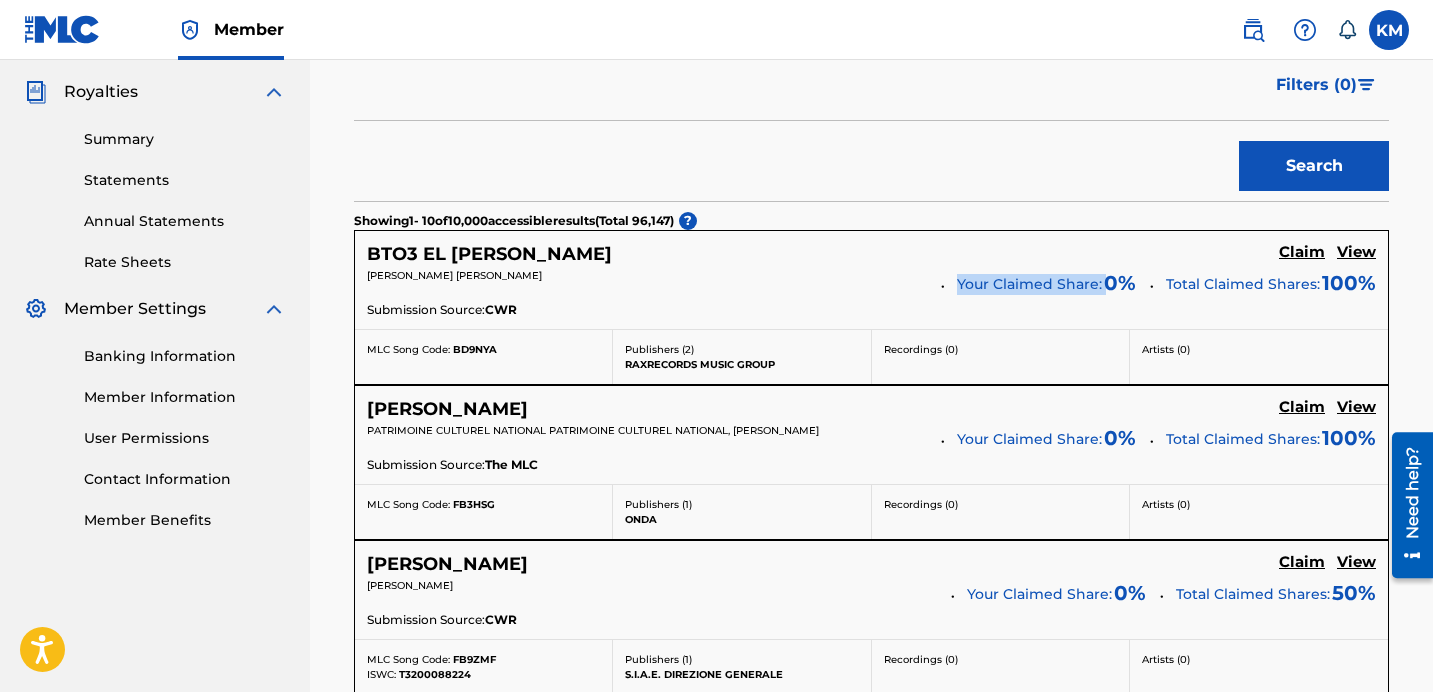 click on "Your Claimed Share:" at bounding box center [1029, 284] 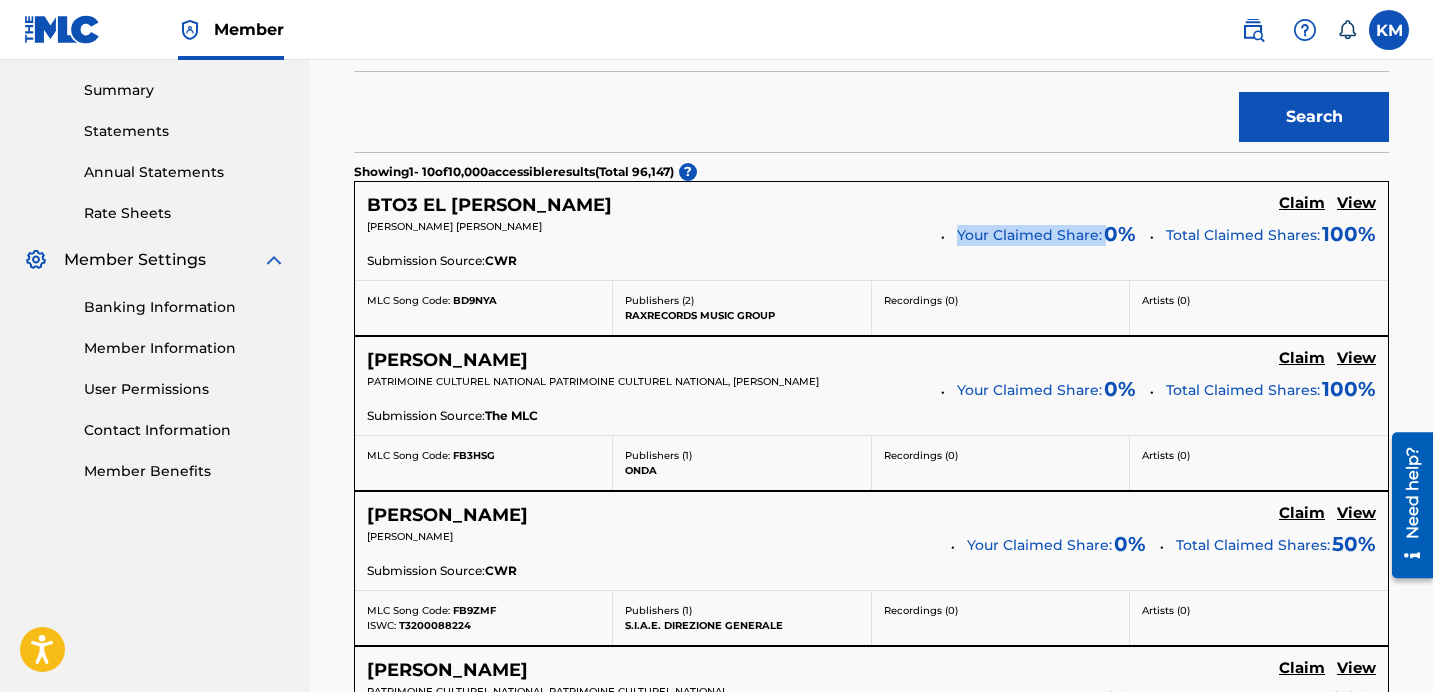 scroll, scrollTop: 646, scrollLeft: 0, axis: vertical 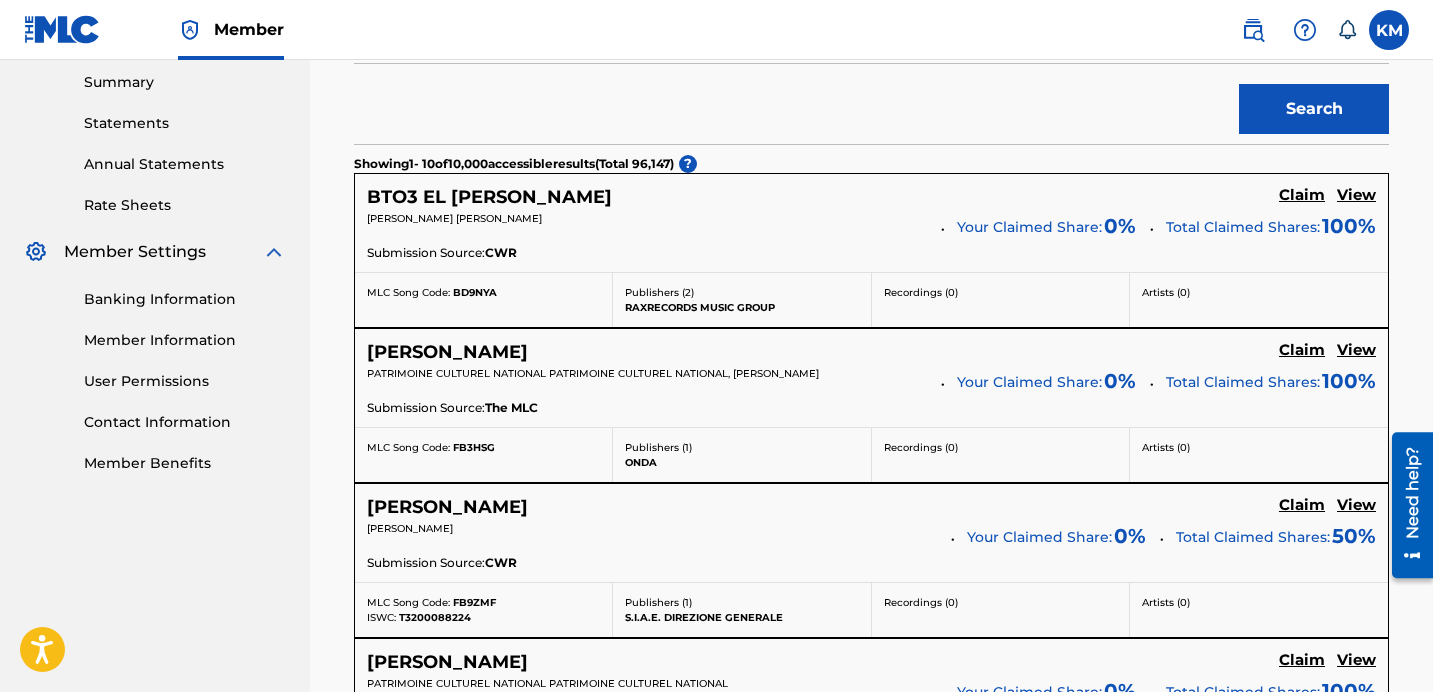 click on "Search" at bounding box center [871, 104] 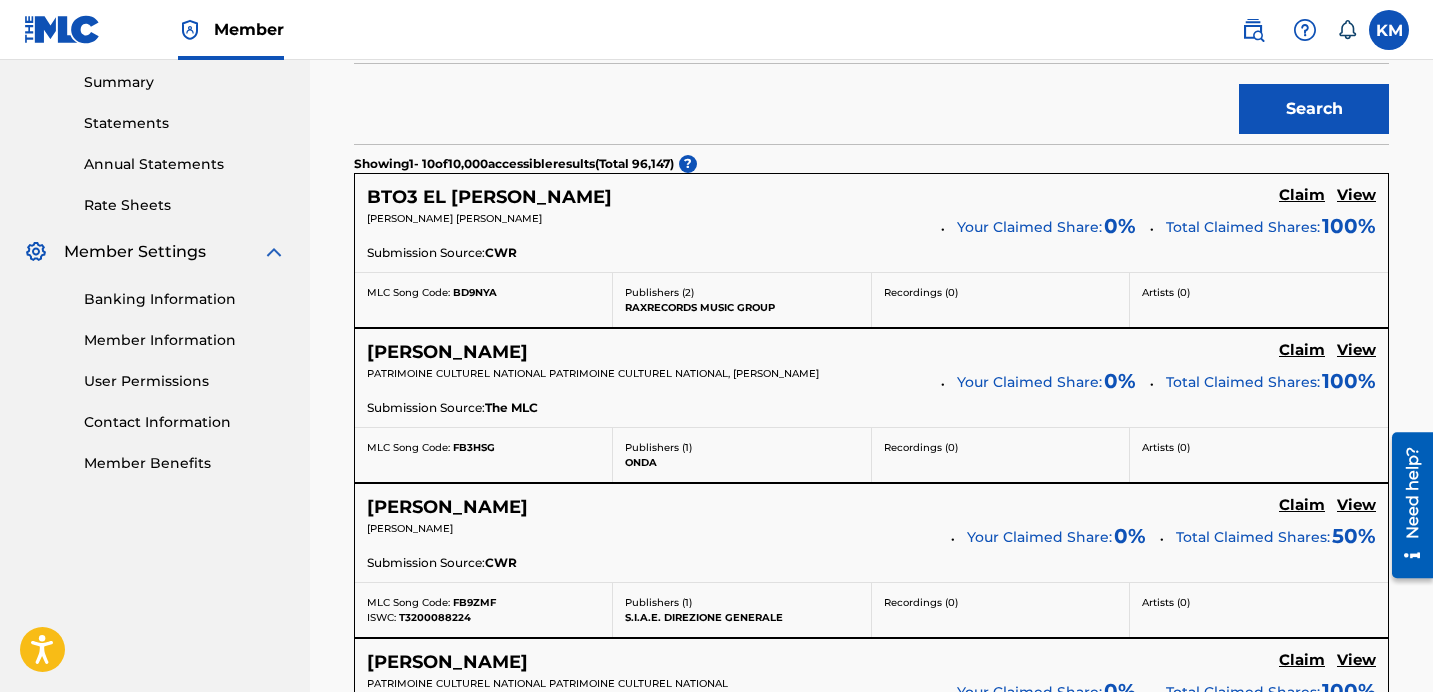 click on "RAXRECORDS MUSIC GROUP" at bounding box center [741, 307] 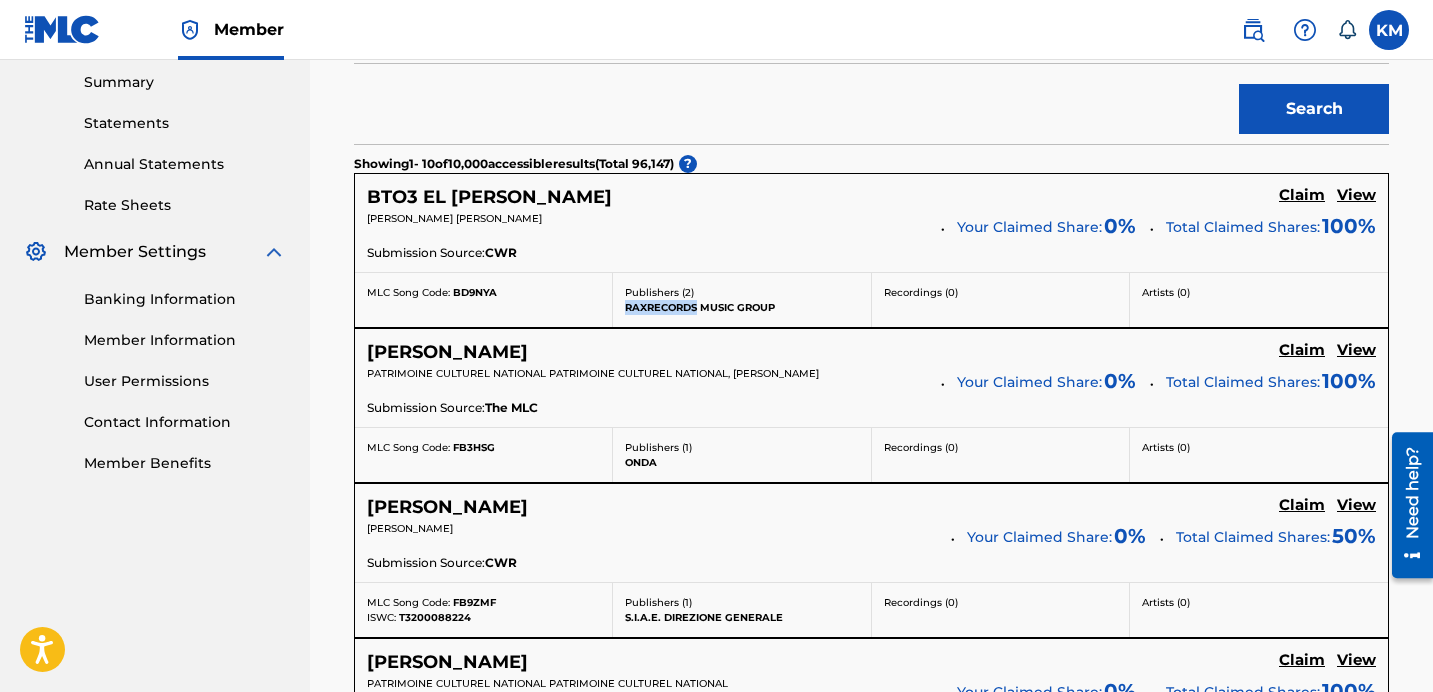 click on "RAXRECORDS MUSIC GROUP" at bounding box center (741, 307) 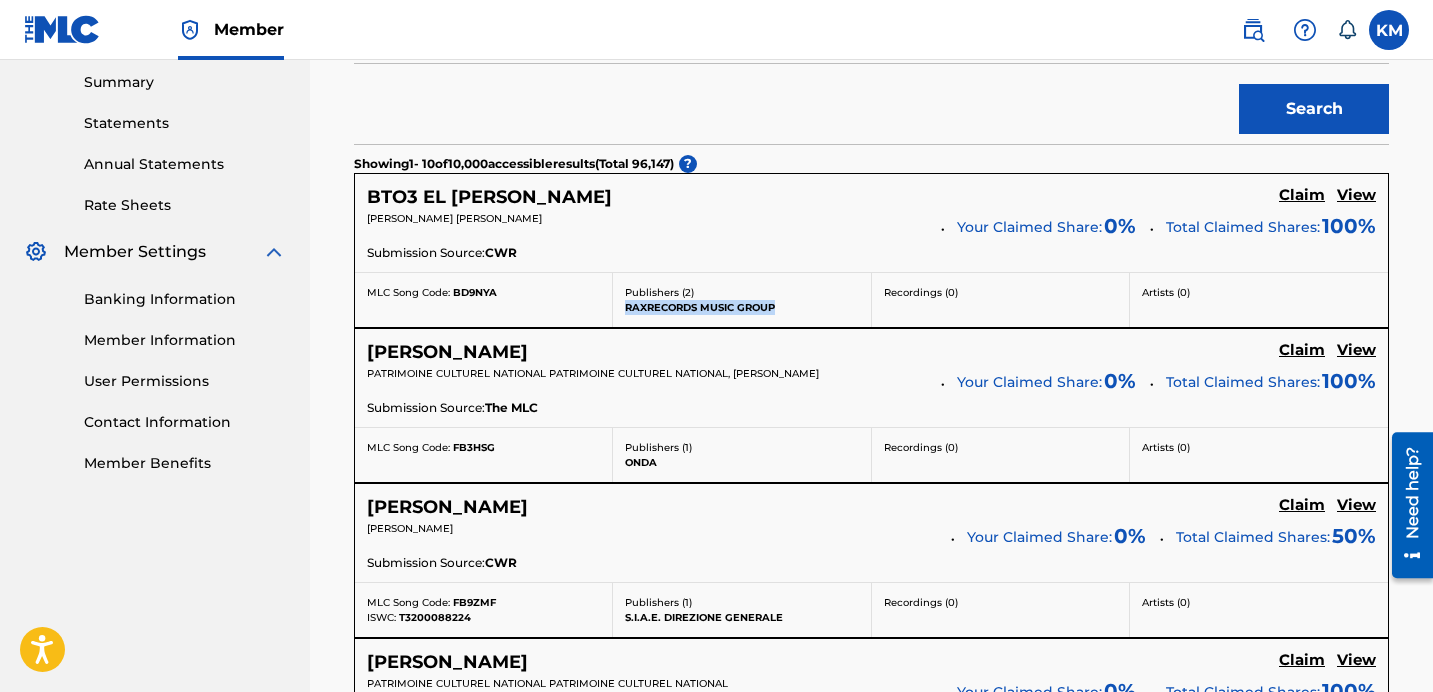 drag, startPoint x: 640, startPoint y: 304, endPoint x: 723, endPoint y: 305, distance: 83.00603 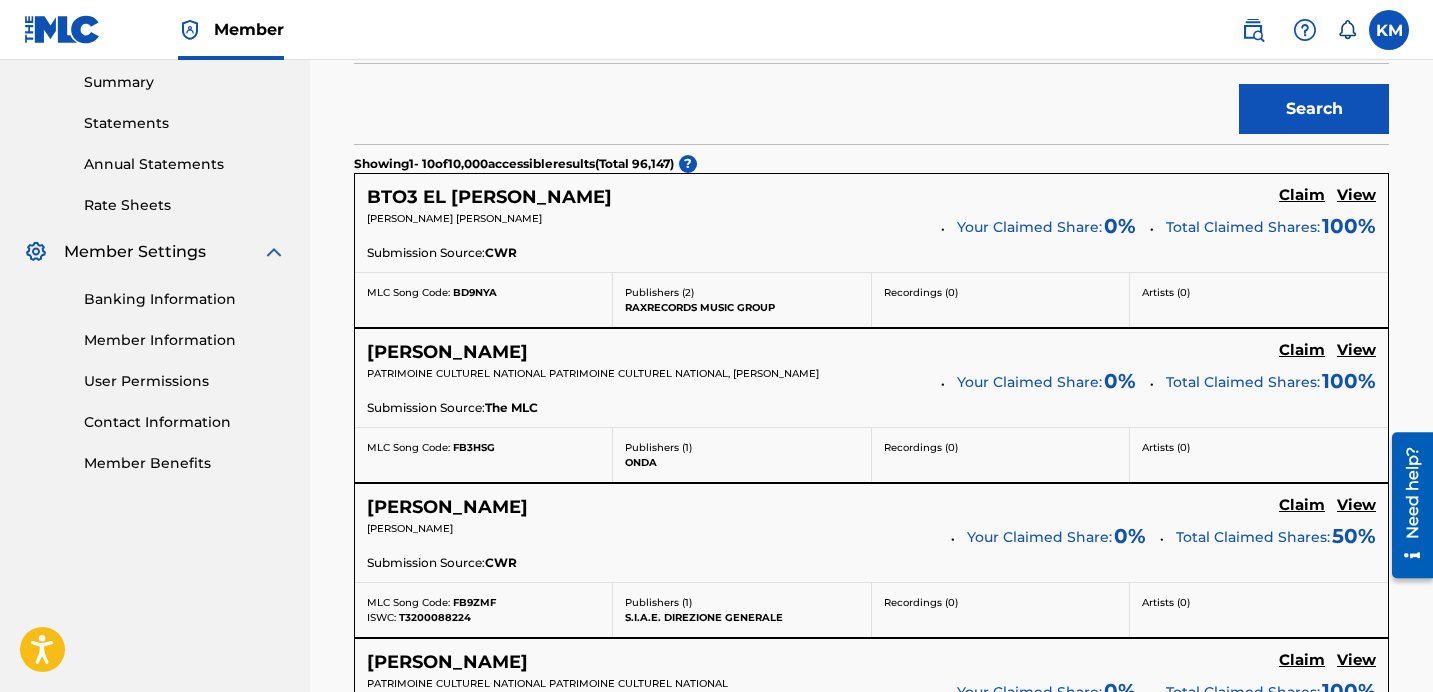 click on "BTO3 EL [PERSON_NAME]" at bounding box center (489, 197) 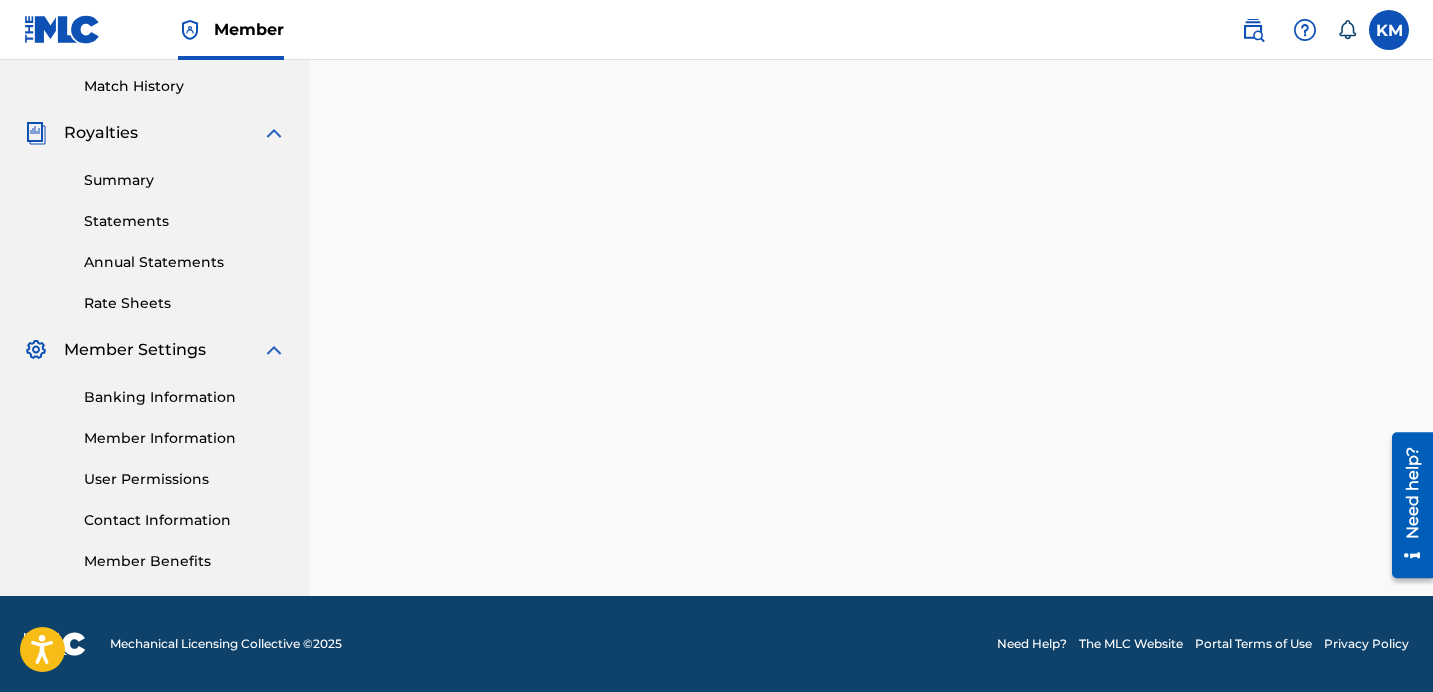 scroll, scrollTop: 0, scrollLeft: 0, axis: both 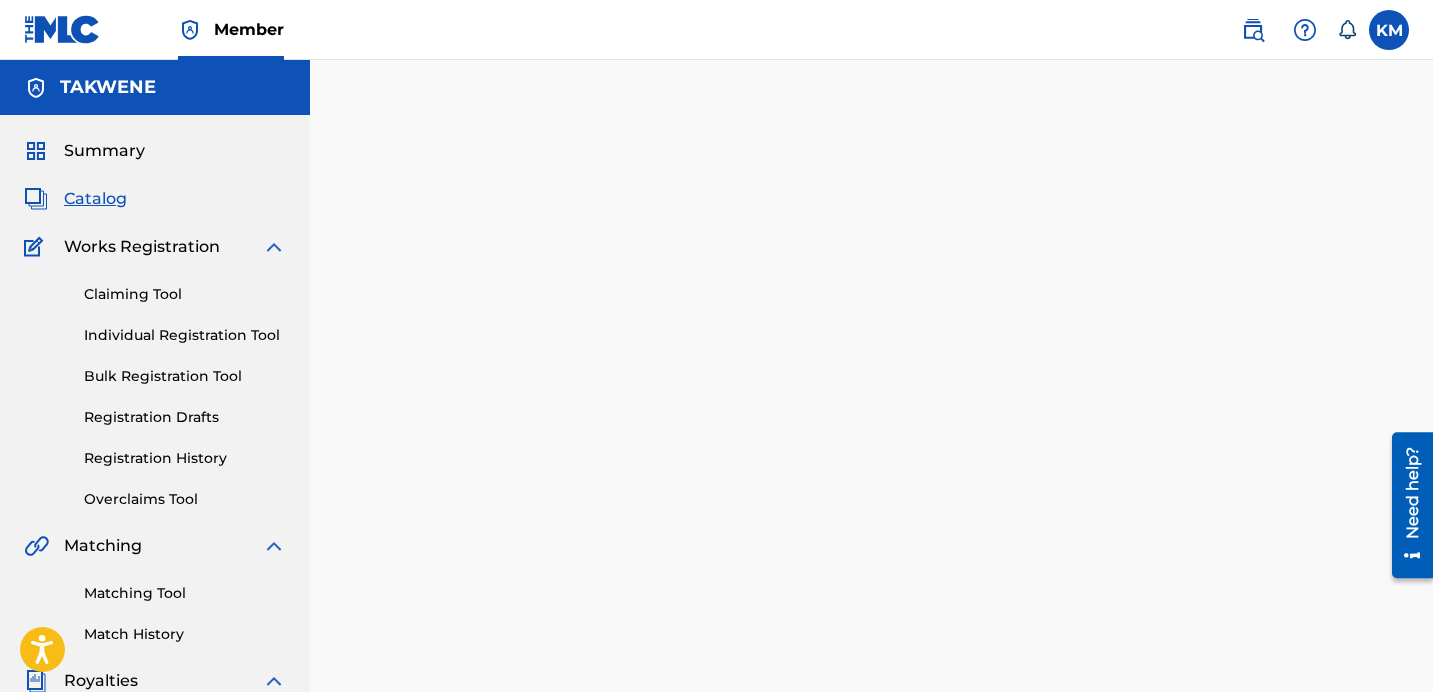 click at bounding box center [871, 627] 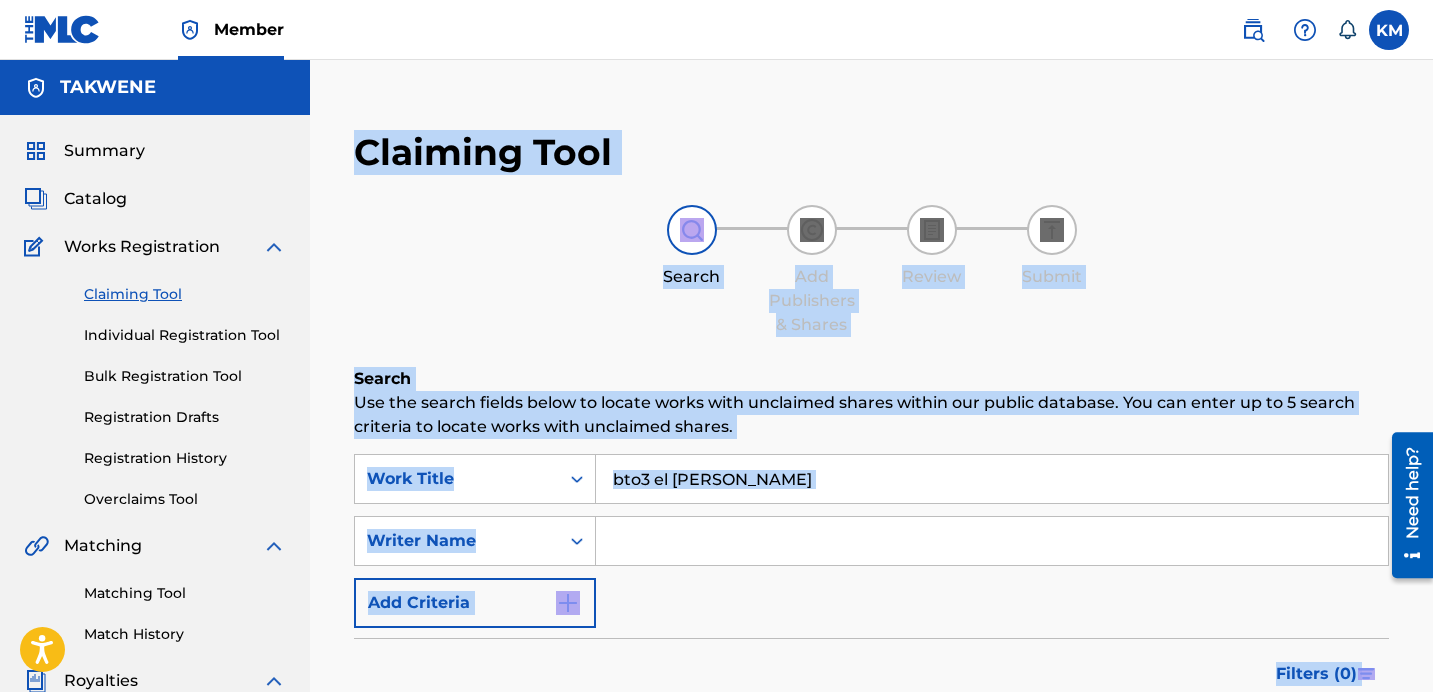 scroll, scrollTop: 646, scrollLeft: 0, axis: vertical 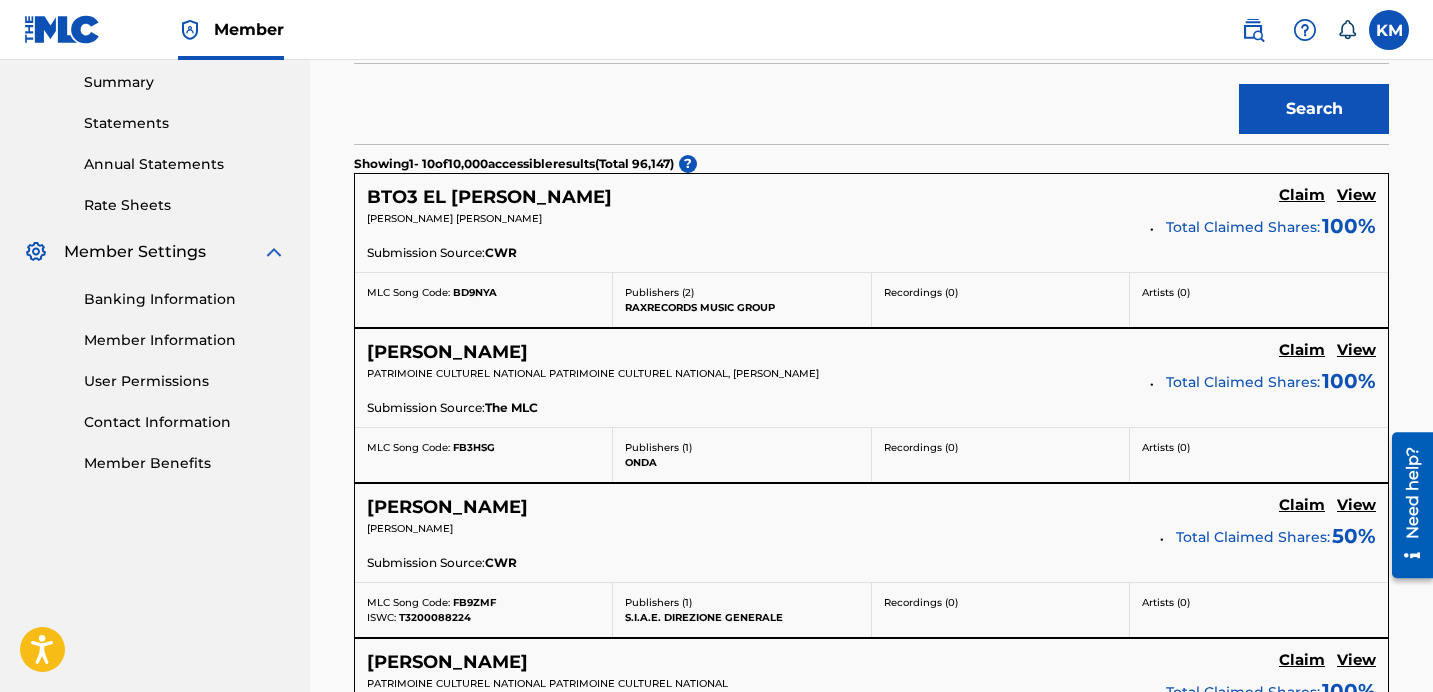 click on "Showing  1  -   10  of  10,000  accessible  results  (Total   96,147 ) ?" at bounding box center (871, 158) 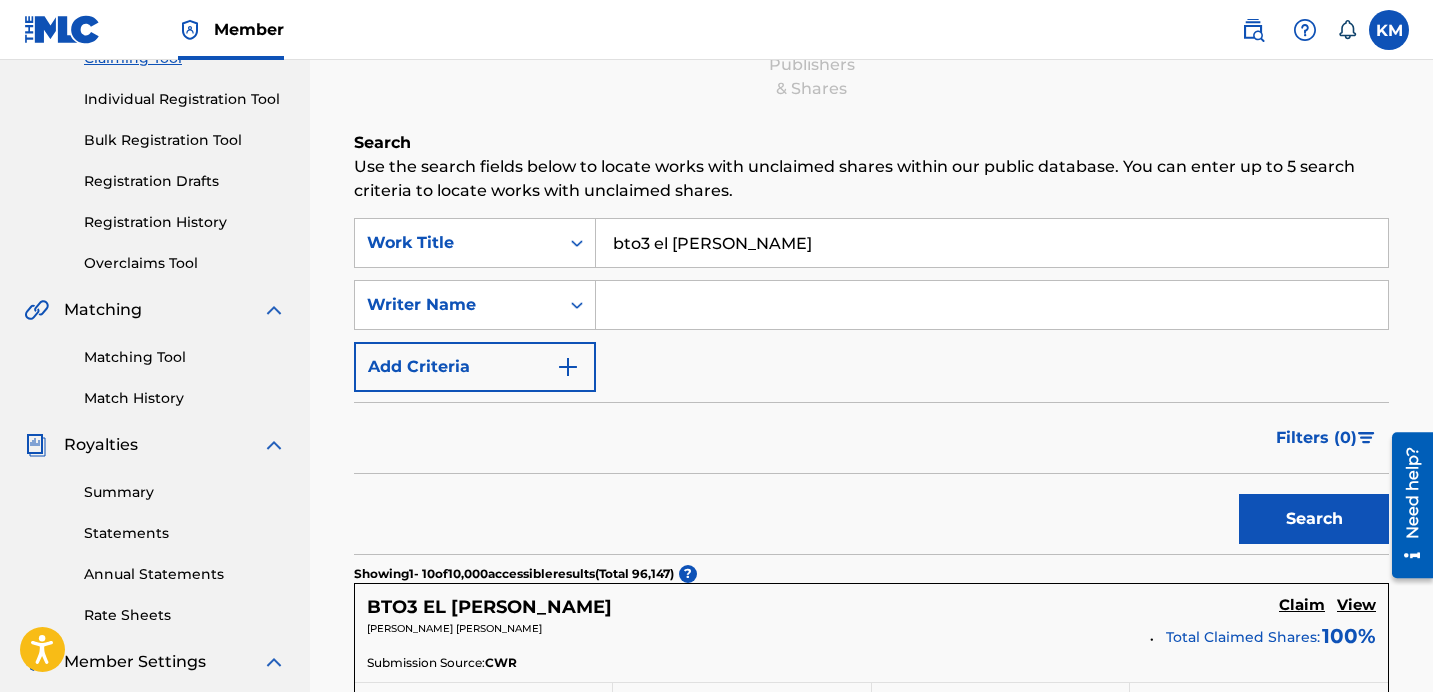 scroll, scrollTop: 233, scrollLeft: 0, axis: vertical 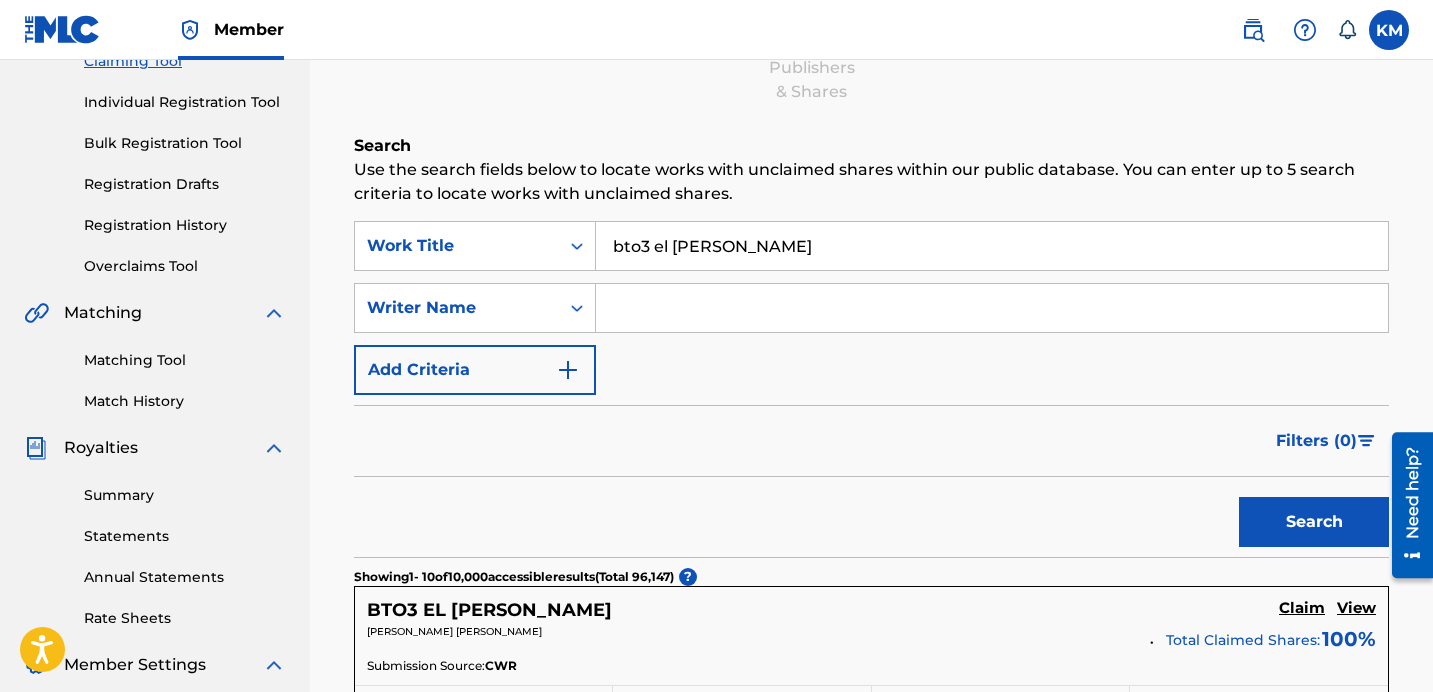 click on "bto3 el fadila" at bounding box center [992, 246] 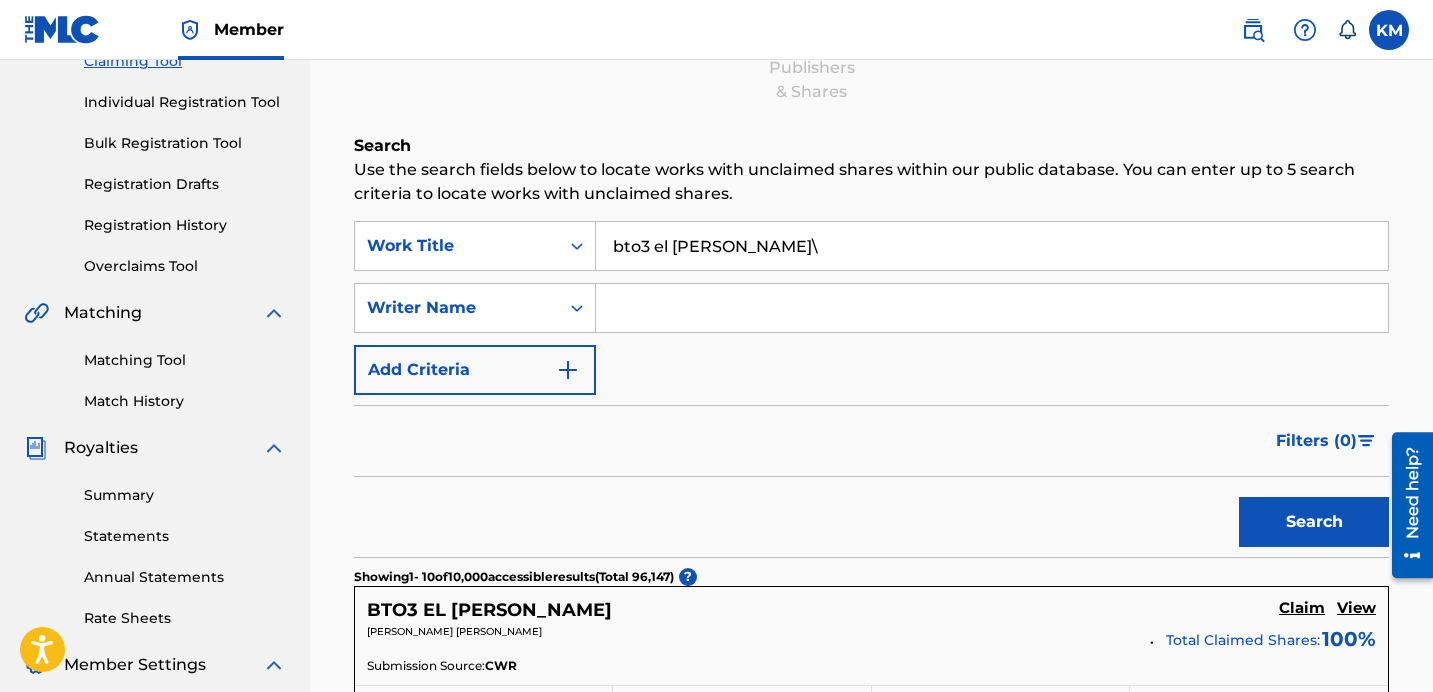 type on "bto3 el fadila" 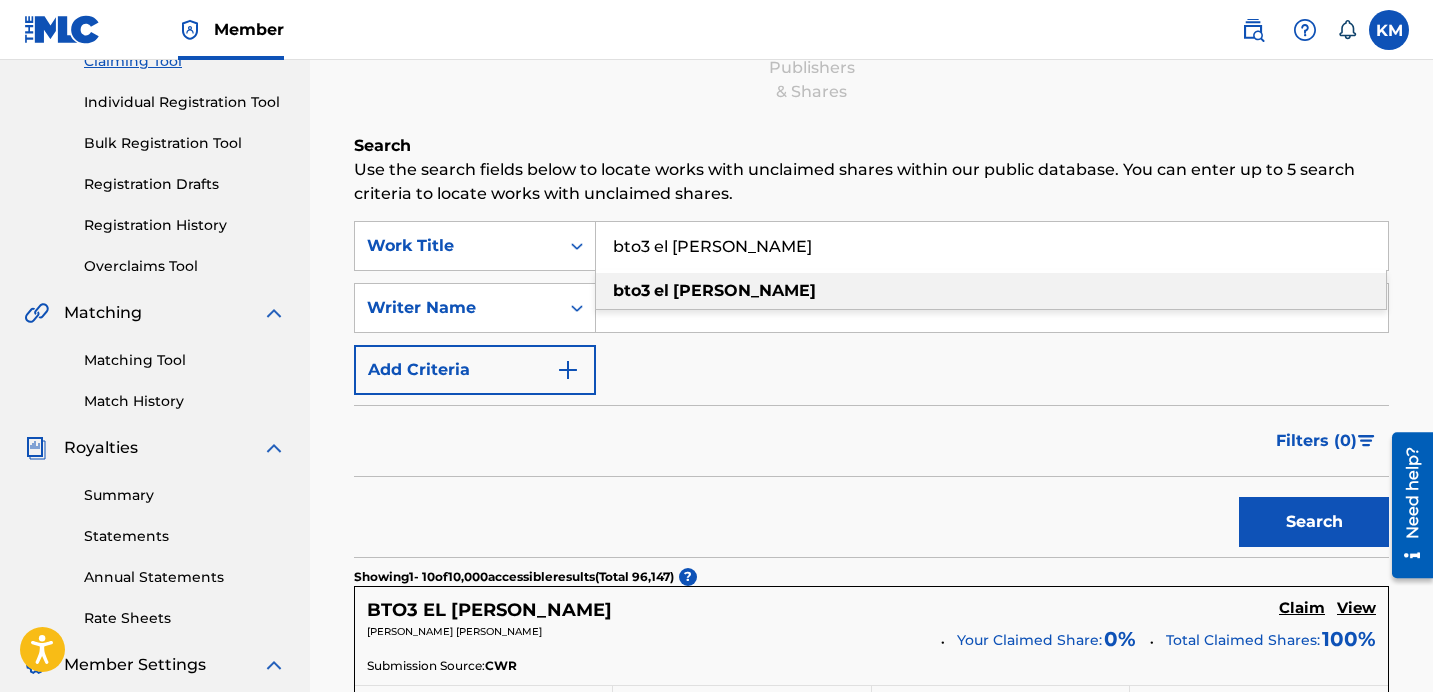 click on "bto3   el   fadila" at bounding box center (991, 291) 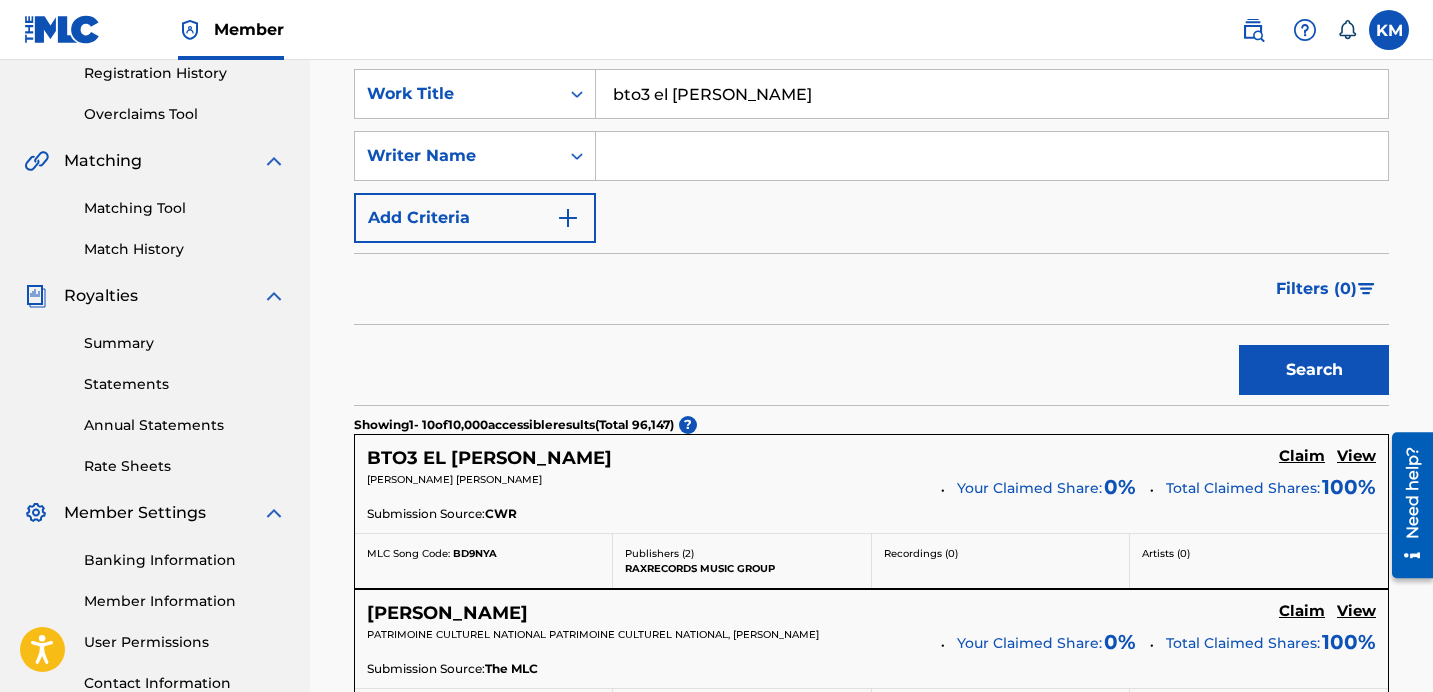 scroll, scrollTop: 392, scrollLeft: 0, axis: vertical 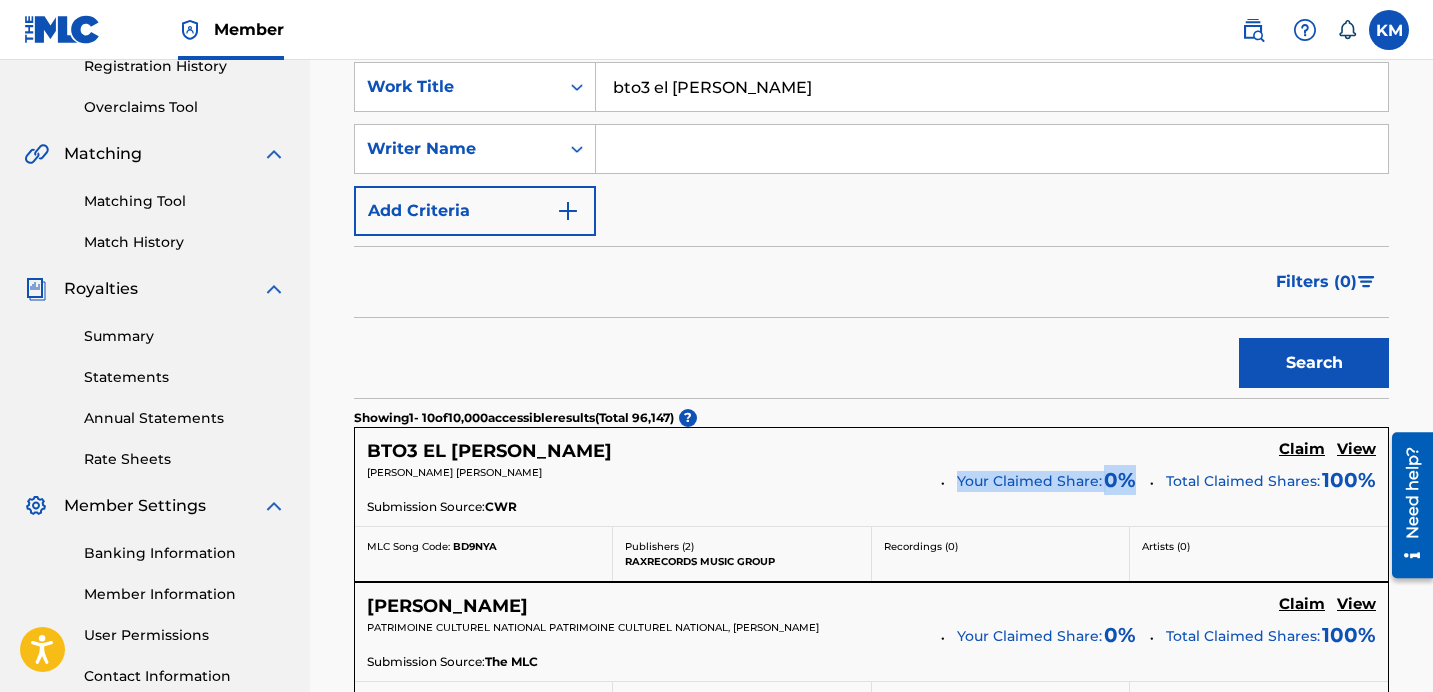 drag, startPoint x: 943, startPoint y: 475, endPoint x: 1135, endPoint y: 483, distance: 192.1666 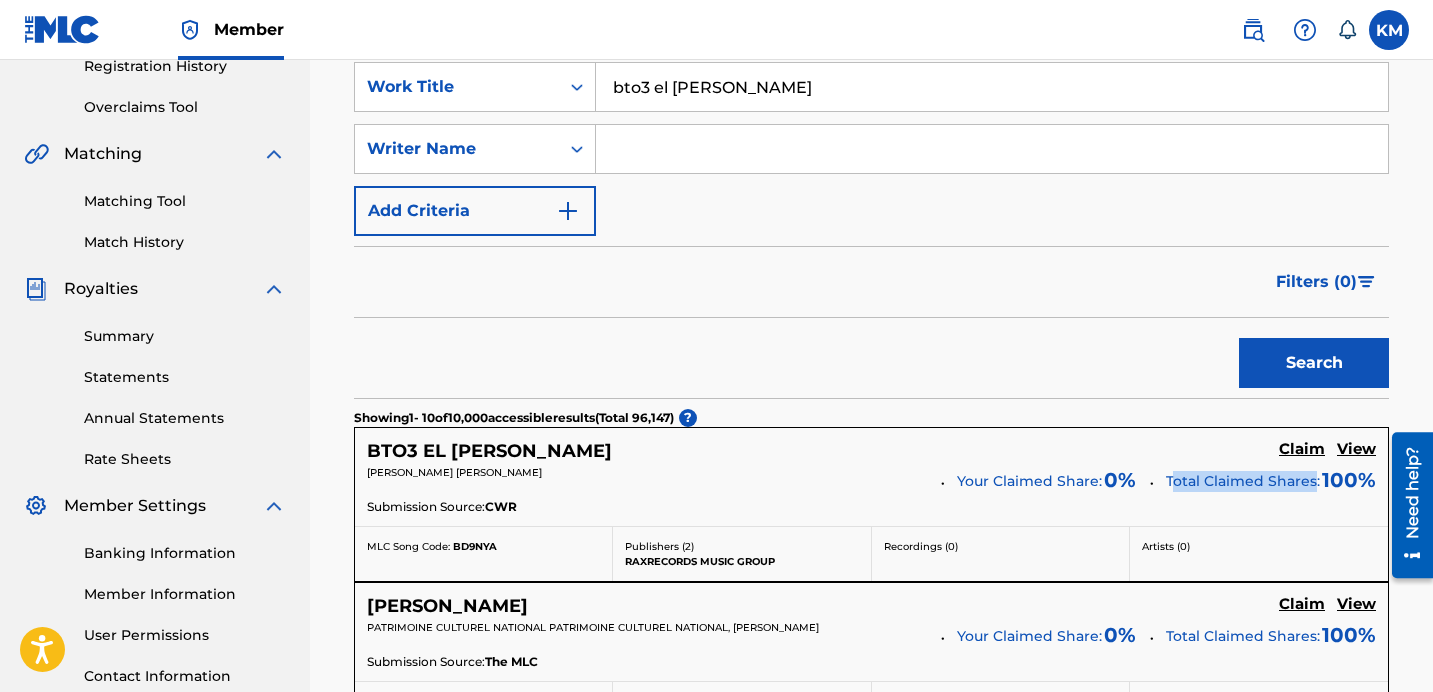 drag, startPoint x: 1177, startPoint y: 475, endPoint x: 1320, endPoint y: 457, distance: 144.12842 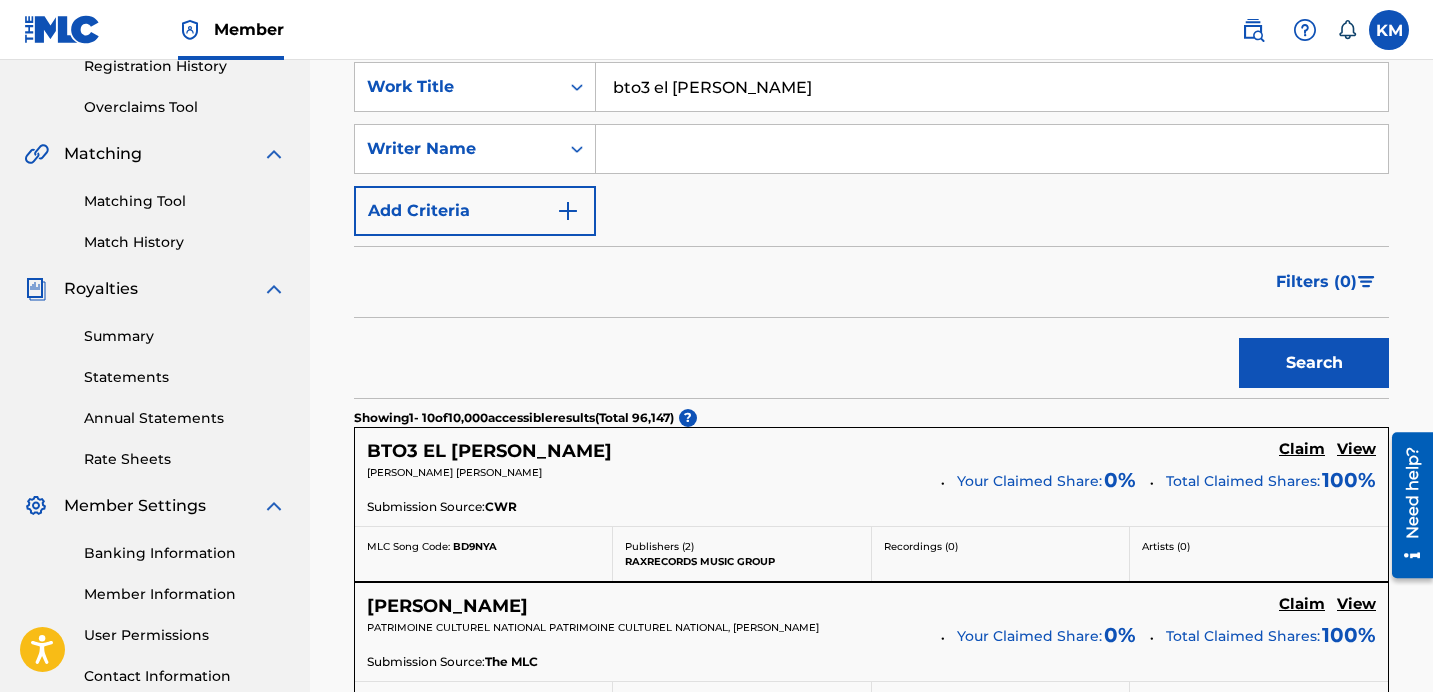 click on "Claim" at bounding box center (1302, 449) 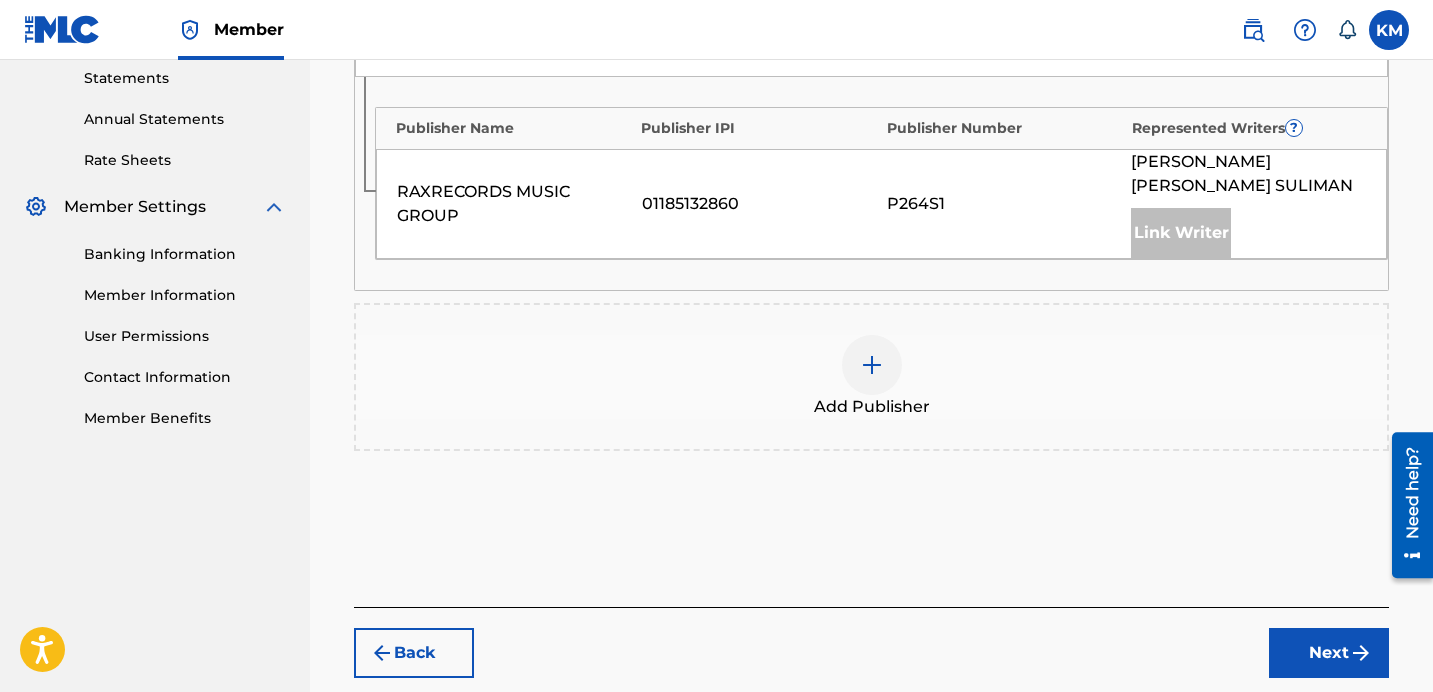 scroll, scrollTop: 696, scrollLeft: 0, axis: vertical 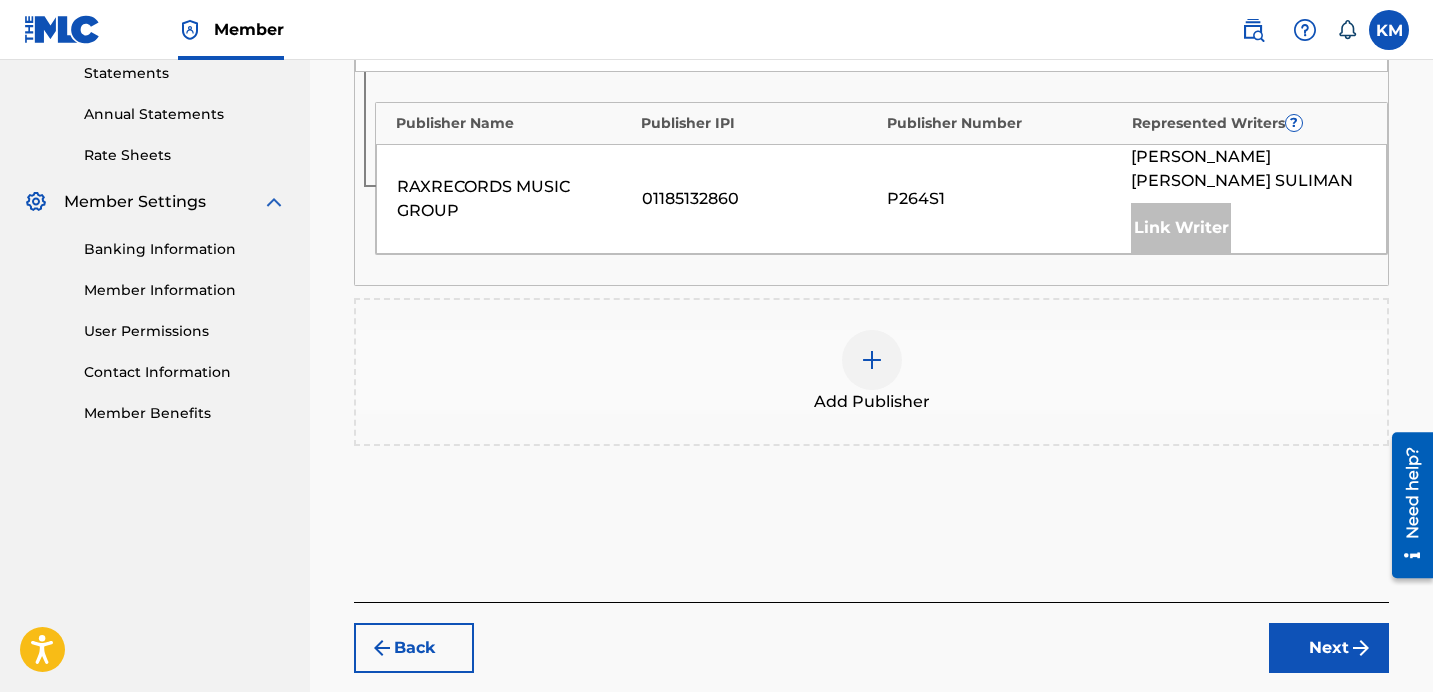 click at bounding box center [872, 360] 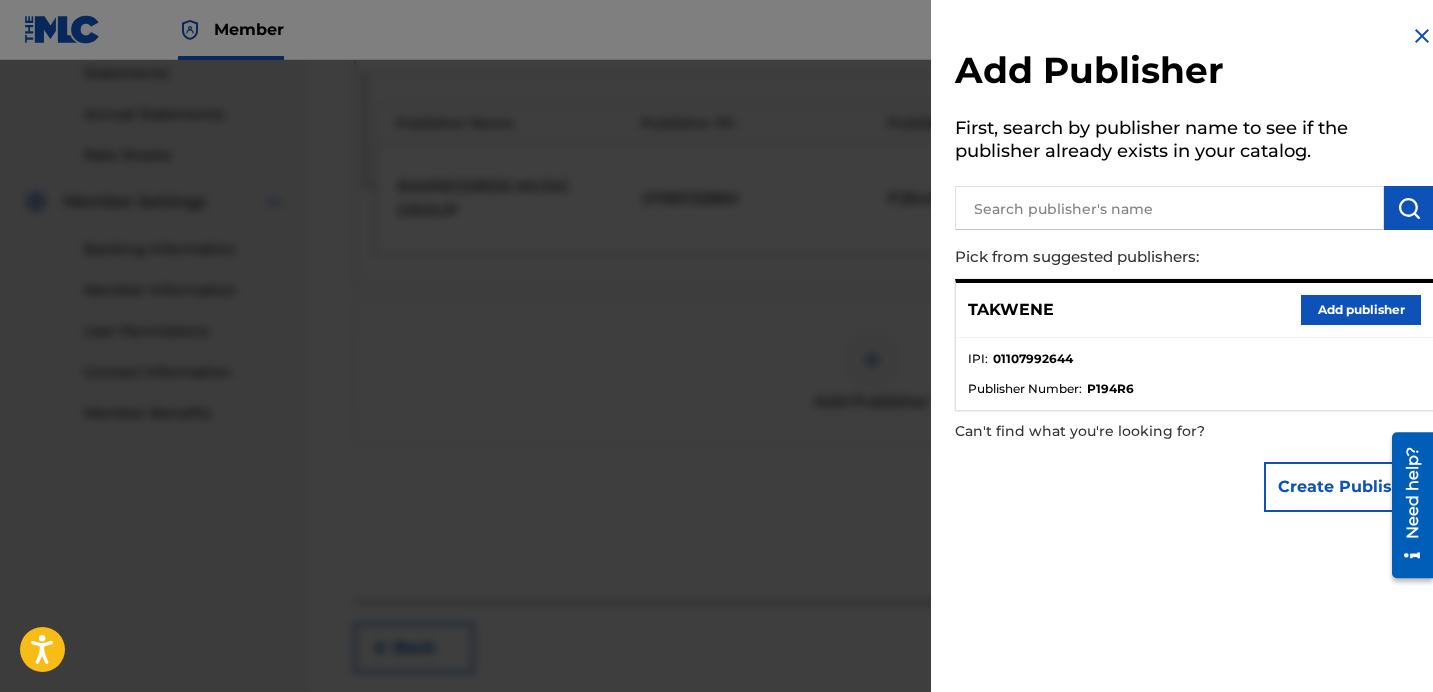 click on "IPI : 01107992644" at bounding box center [1194, 365] 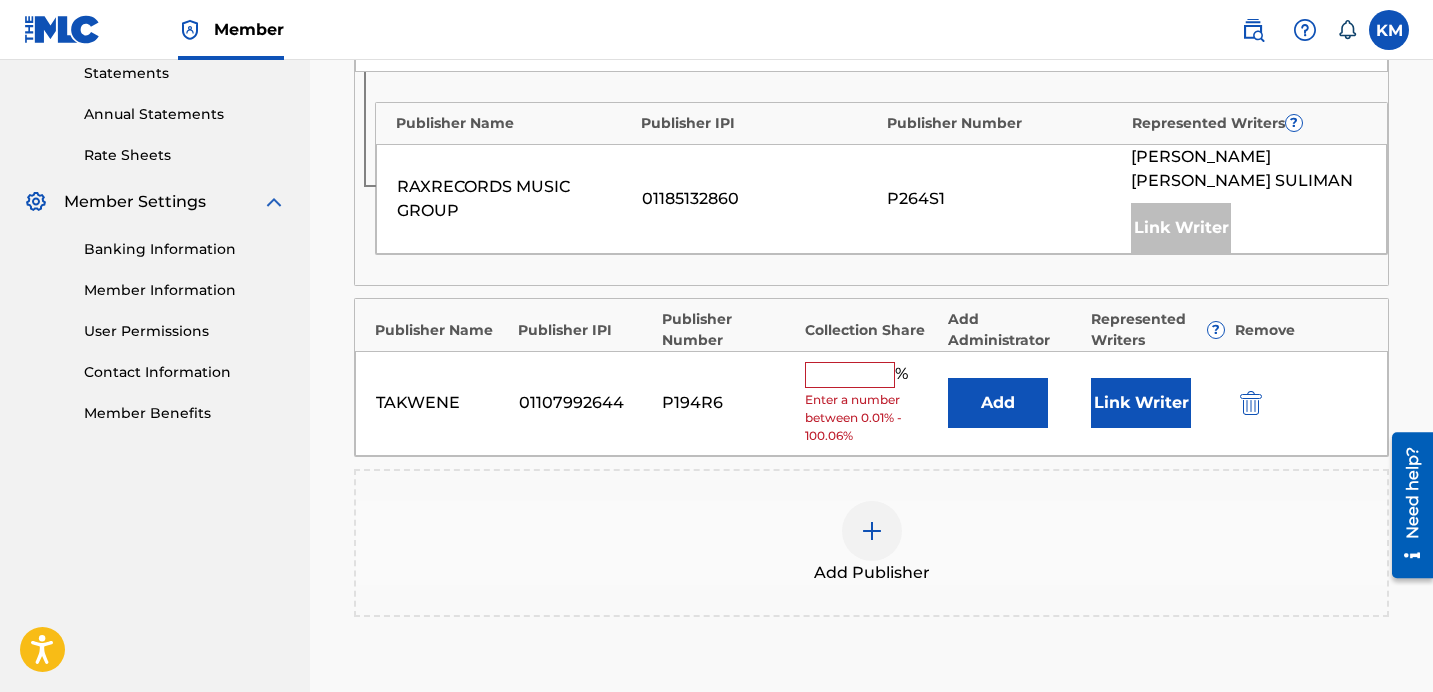 click at bounding box center [850, 375] 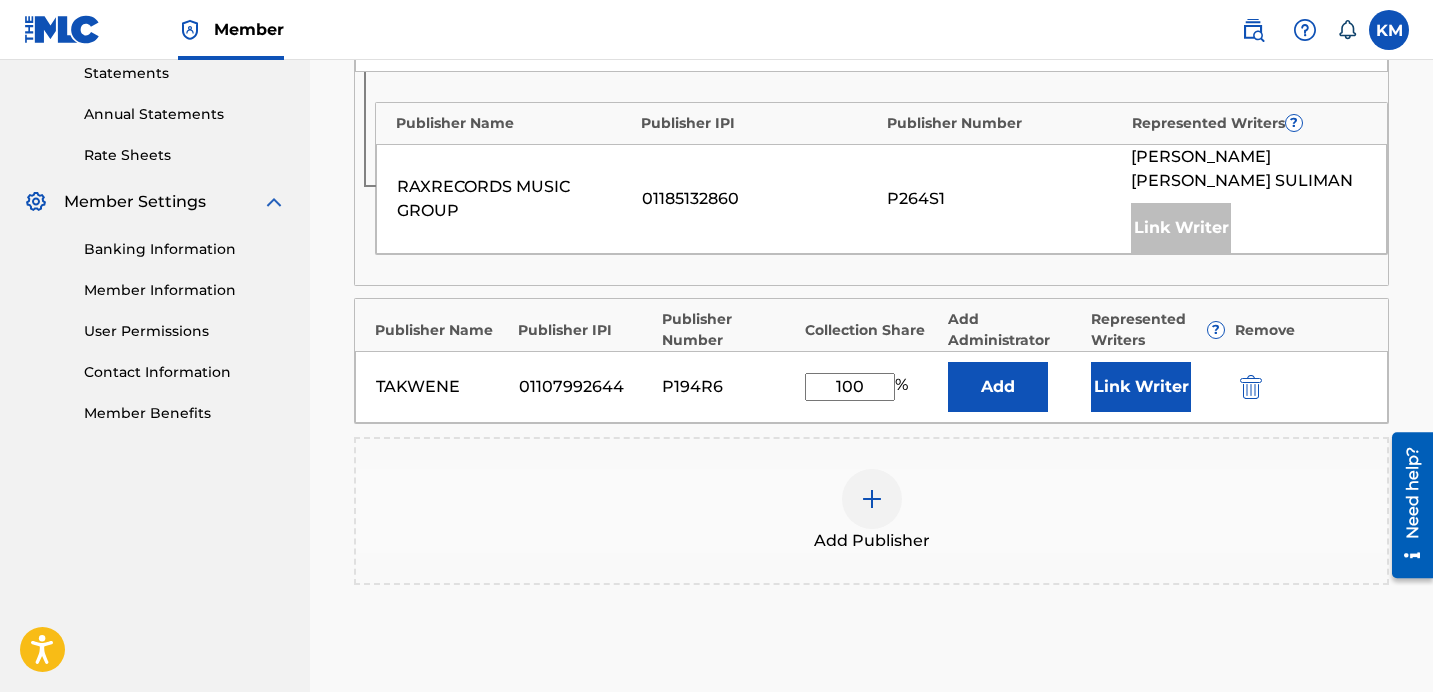 type on "100" 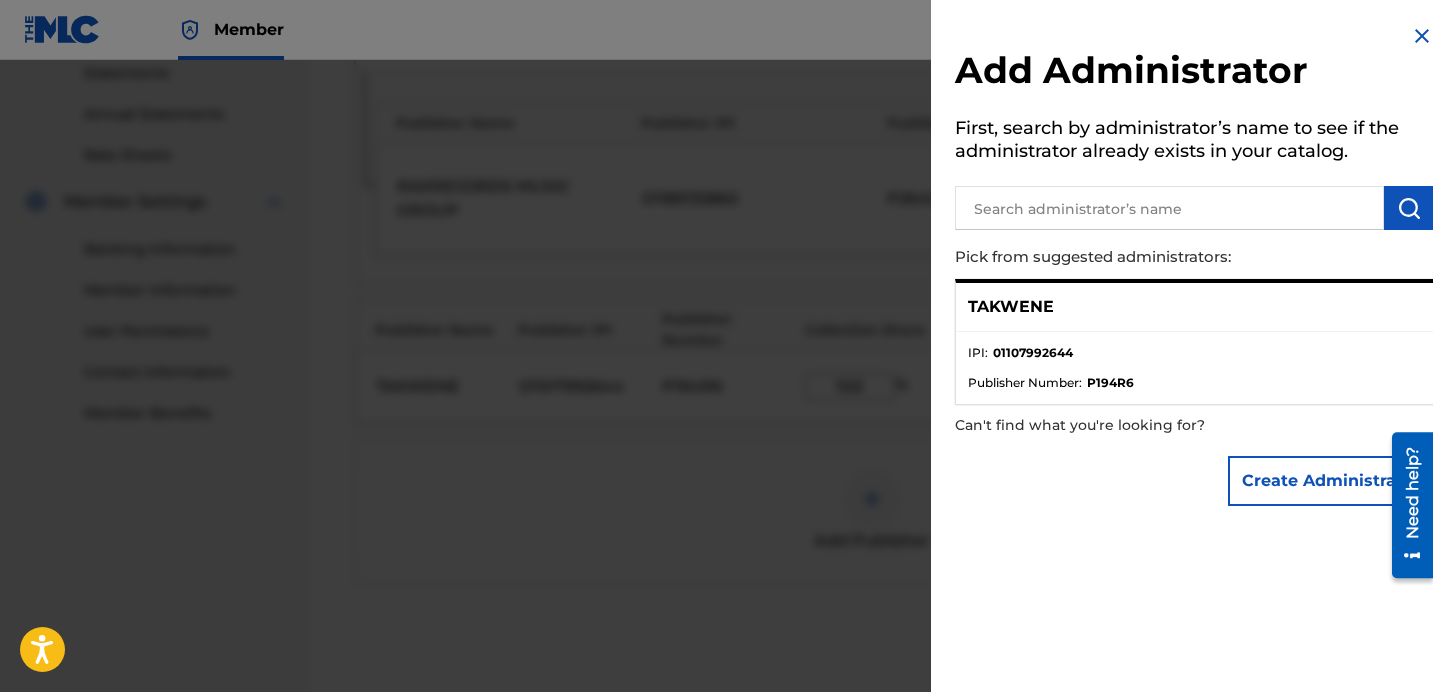 click on "TAKWENE" at bounding box center (1194, 307) 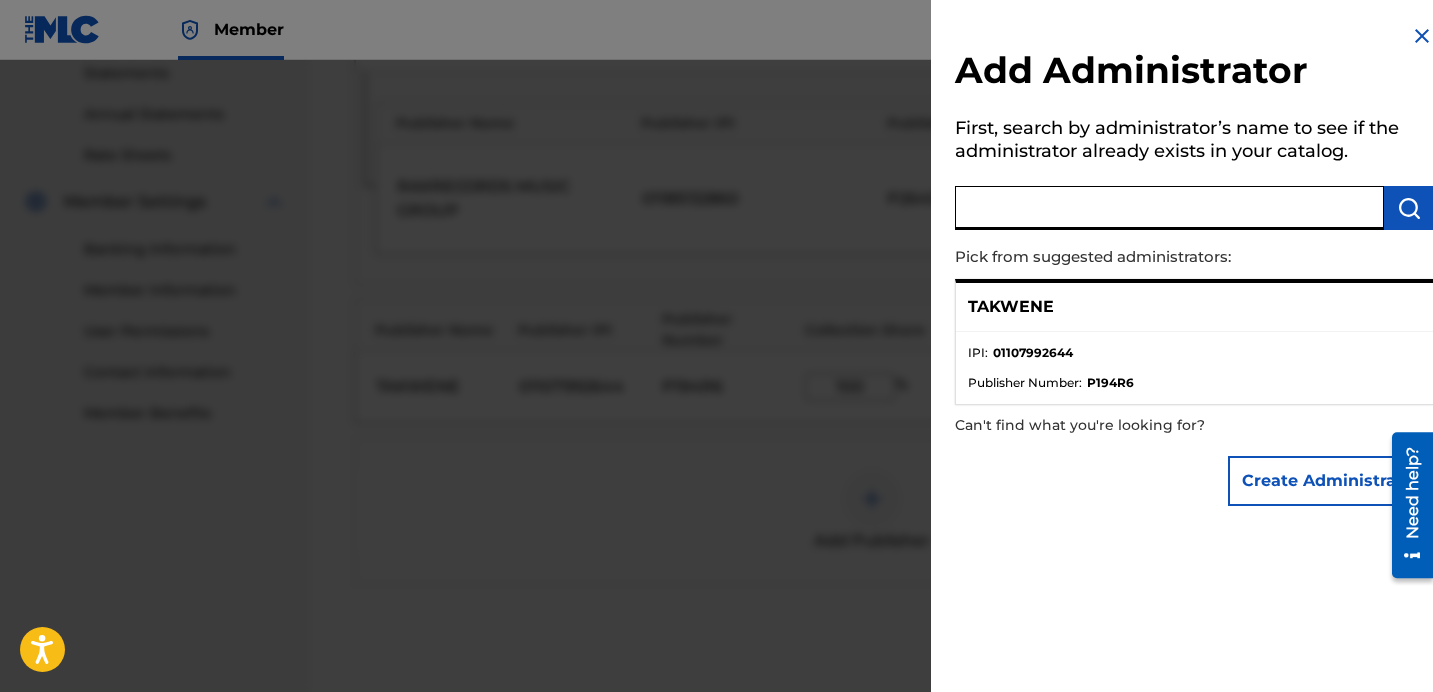 click at bounding box center (1169, 208) 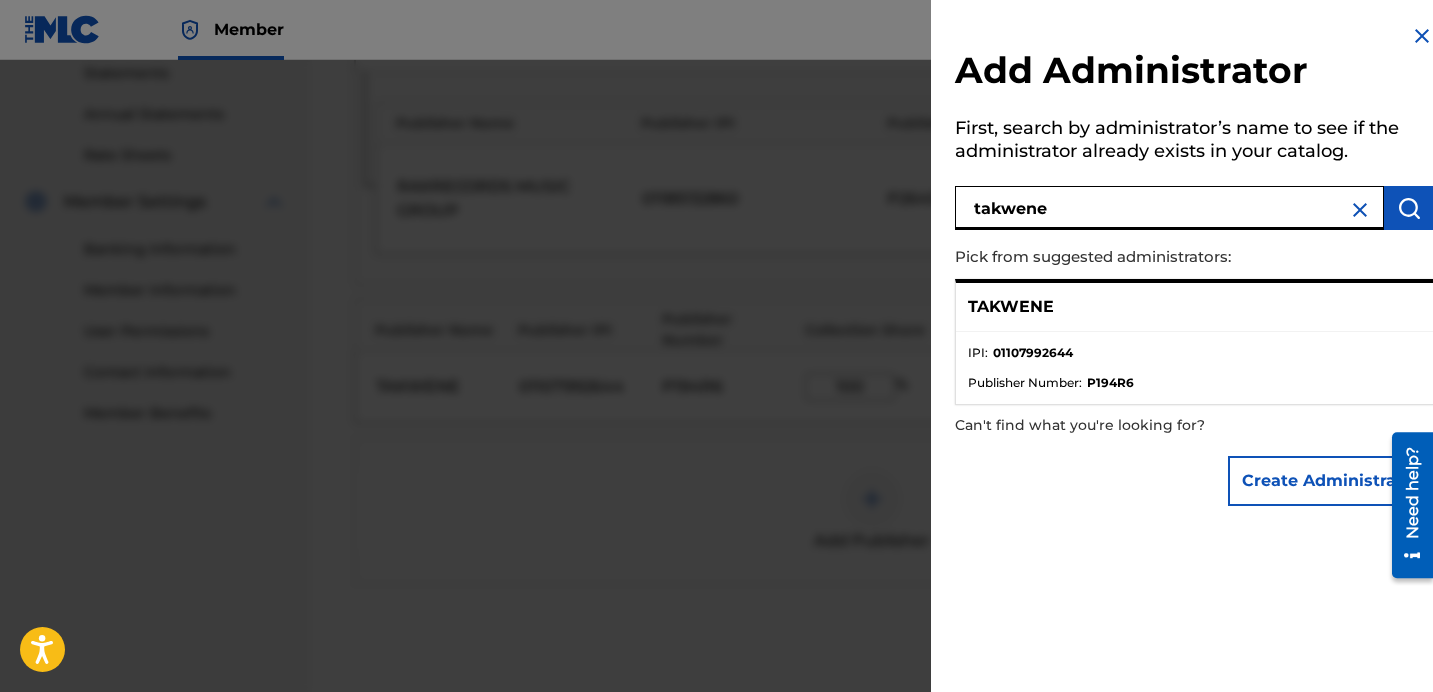 type on "takwene" 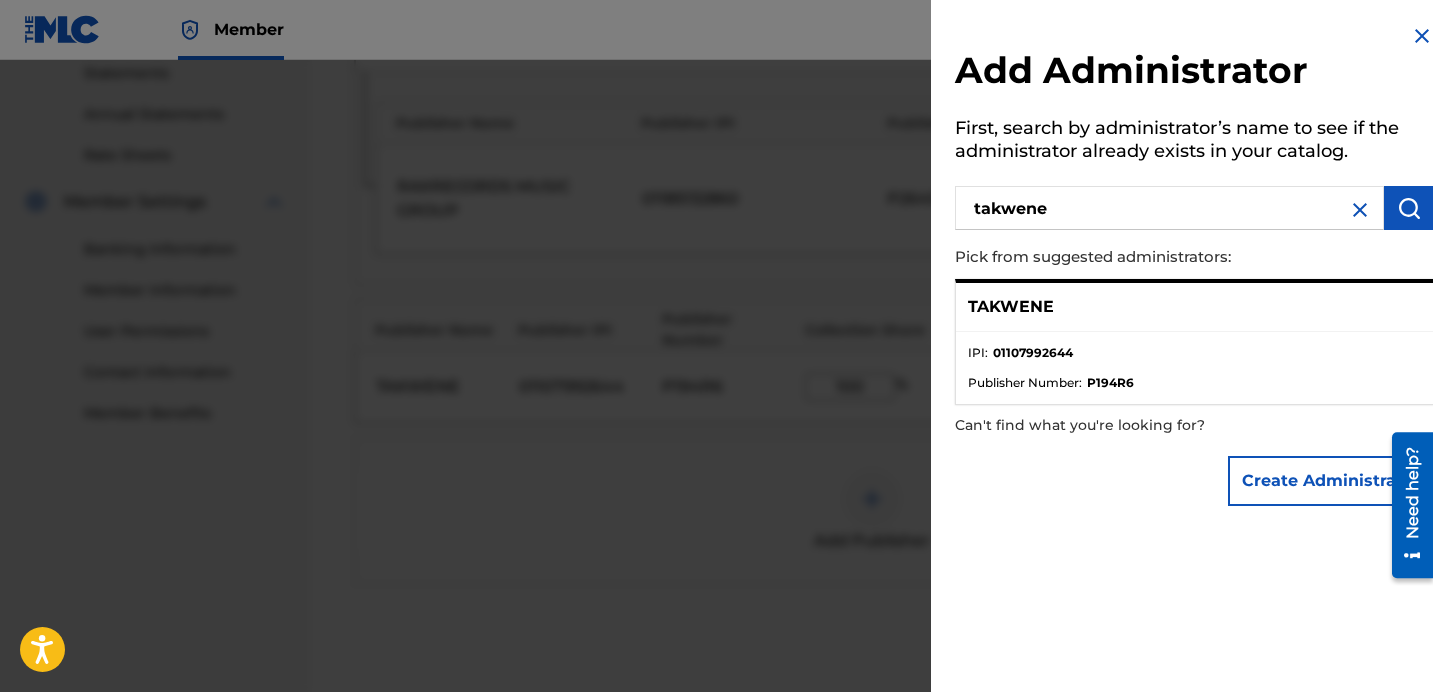 click on "TAKWENE" at bounding box center (1194, 307) 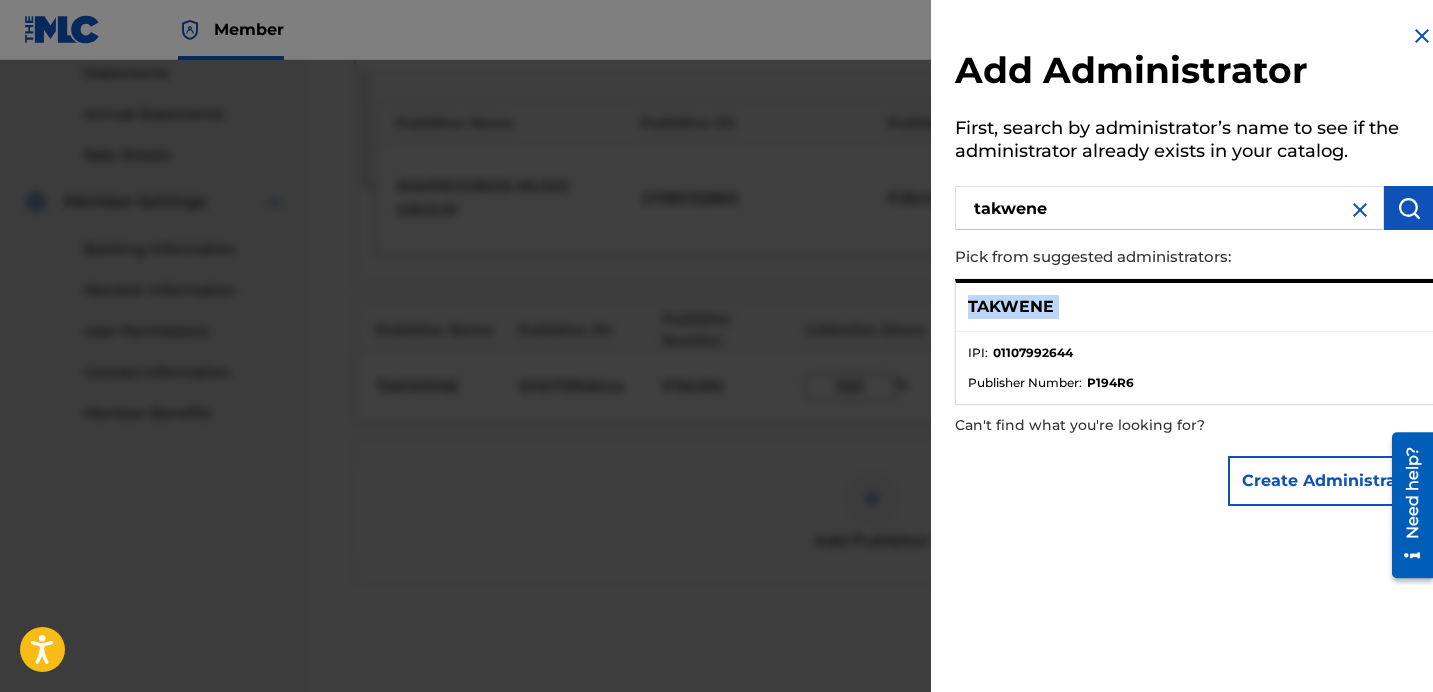 click on "TAKWENE" at bounding box center (1194, 307) 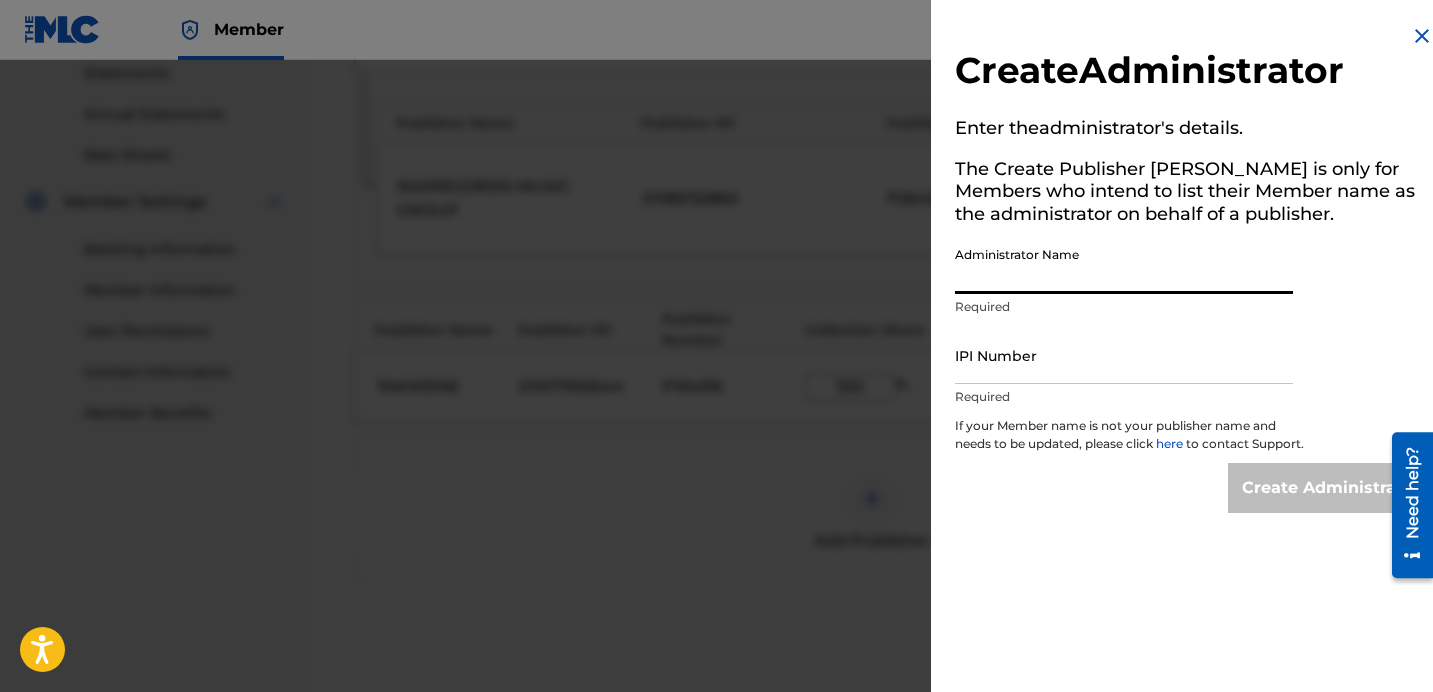 click on "Administrator Name" at bounding box center [1124, 265] 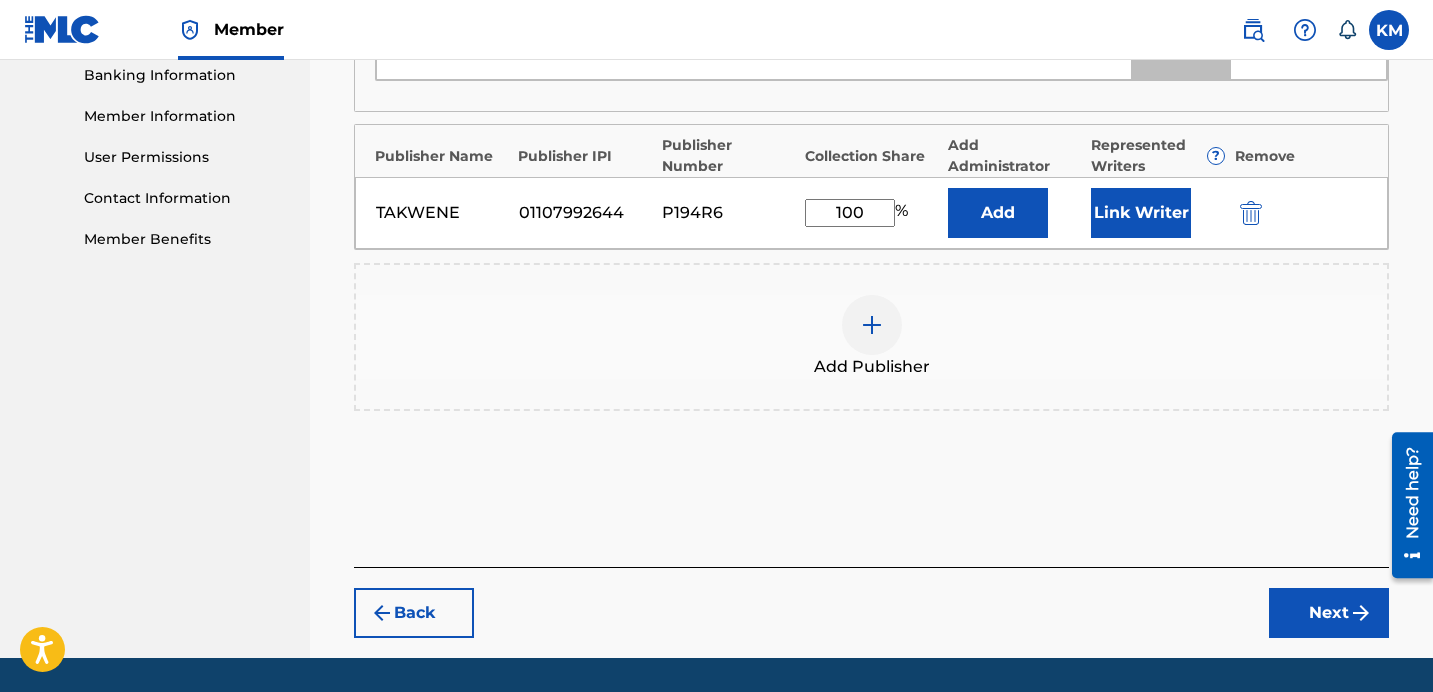 scroll, scrollTop: 885, scrollLeft: 0, axis: vertical 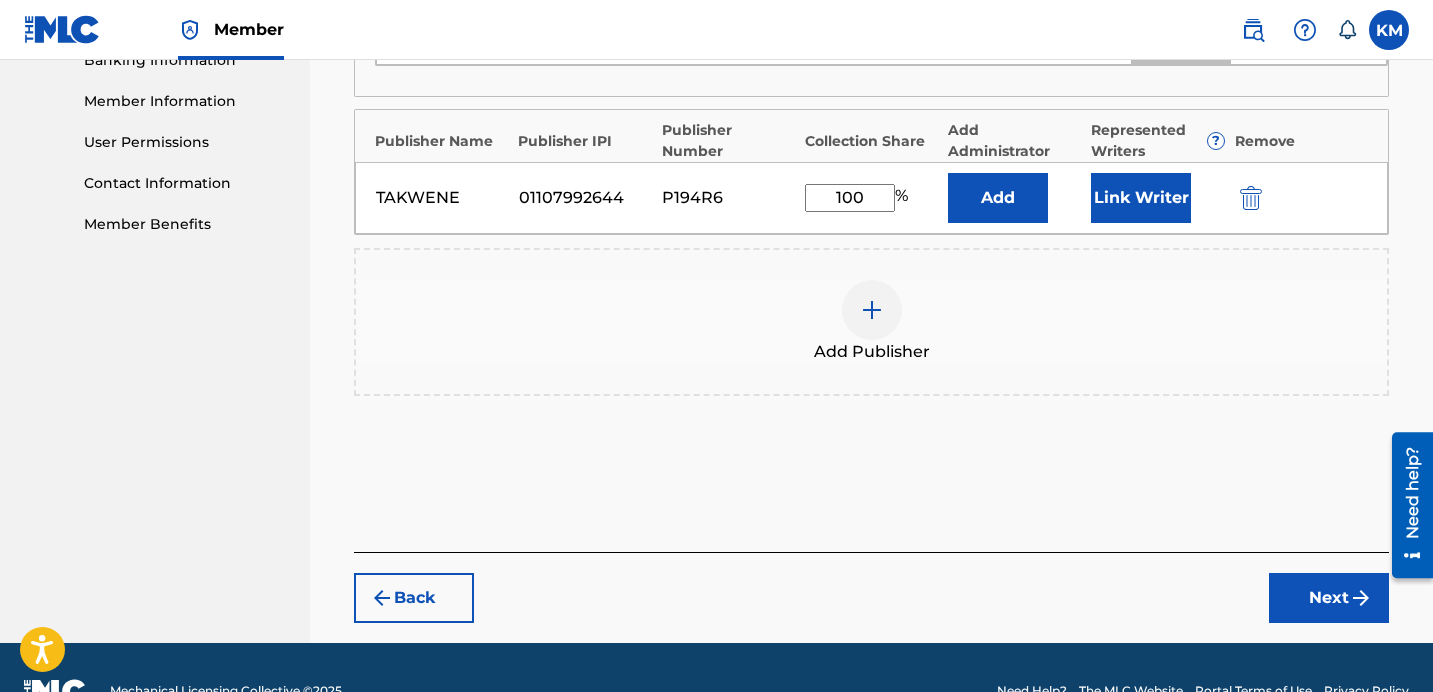click on "Next" at bounding box center (1329, 598) 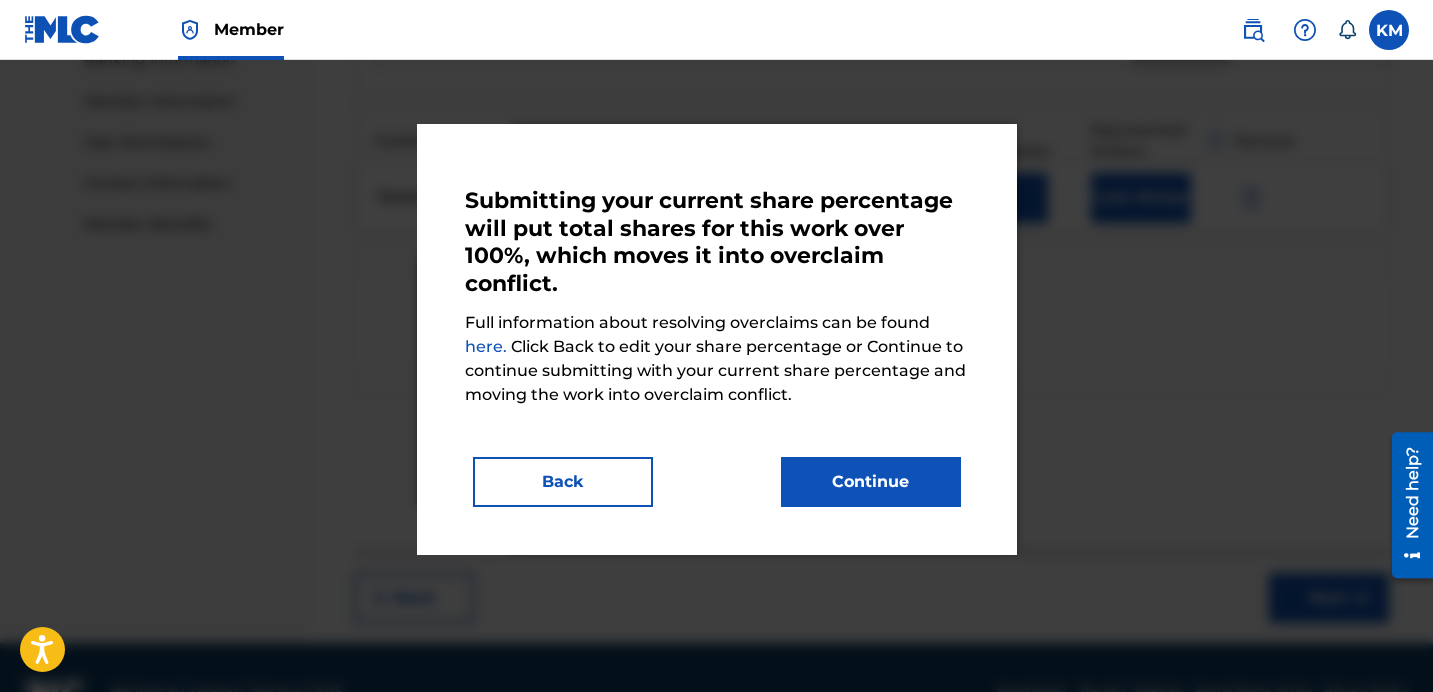 click on "Back" at bounding box center (563, 482) 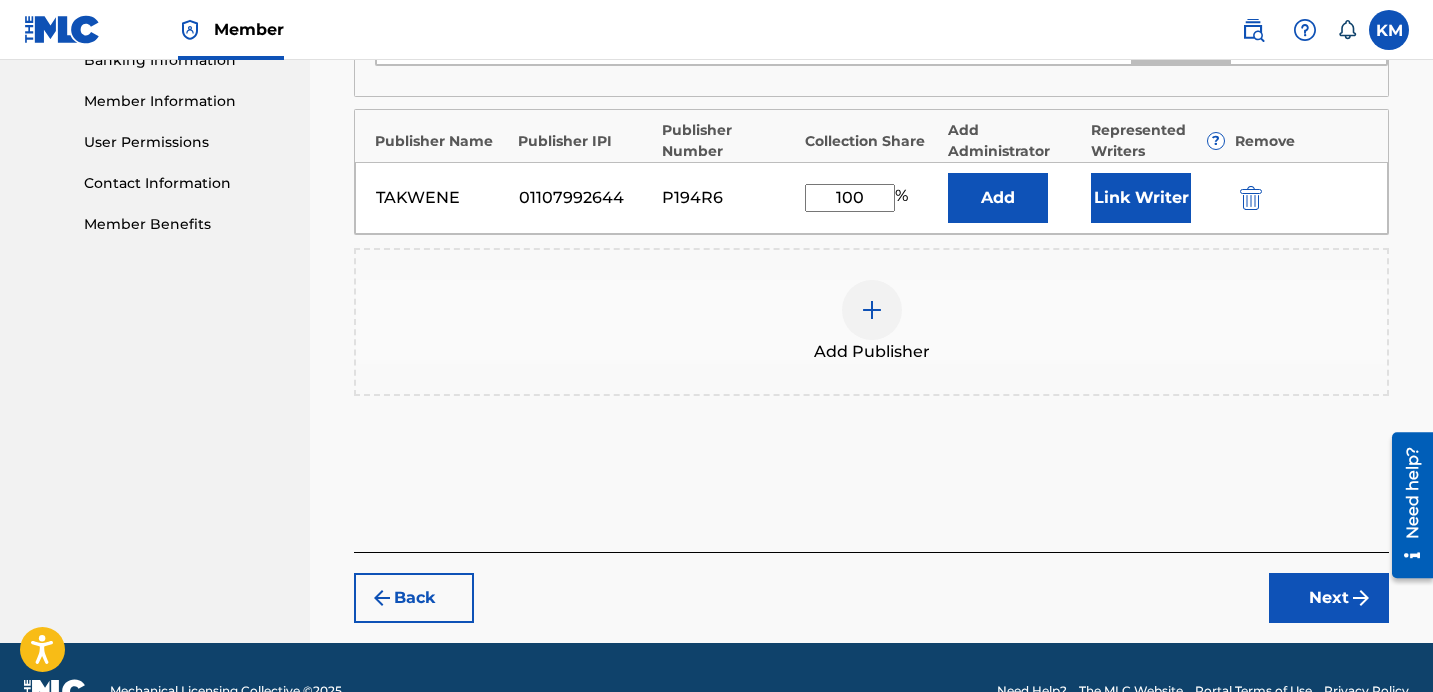 click on "Add" at bounding box center (998, 198) 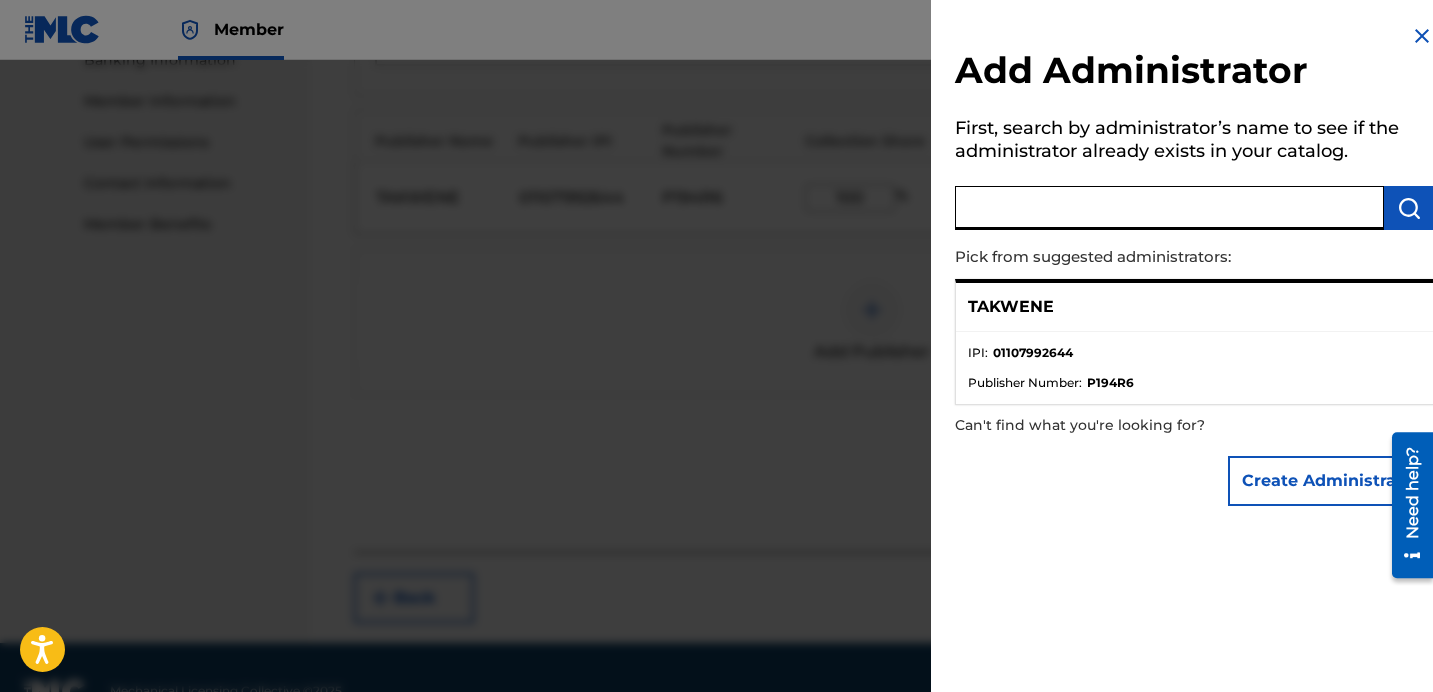 click at bounding box center (1169, 208) 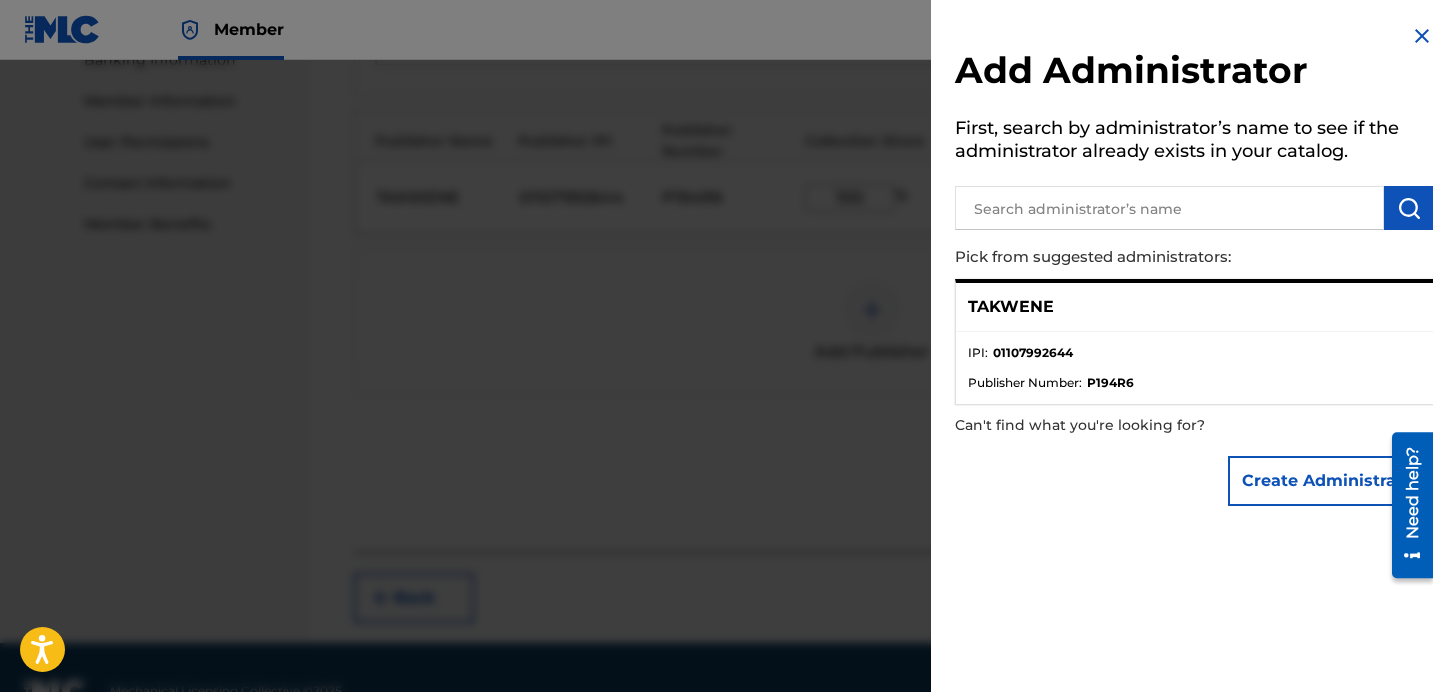 click on "01107992644" at bounding box center (1033, 353) 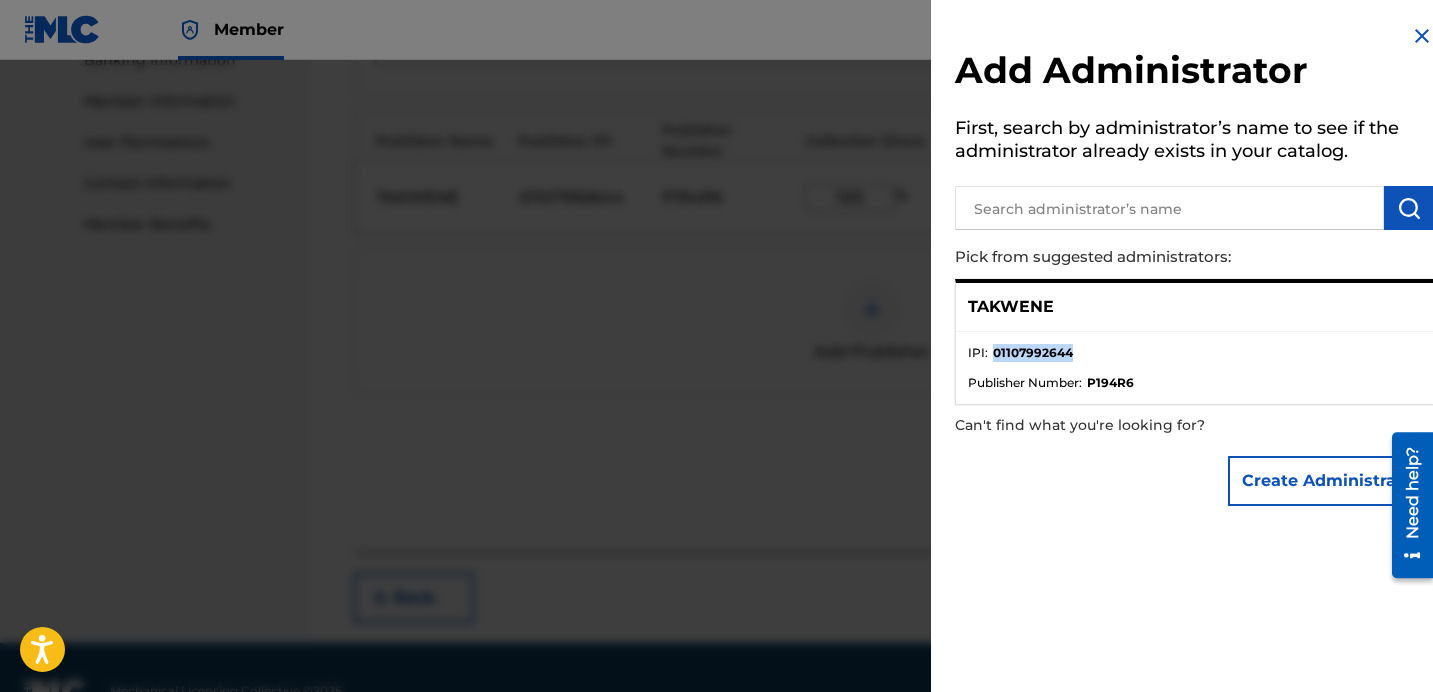 click on "01107992644" at bounding box center [1033, 353] 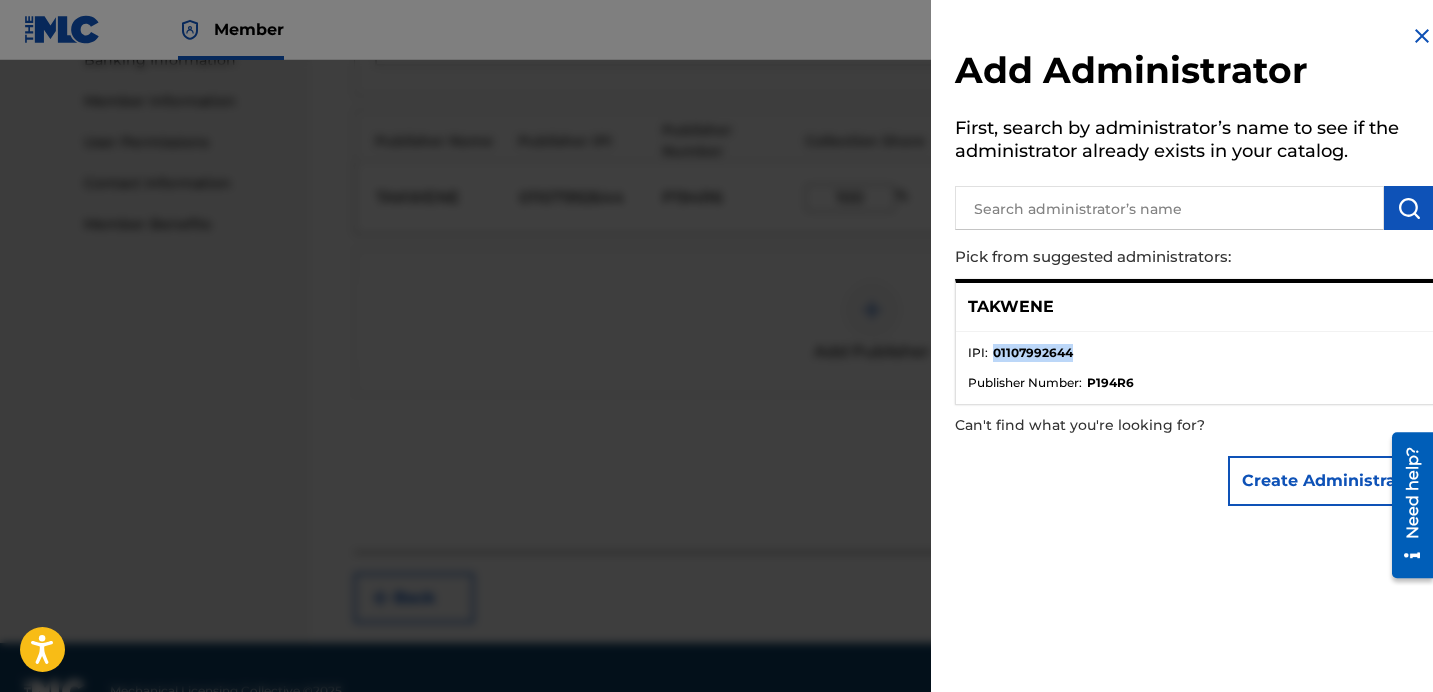 copy on "01107992644" 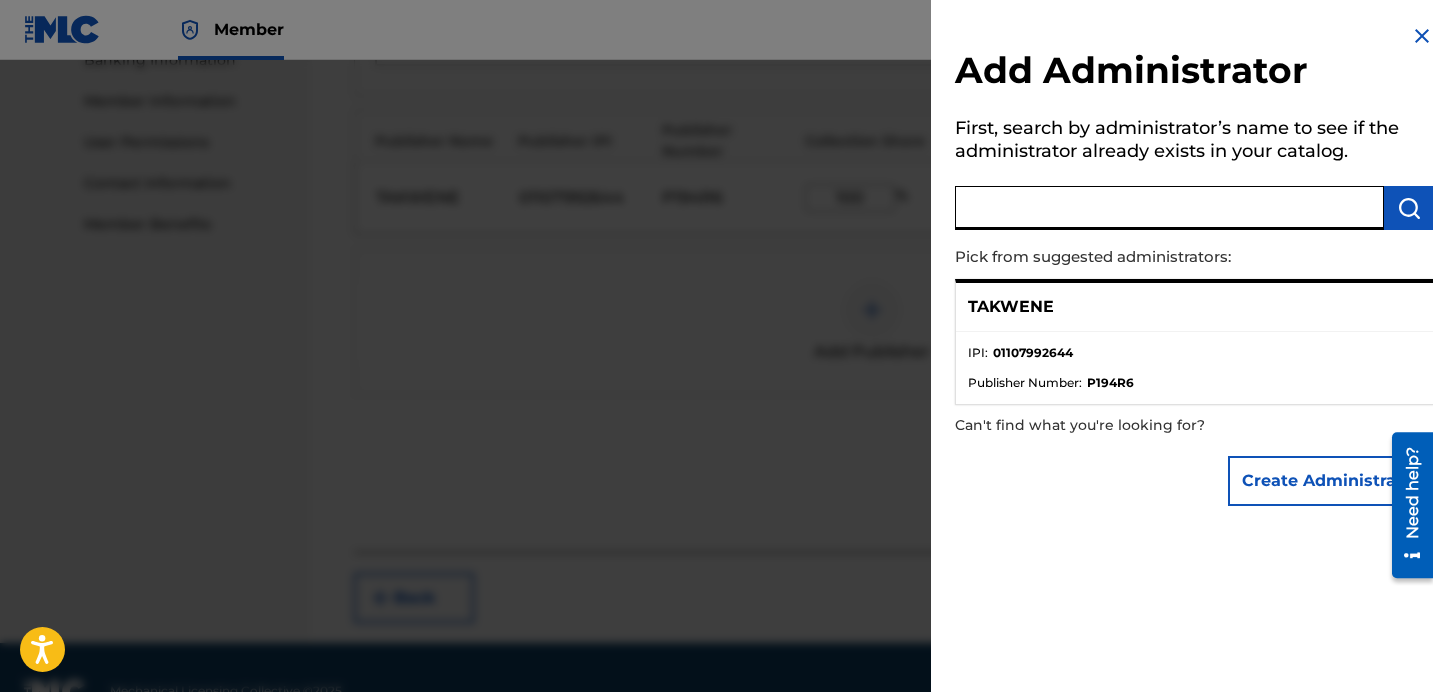 click at bounding box center [1169, 208] 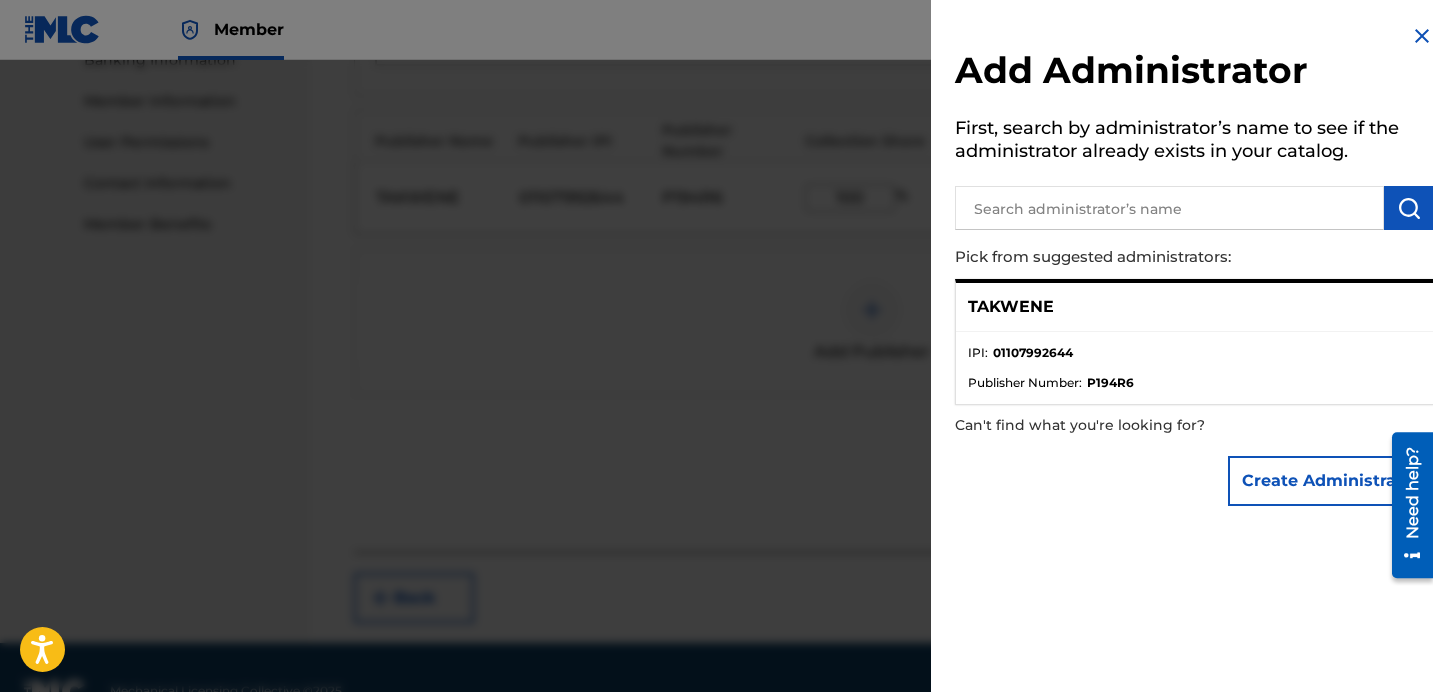 click on "Create Administrator" at bounding box center [1331, 481] 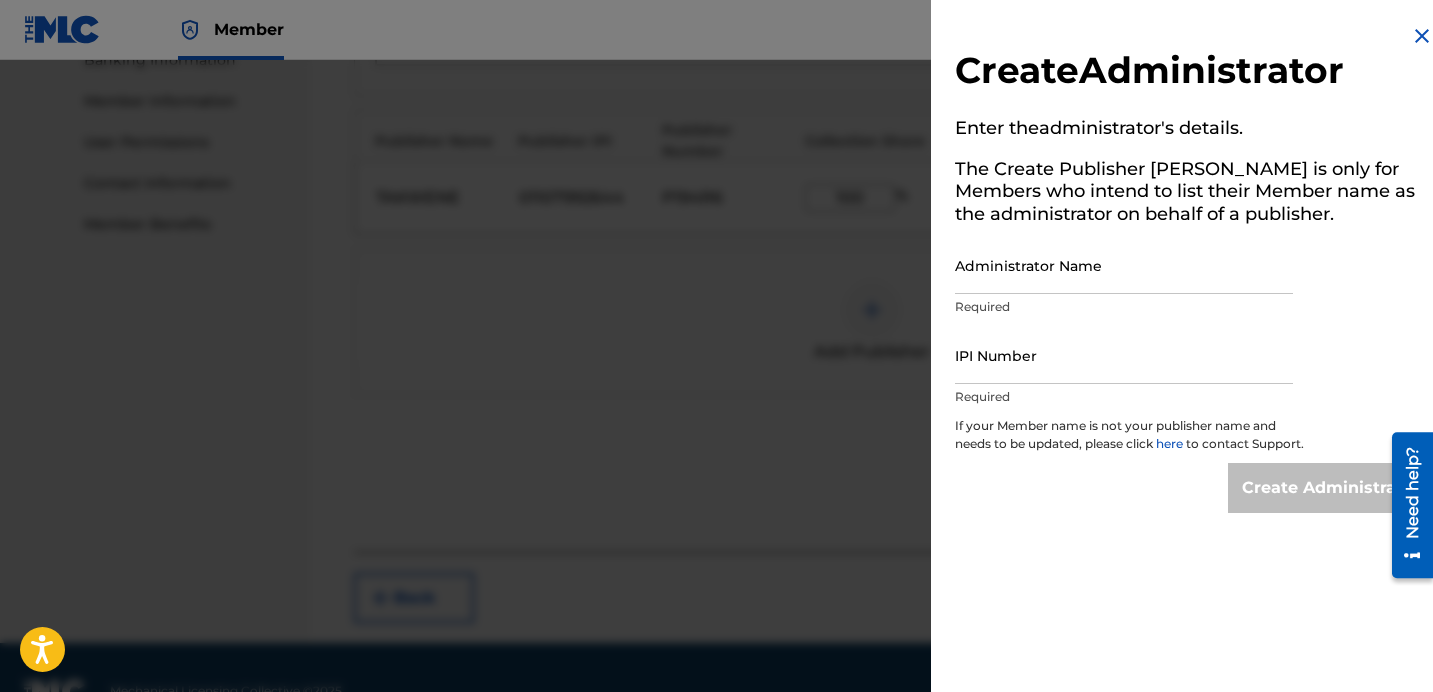 click on "Administrator Name" at bounding box center (1124, 265) 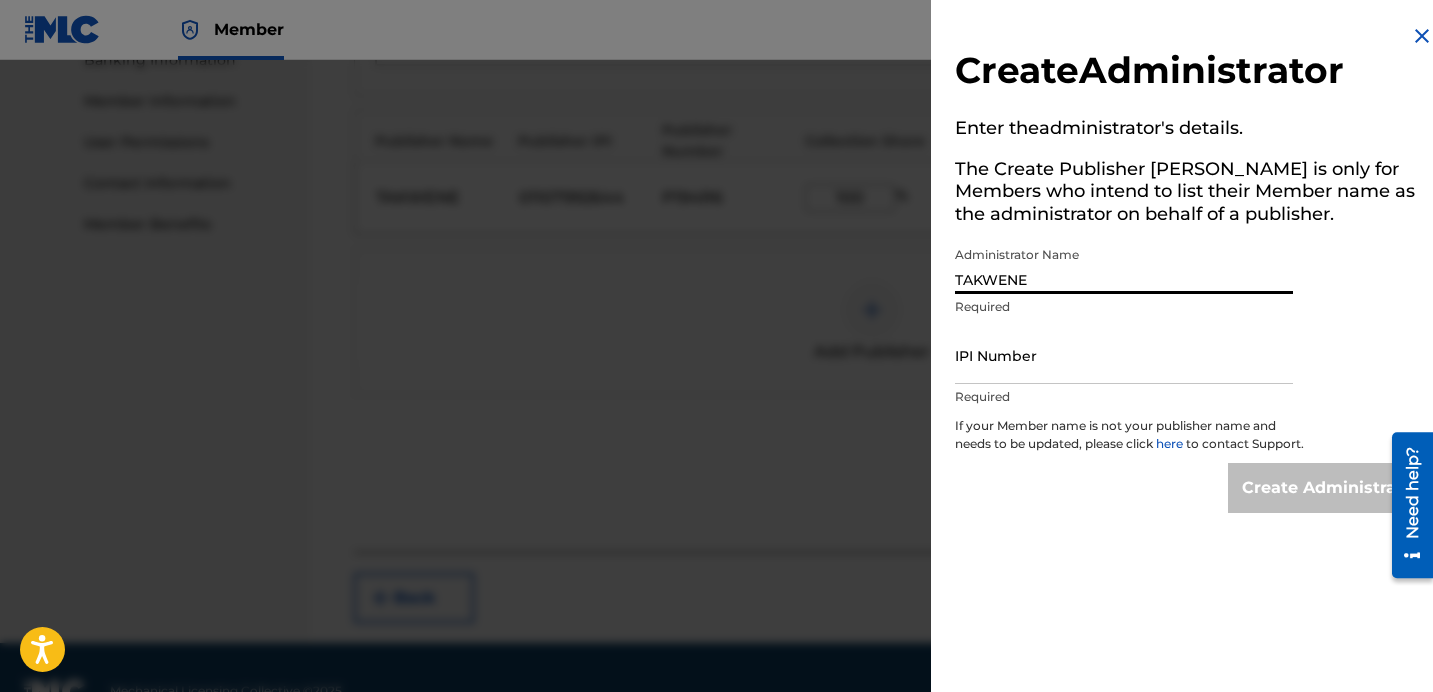 type on "TAKWENE" 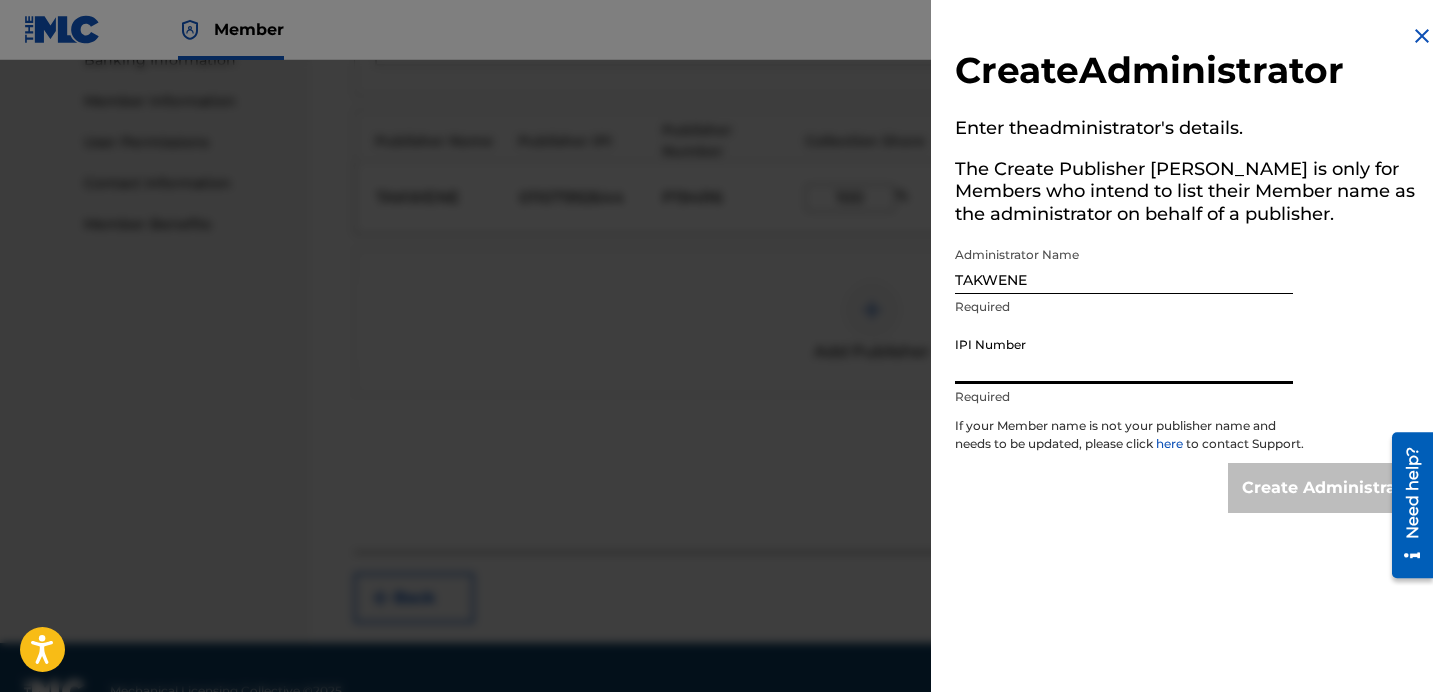 paste on "01107992644" 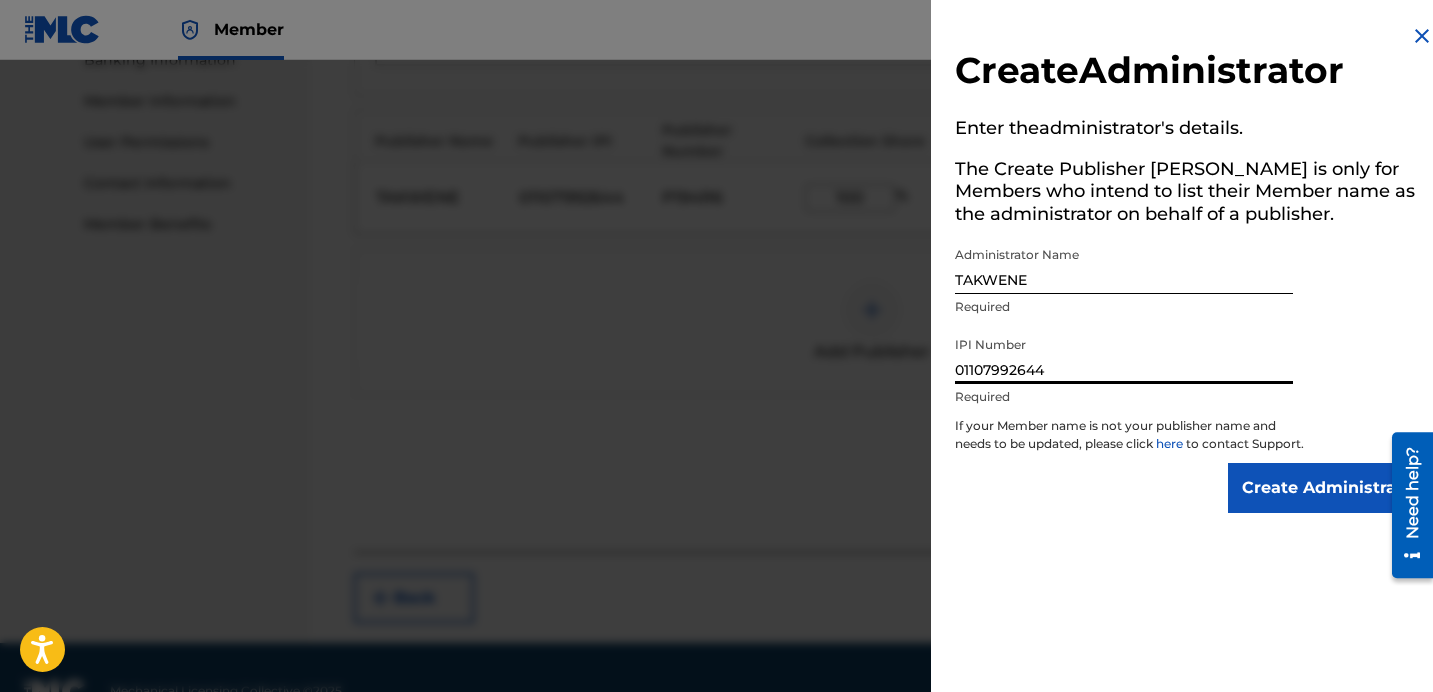 type on "01107992644" 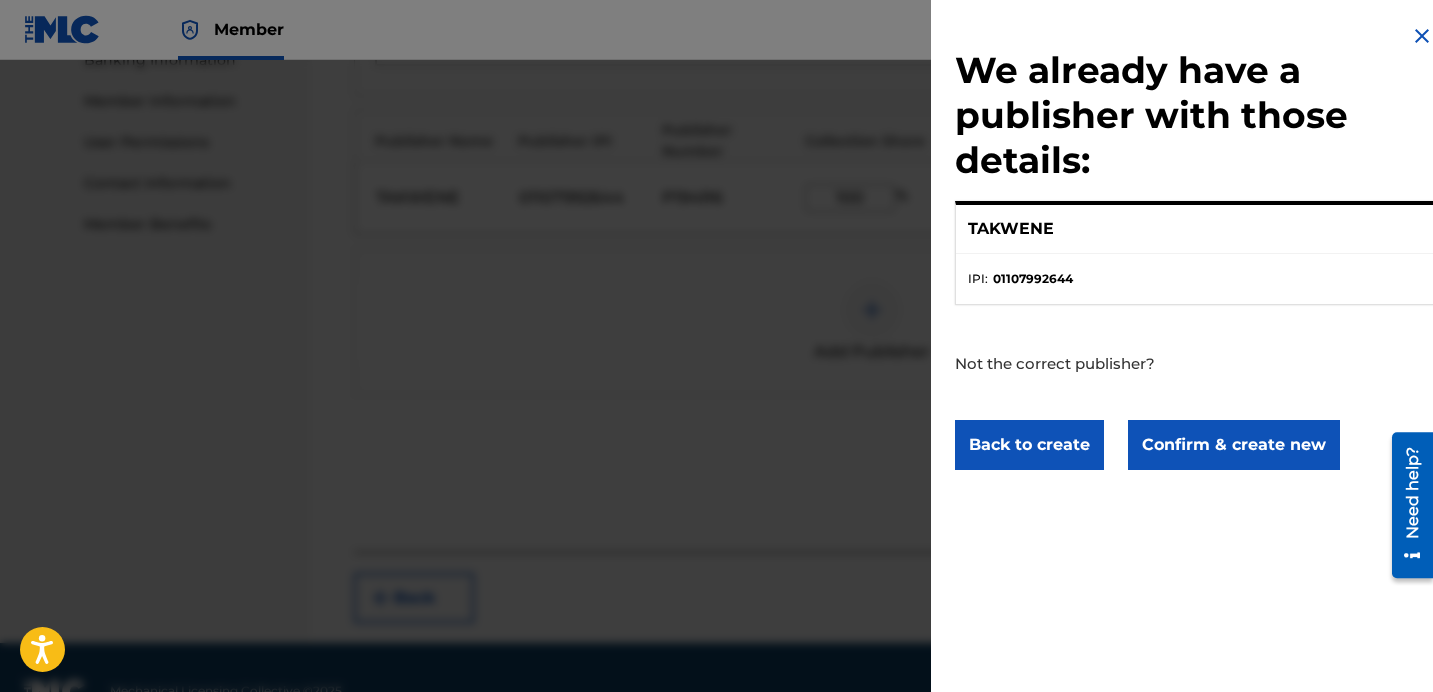 click on "Confirm & create new" at bounding box center [1234, 445] 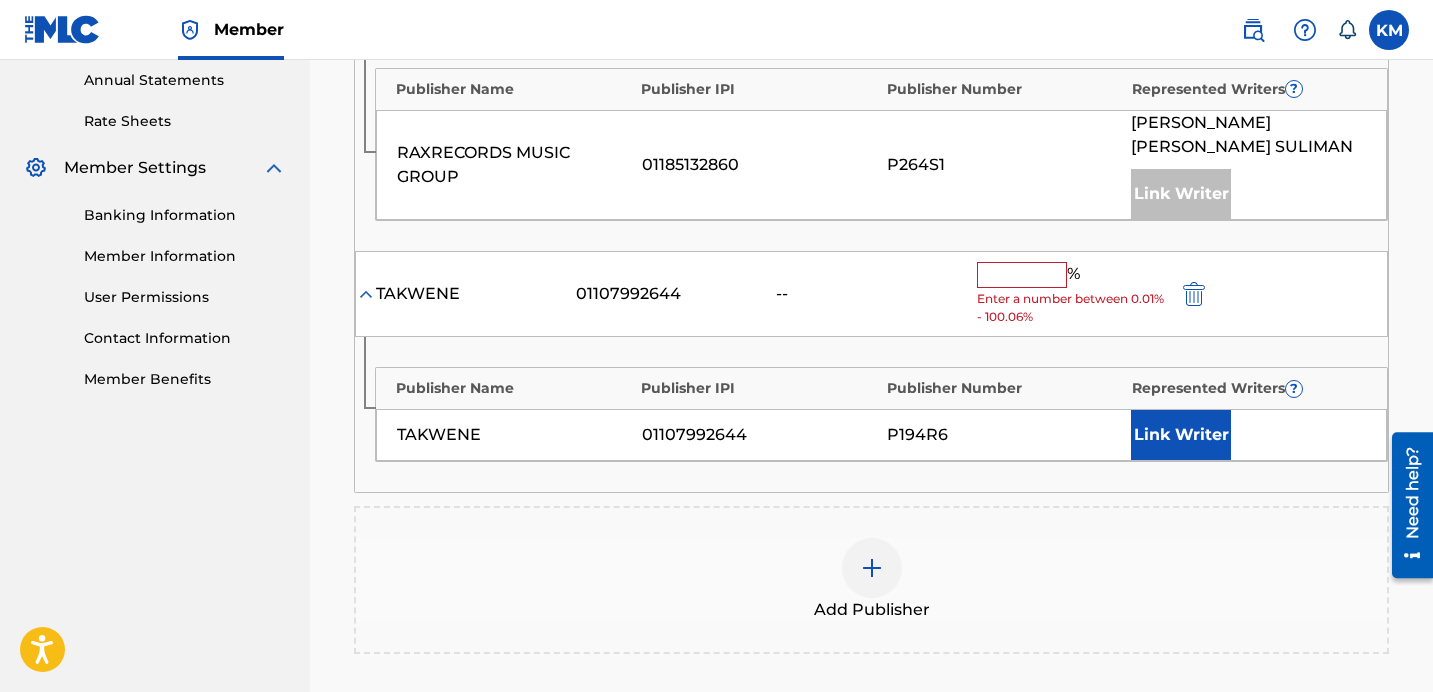scroll, scrollTop: 716, scrollLeft: 0, axis: vertical 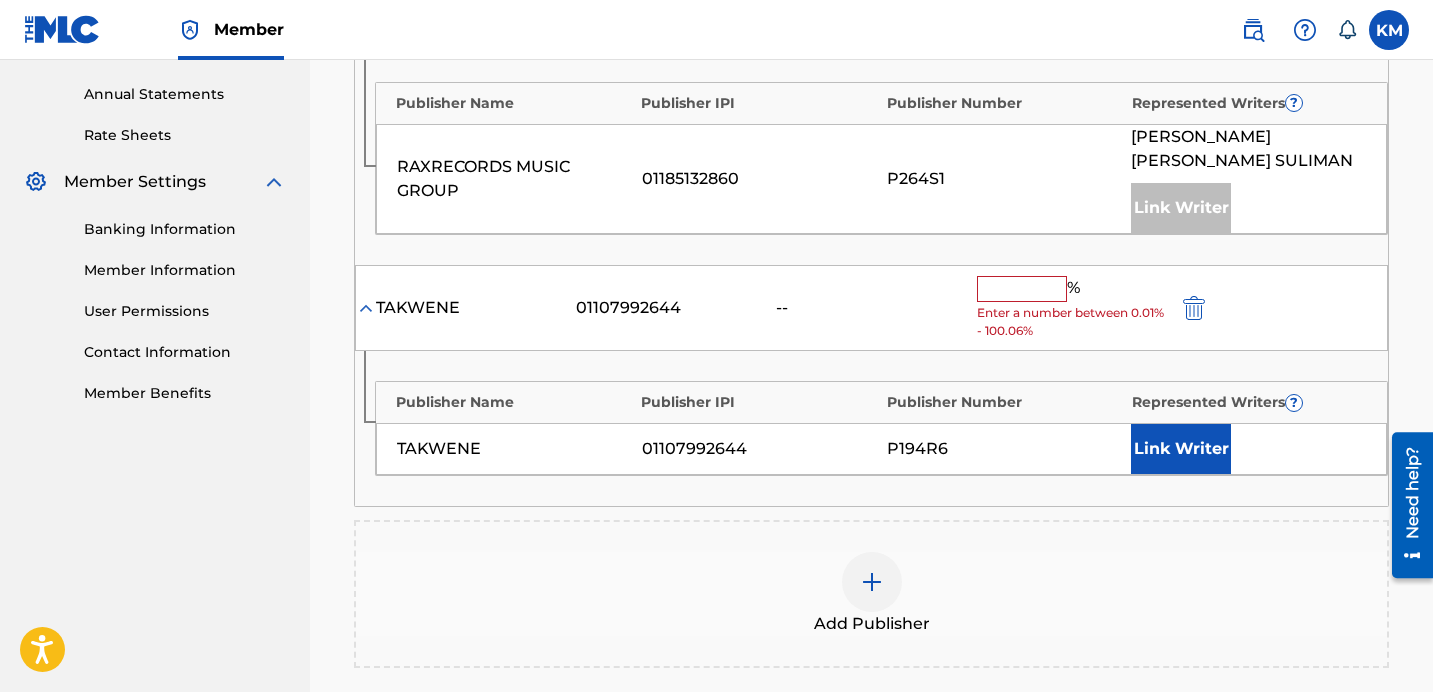 click at bounding box center (1022, 289) 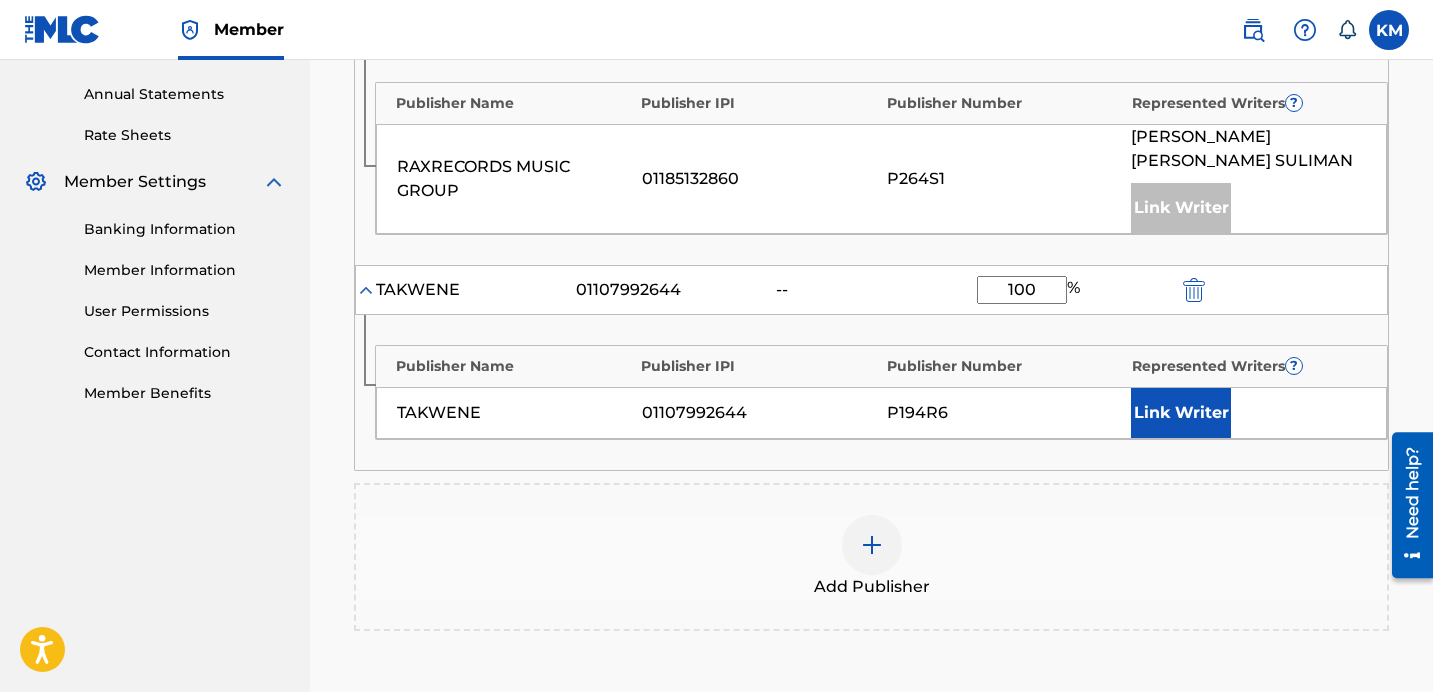 type on "100" 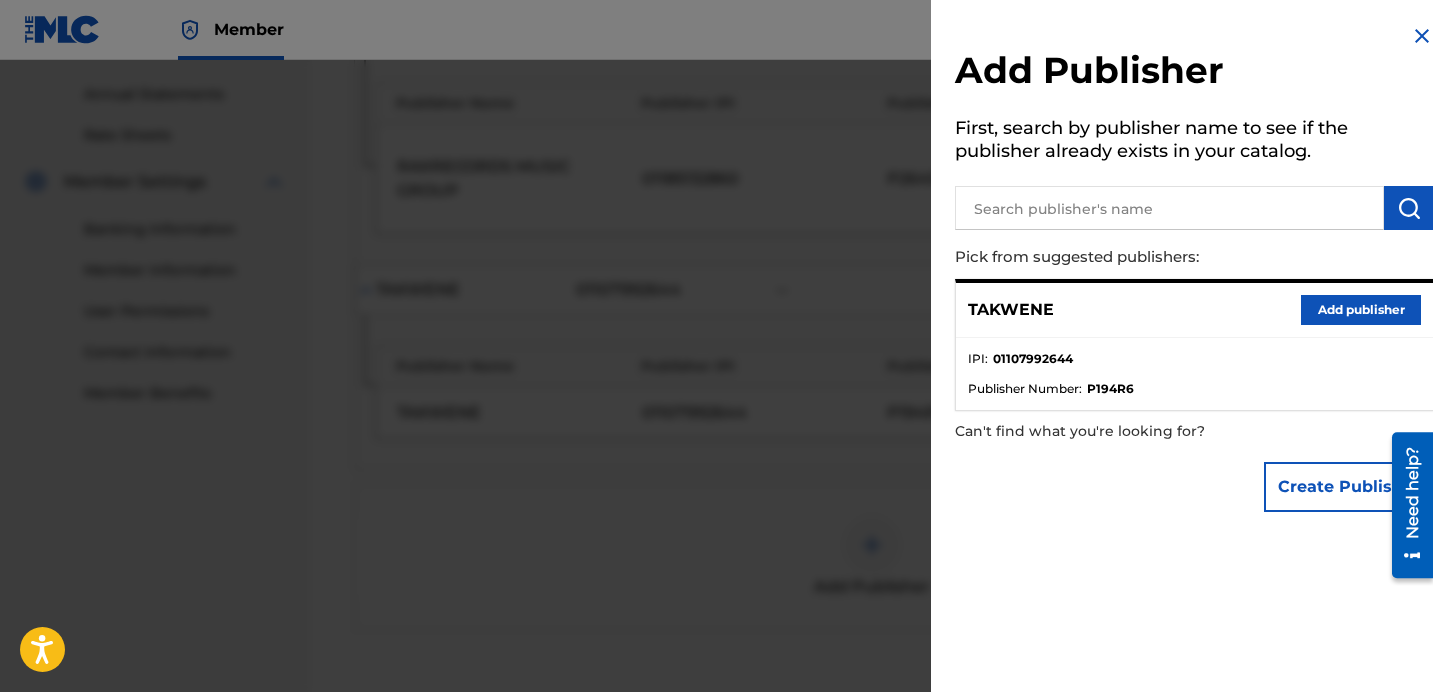 click on "Add publisher" at bounding box center (1361, 310) 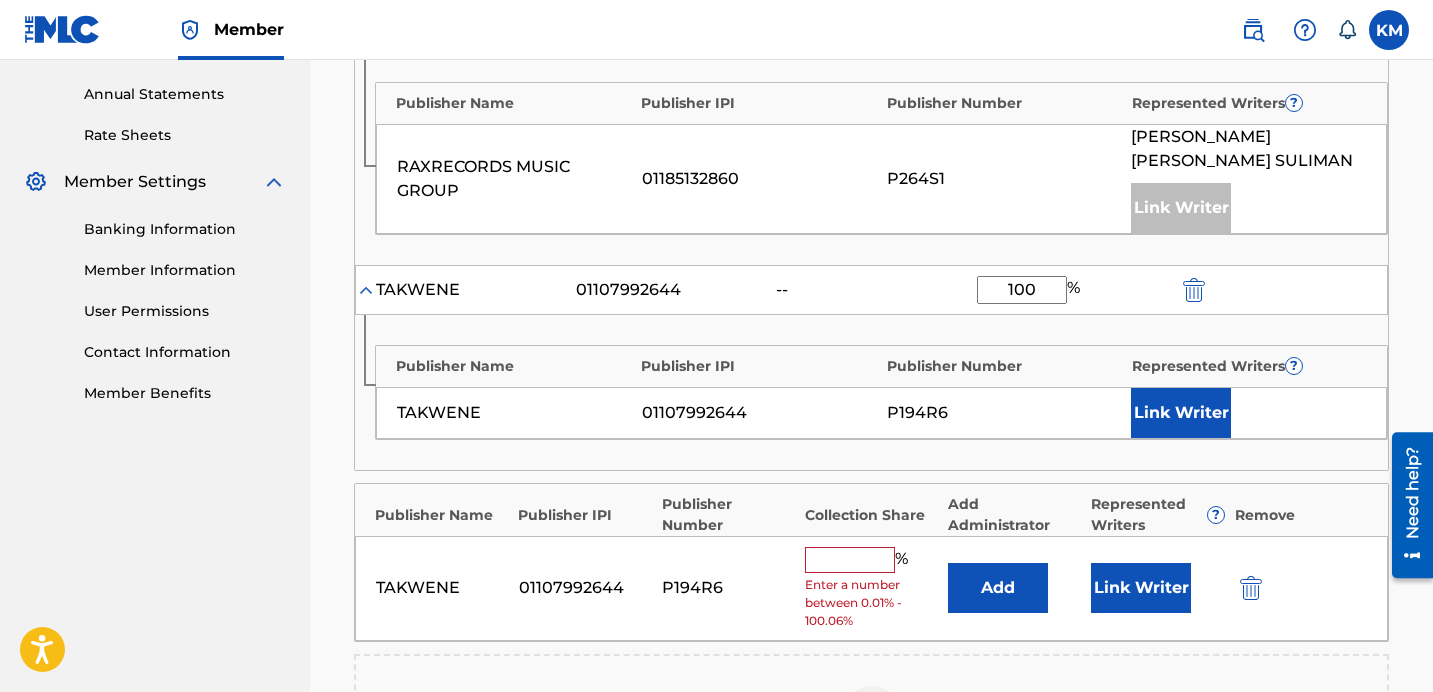 click at bounding box center (850, 560) 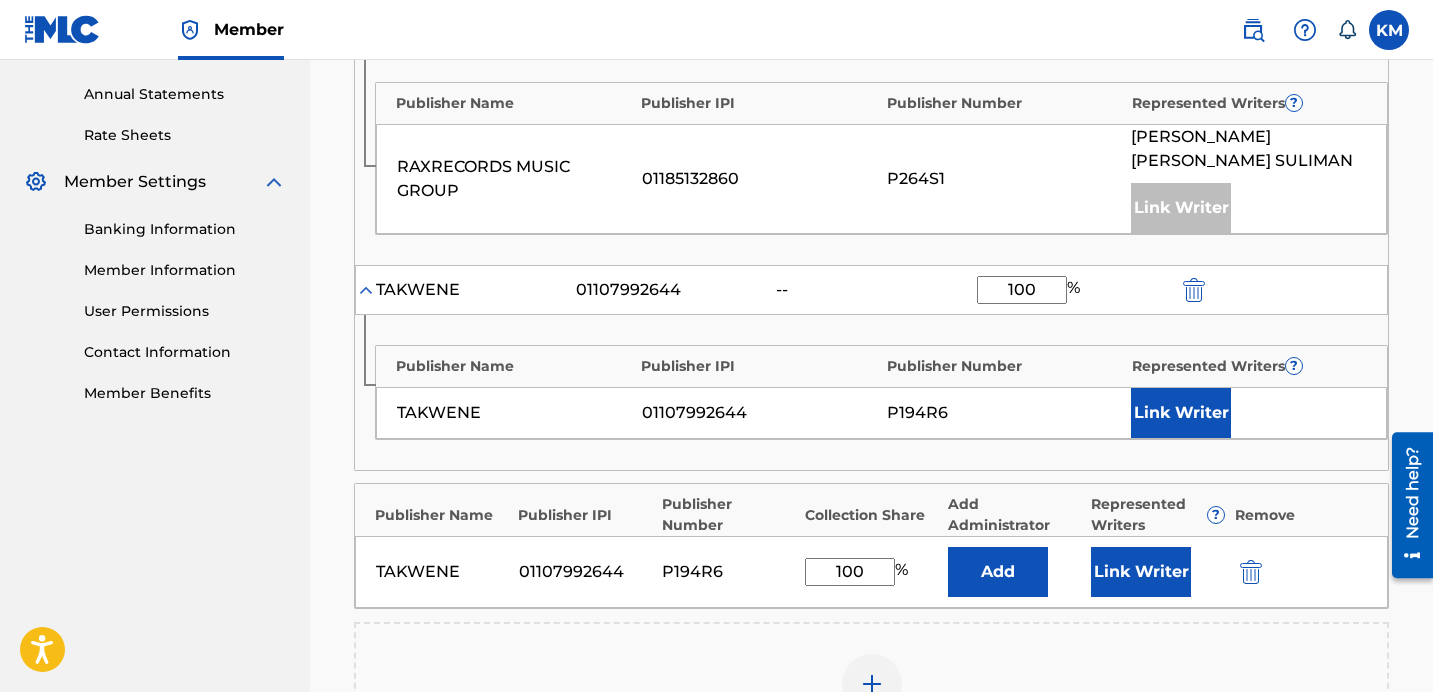 type on "100" 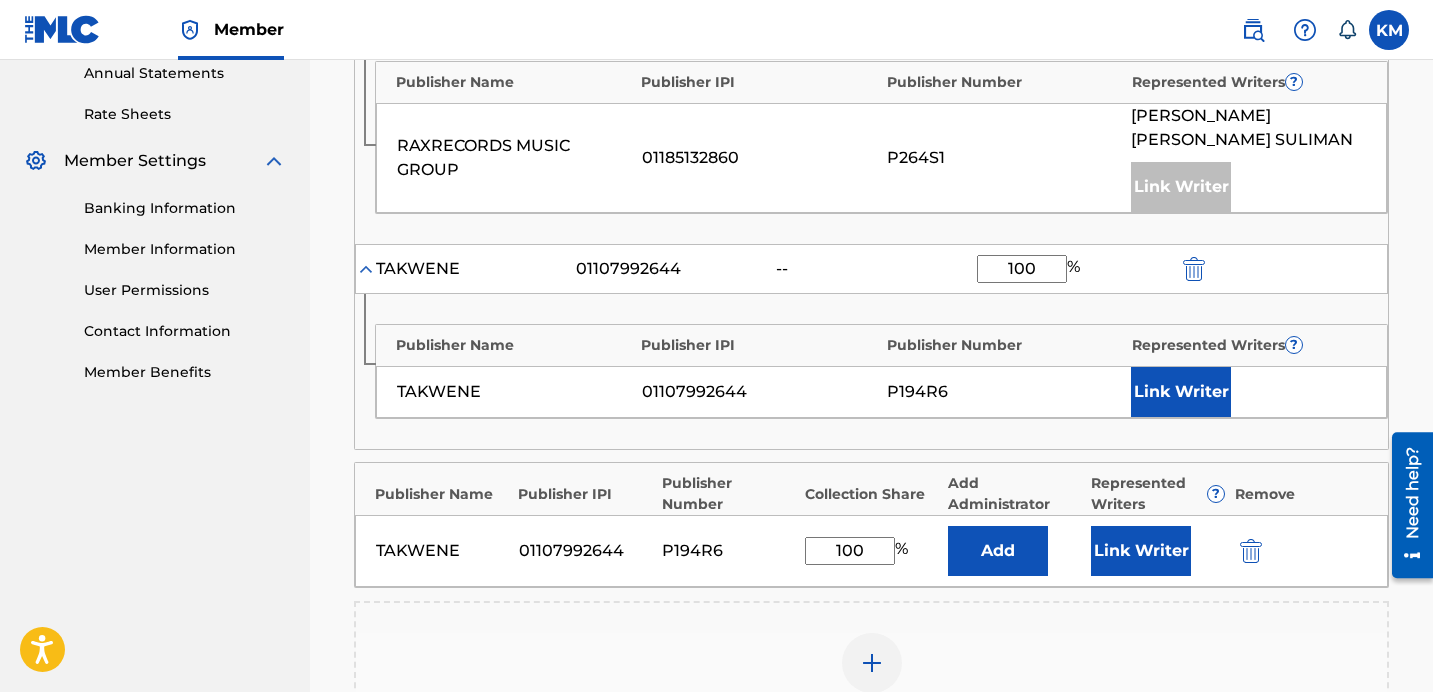 scroll, scrollTop: 763, scrollLeft: 0, axis: vertical 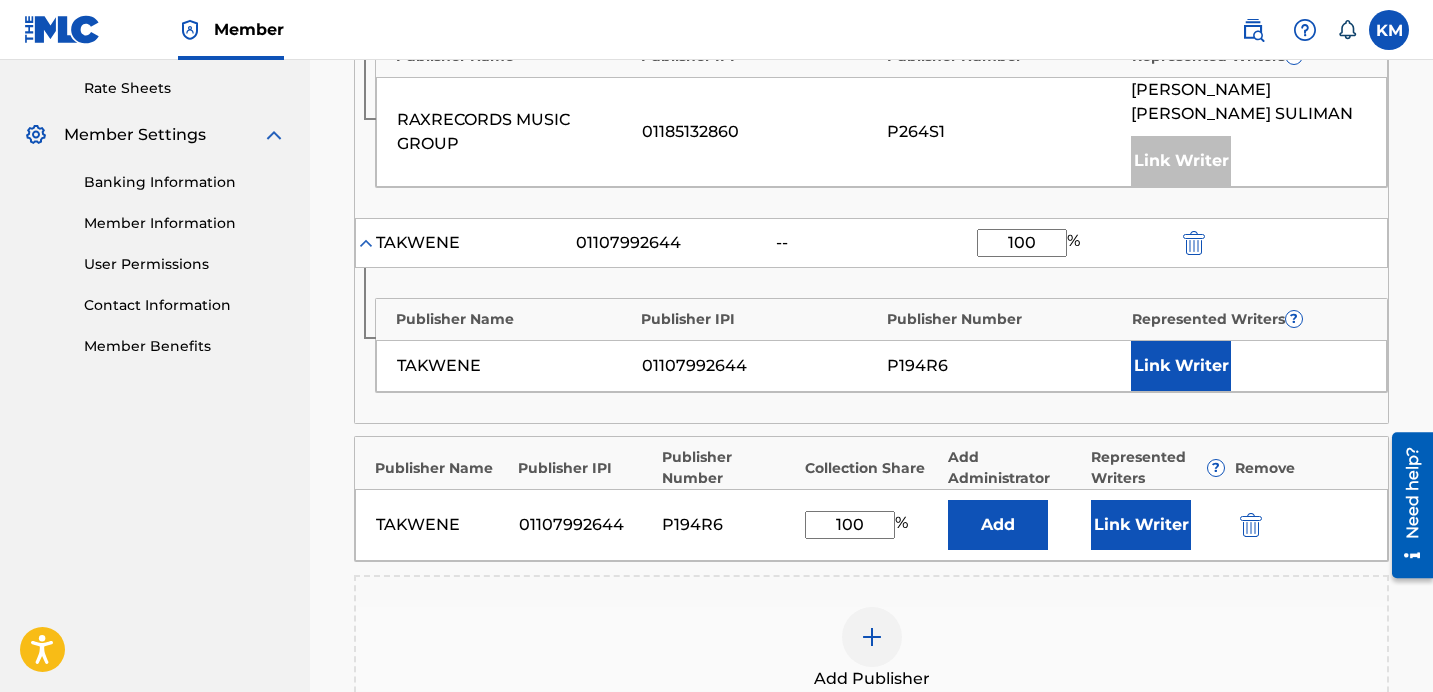 click on "Add" at bounding box center (998, 525) 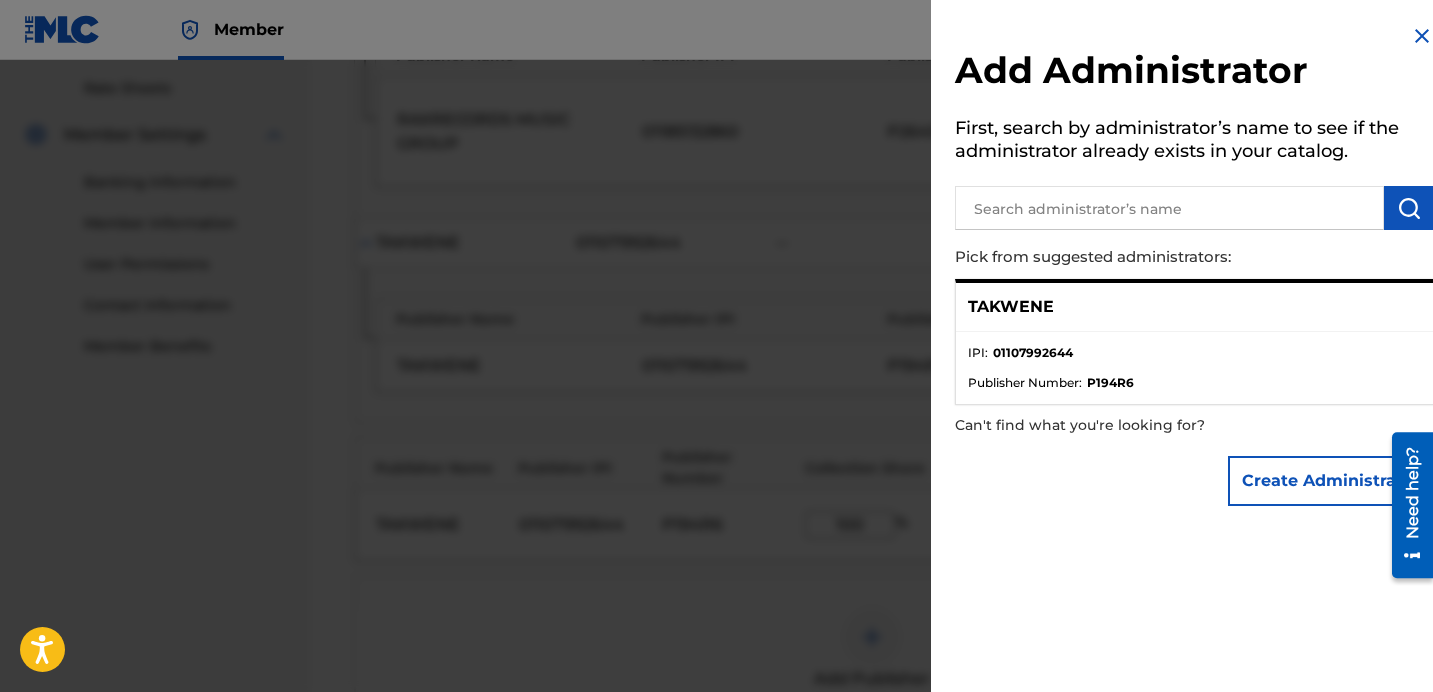 click on "TAKWENE" at bounding box center (1011, 307) 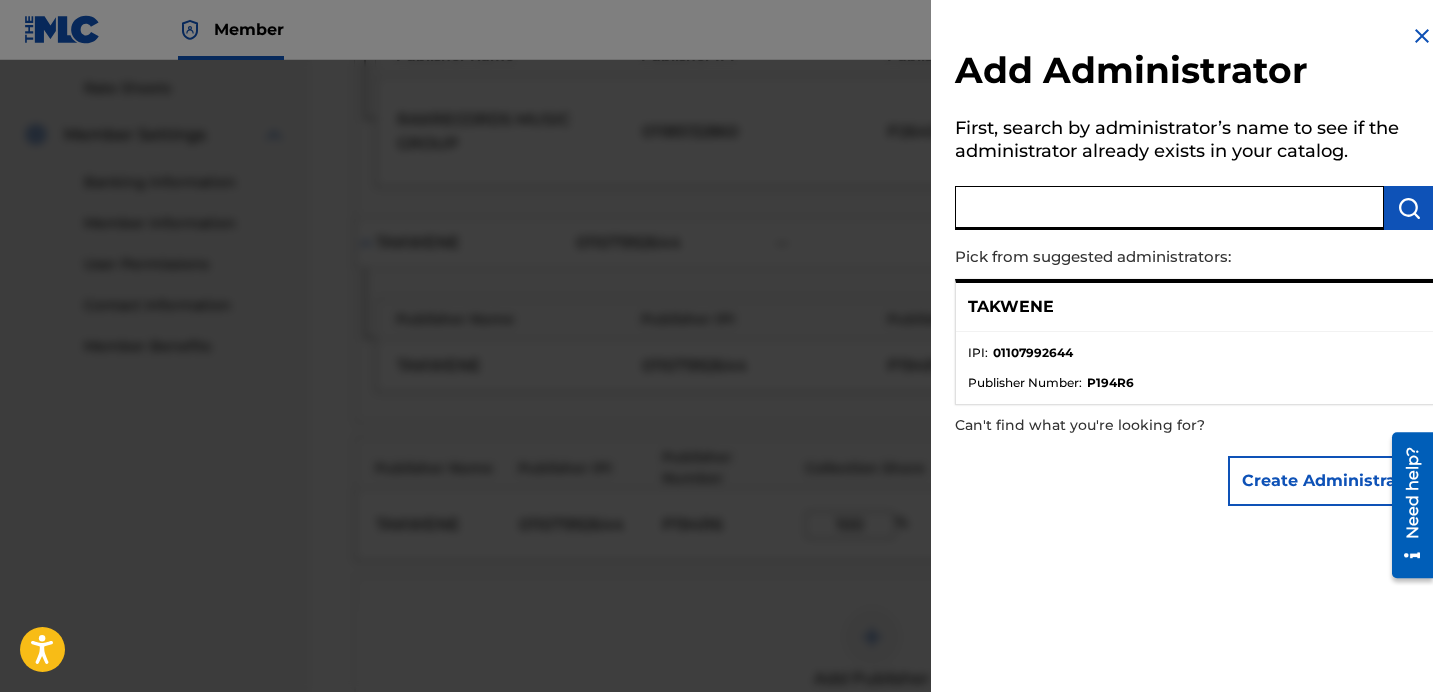 paste on "01107992644" 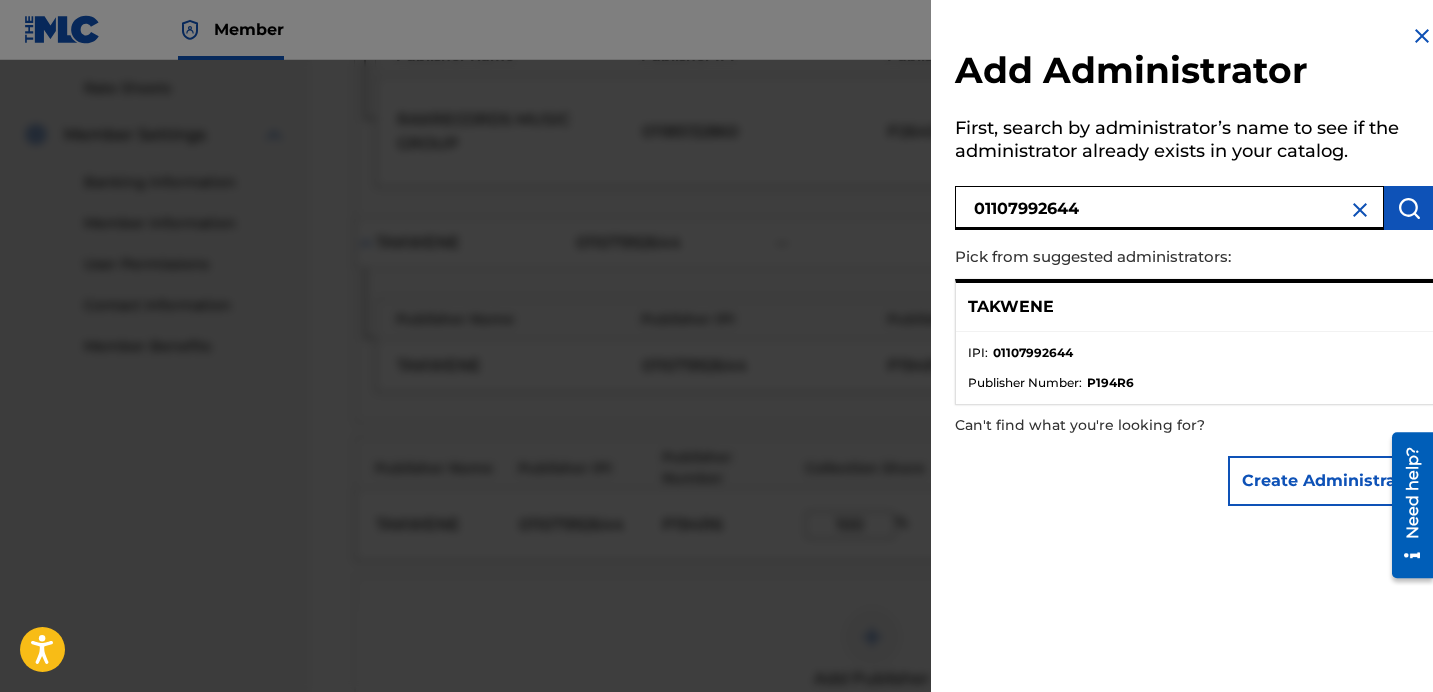 type on "01107992644" 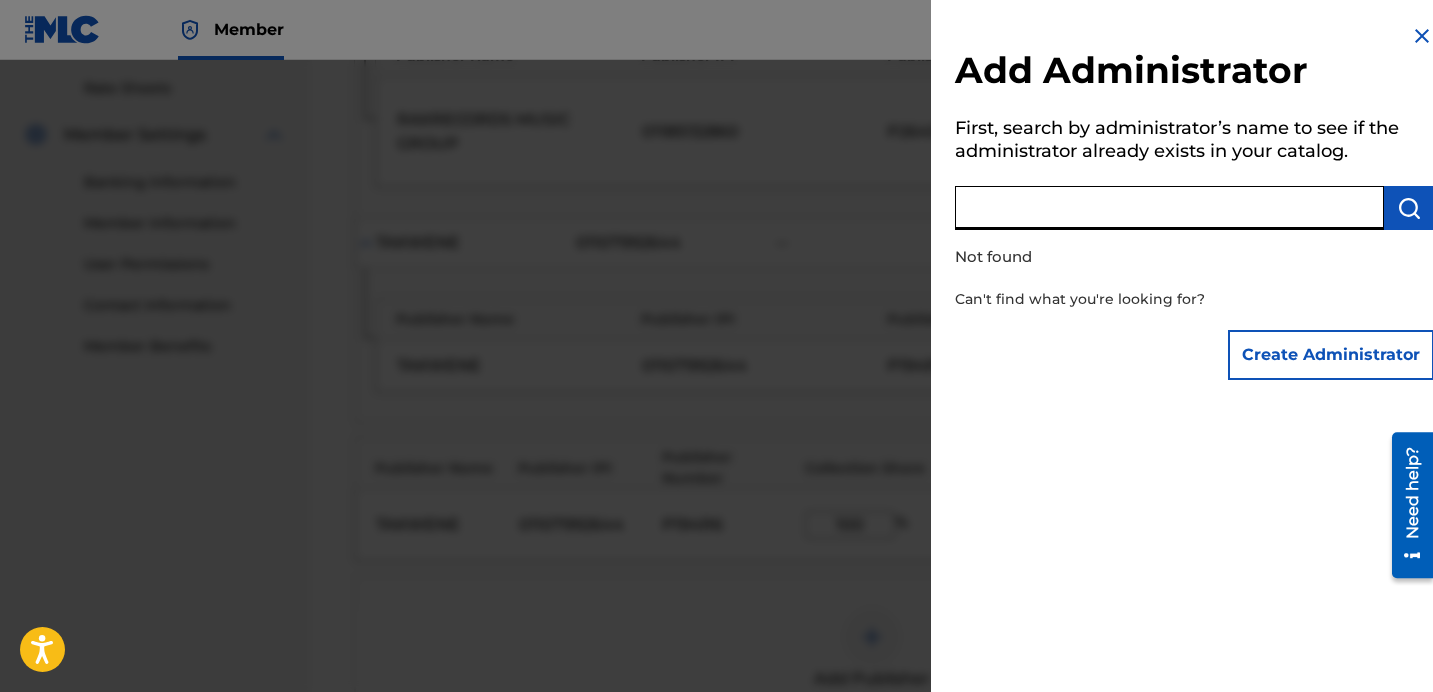 type 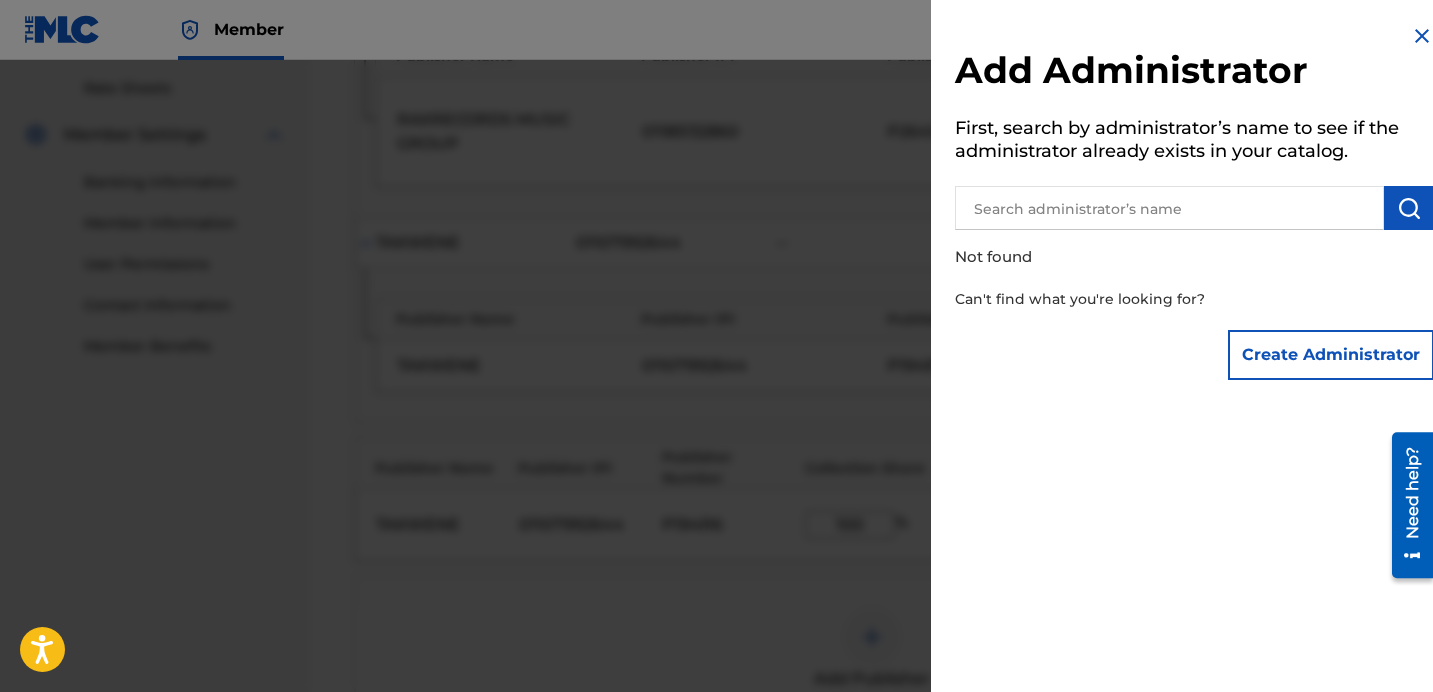 click at bounding box center [1409, 208] 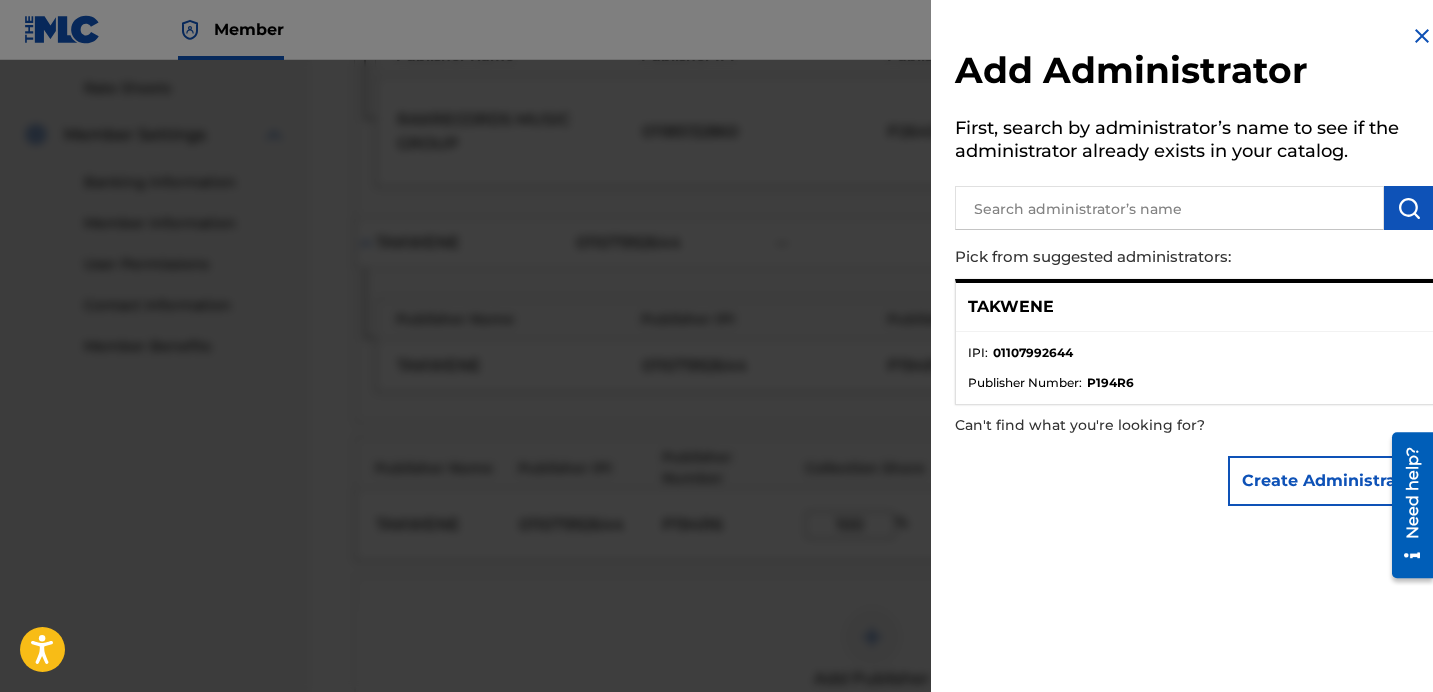 click on "TAKWENE" at bounding box center [1194, 307] 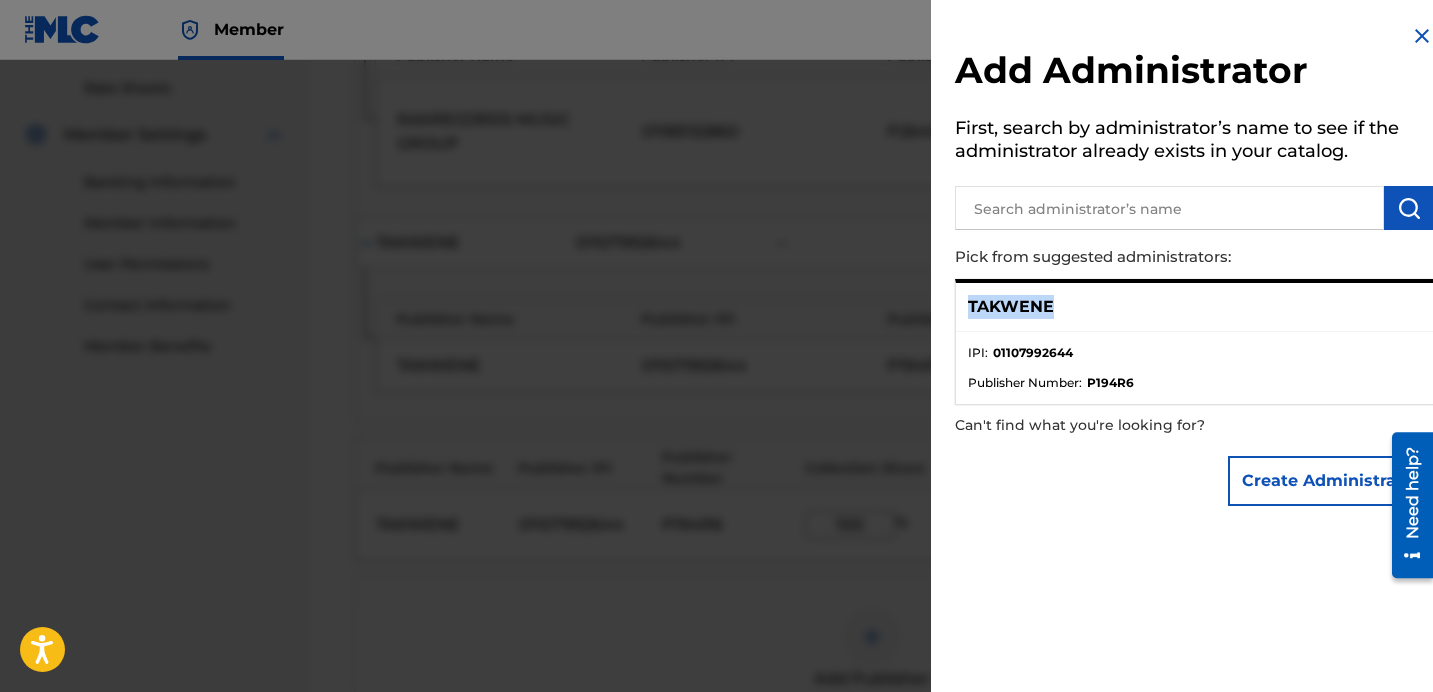 click on "TAKWENE" at bounding box center (1011, 307) 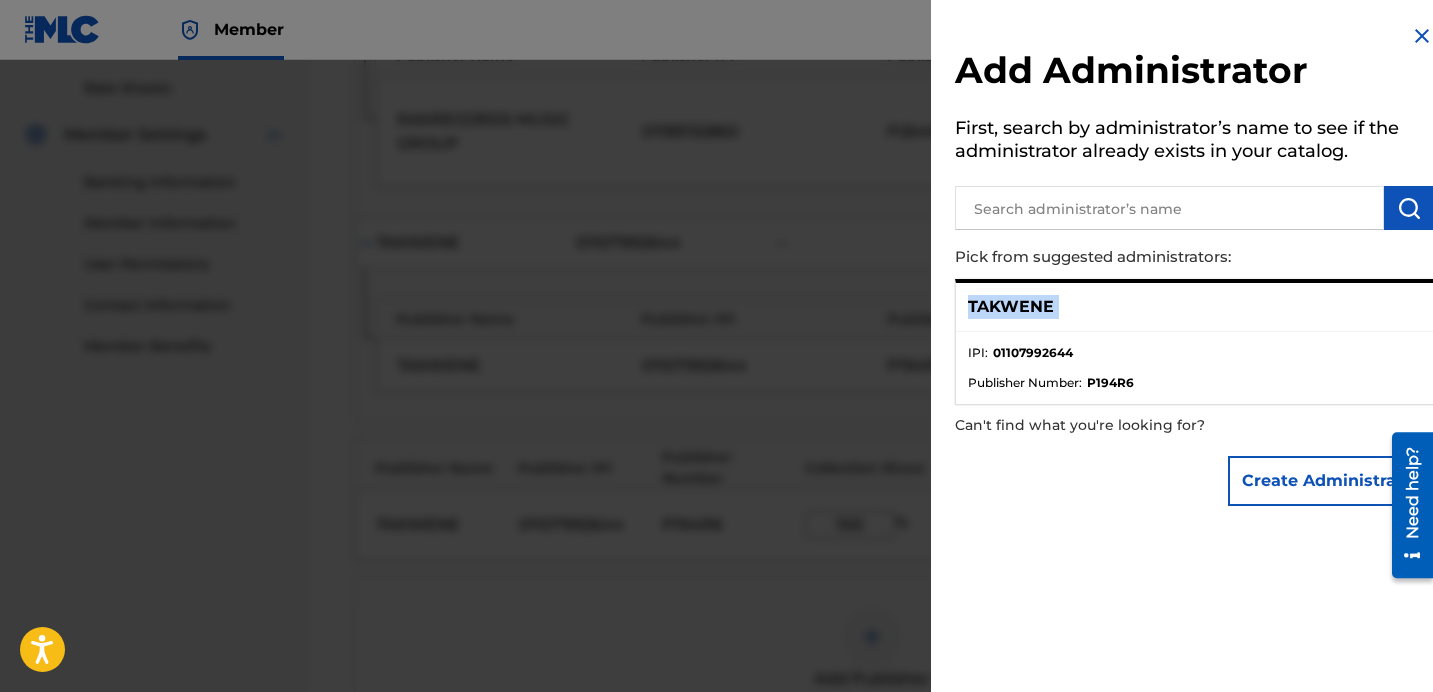 click on "TAKWENE" at bounding box center [1011, 307] 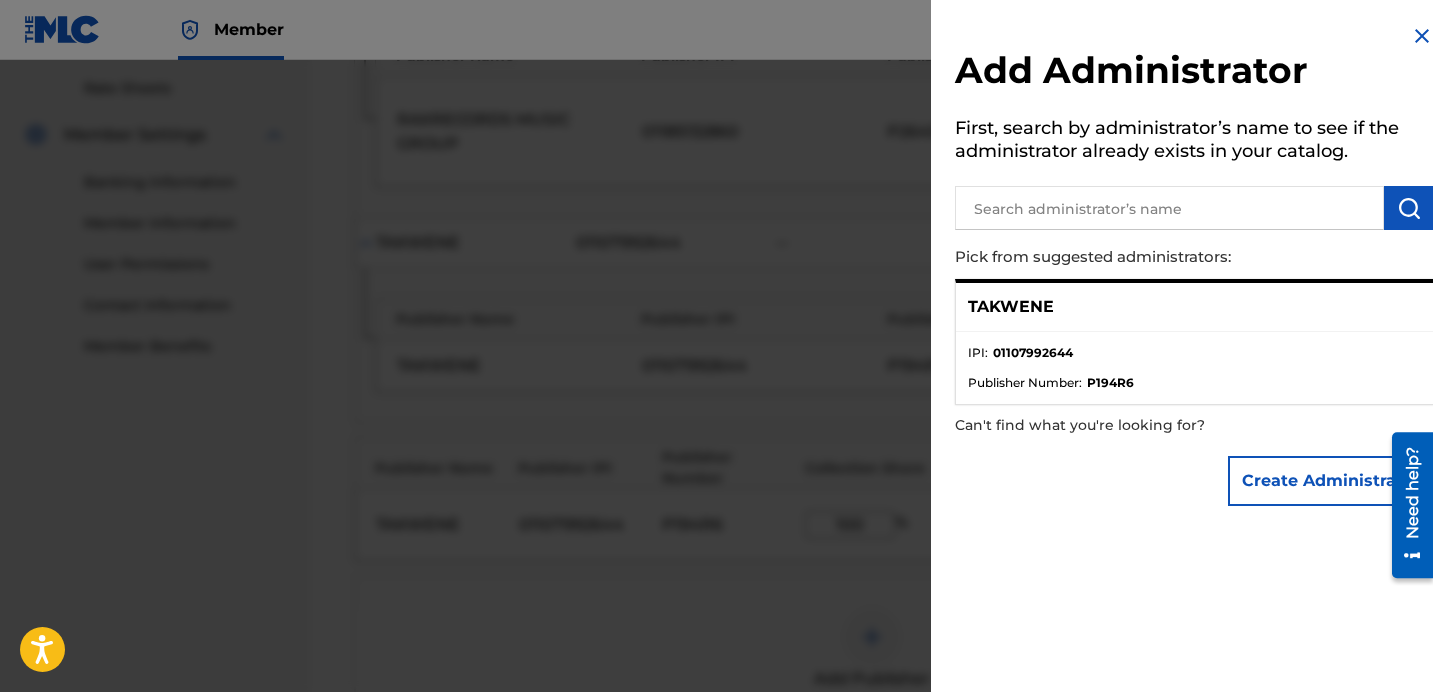 click on "Pick from suggested administrators:" at bounding box center (1130, 257) 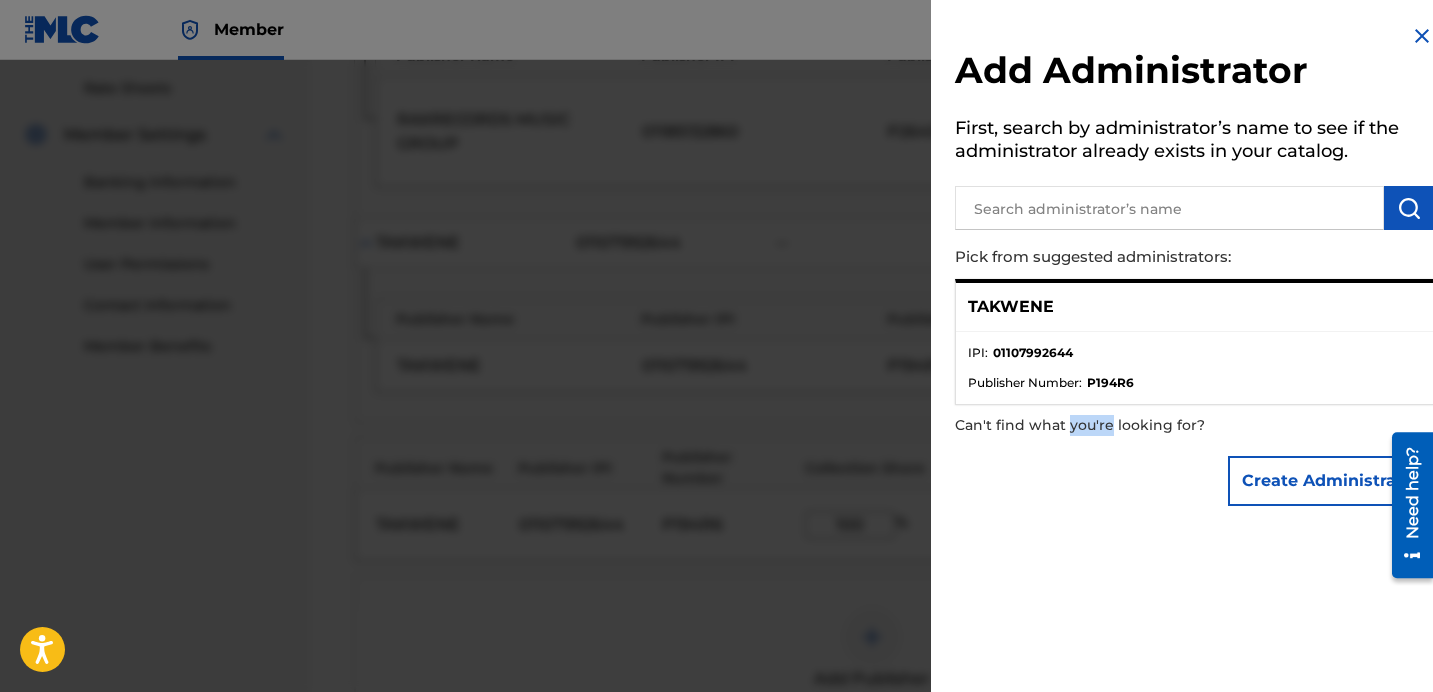 click on "Can't find what you're looking for?" at bounding box center [1130, 425] 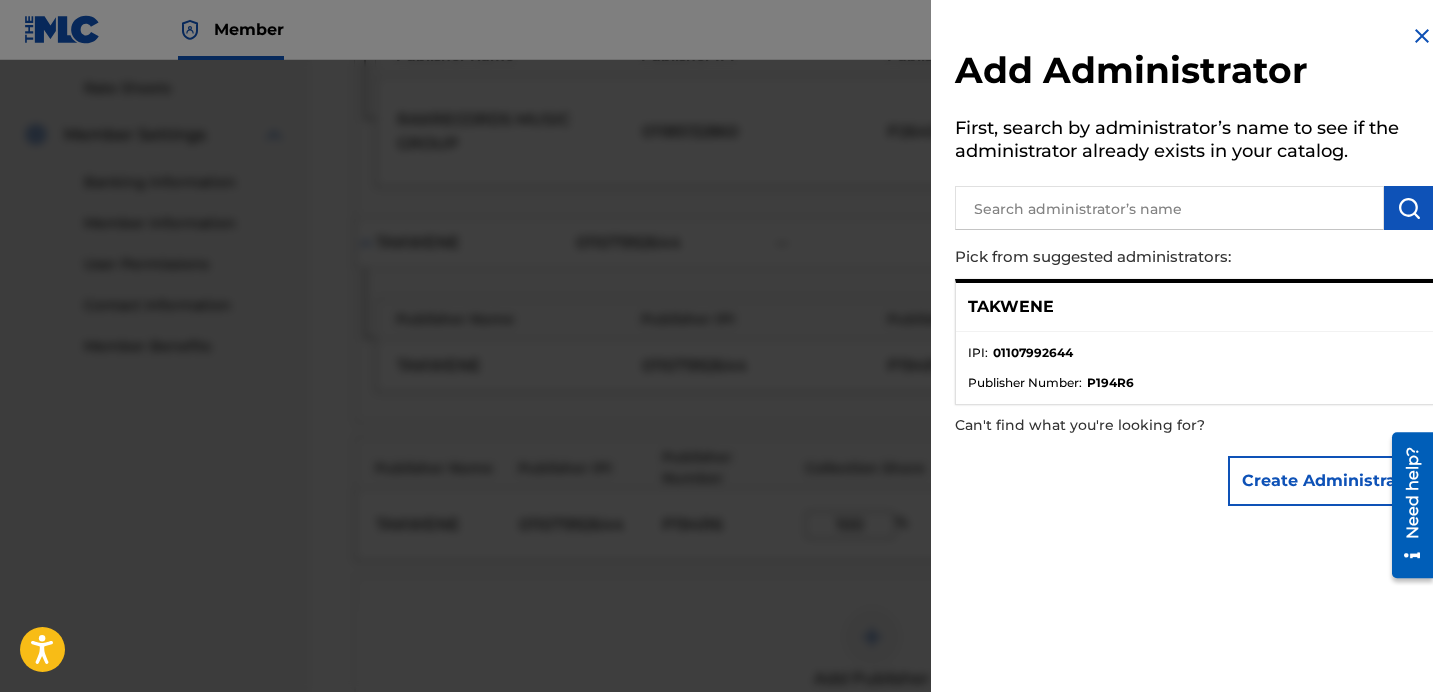 click on "01107992644" at bounding box center (1033, 353) 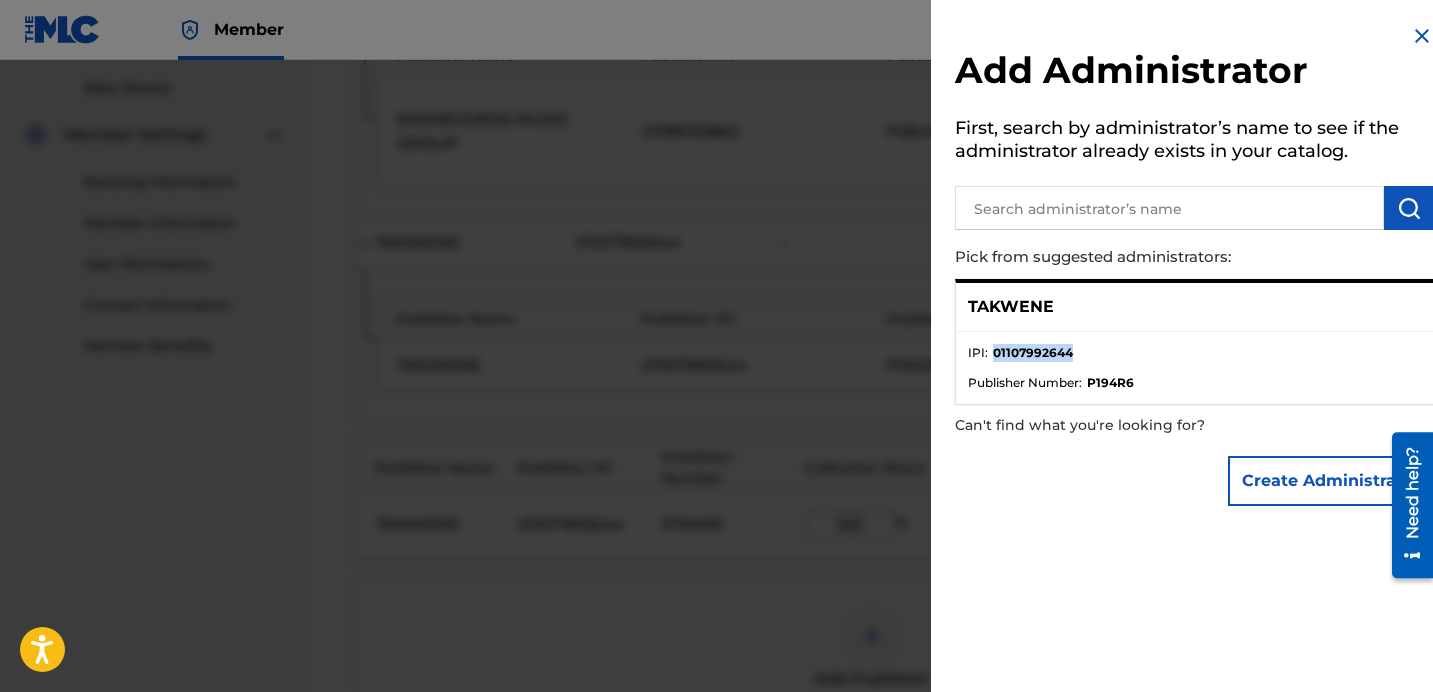click on "01107992644" at bounding box center [1033, 353] 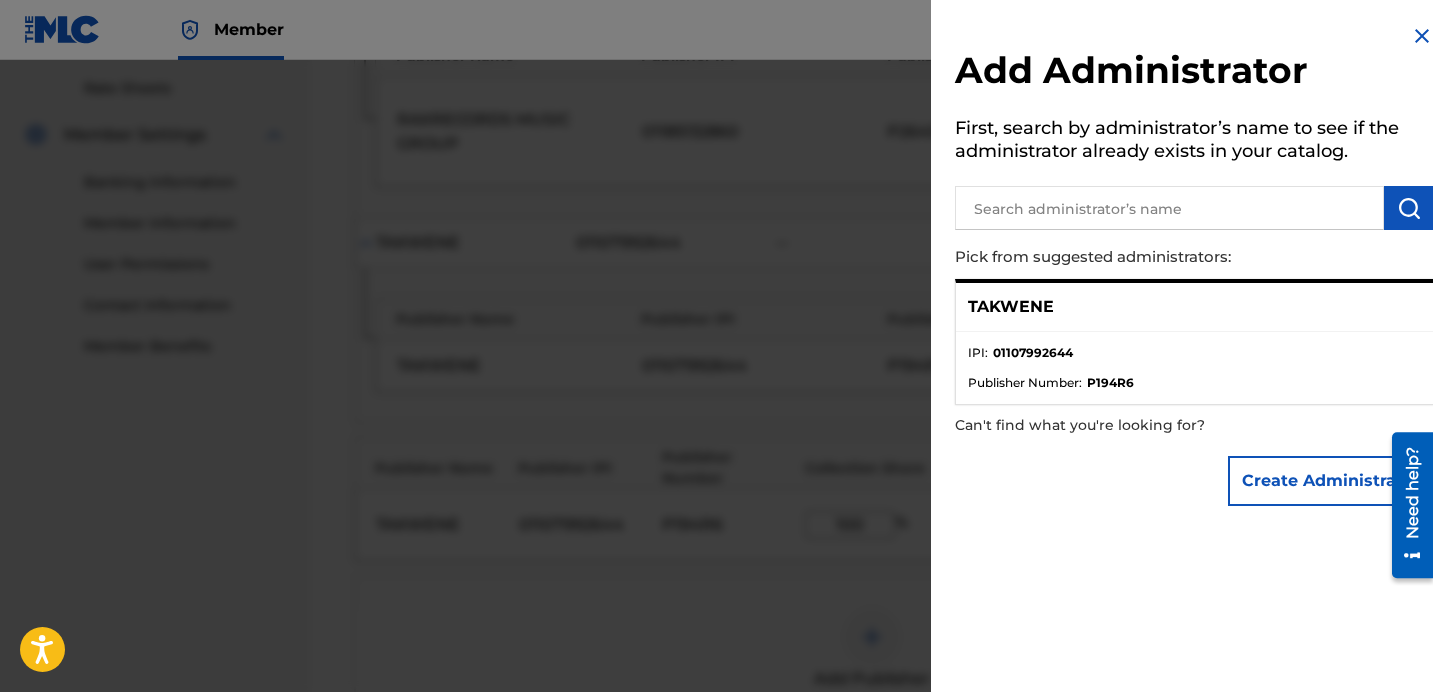 click on "TAKWENE" at bounding box center [1194, 307] 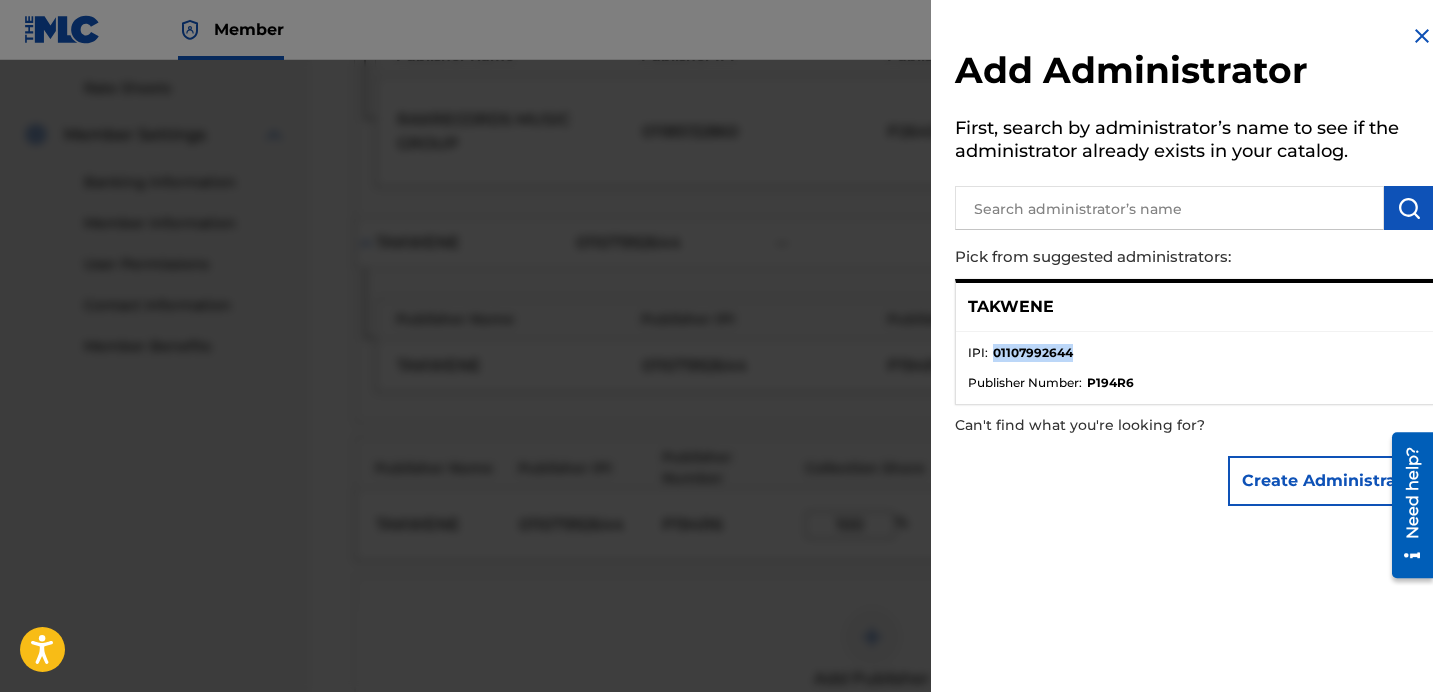 click on "01107992644" at bounding box center [1033, 353] 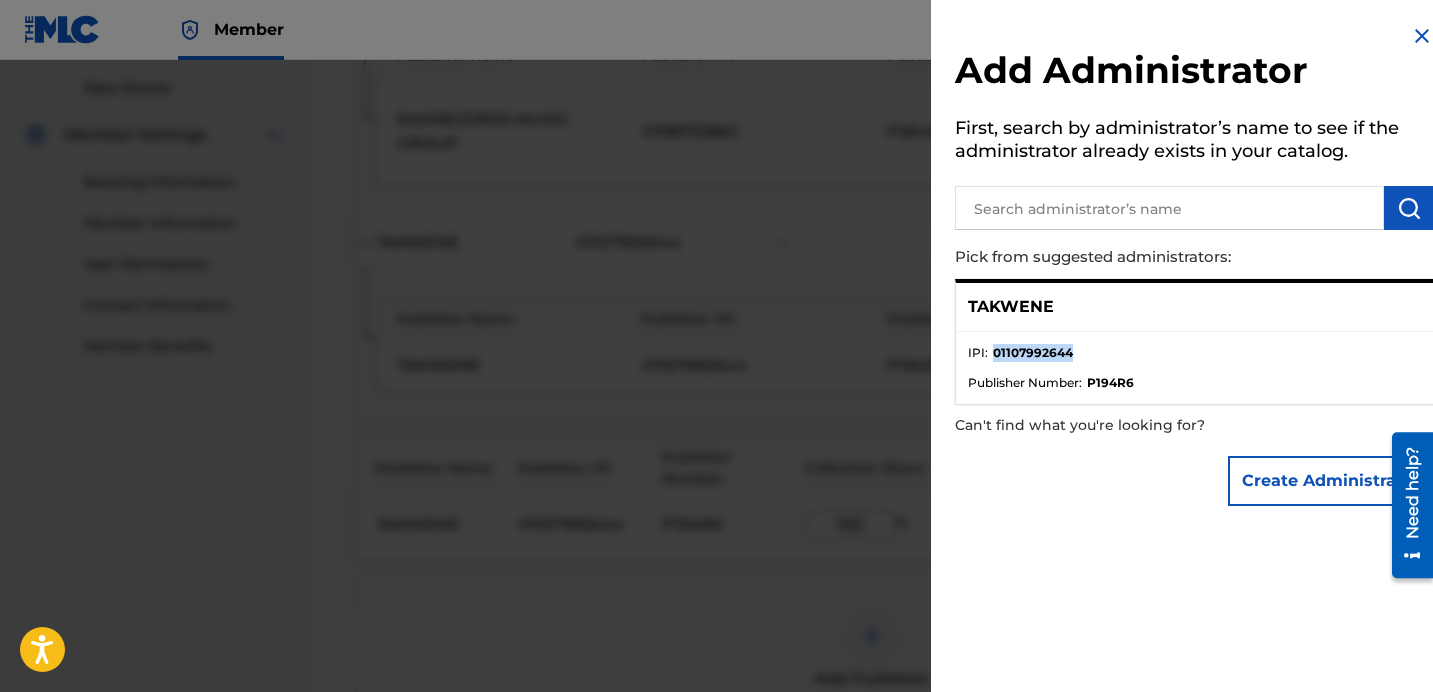click on "Create Administrator" at bounding box center (1331, 481) 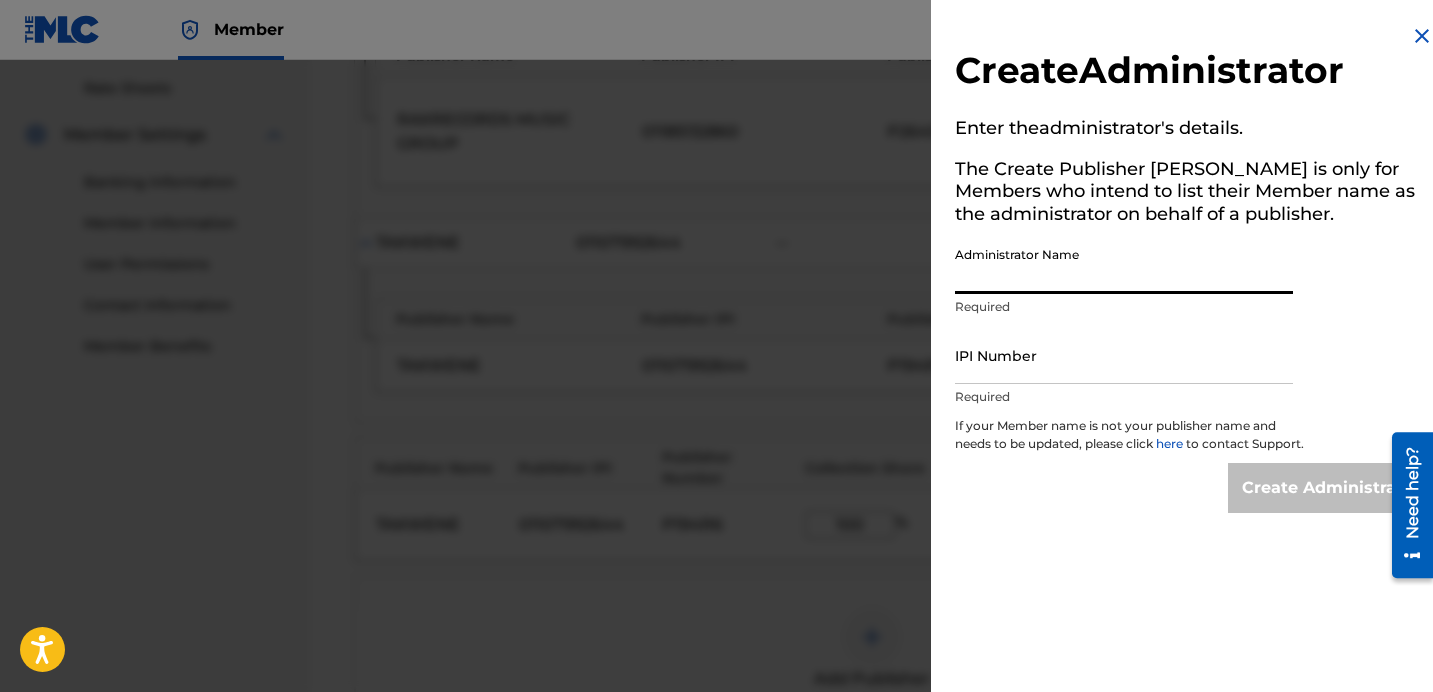 click on "Administrator Name" at bounding box center (1124, 265) 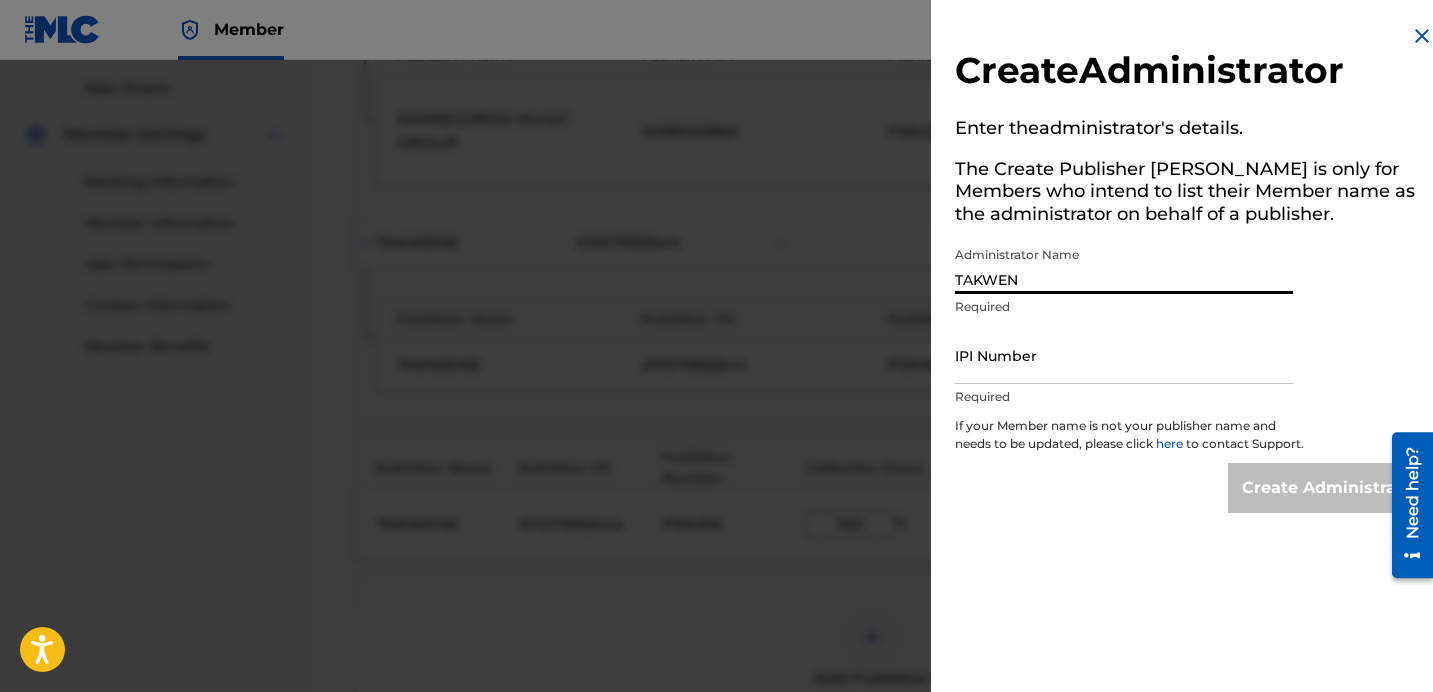 type on "TAKWENE" 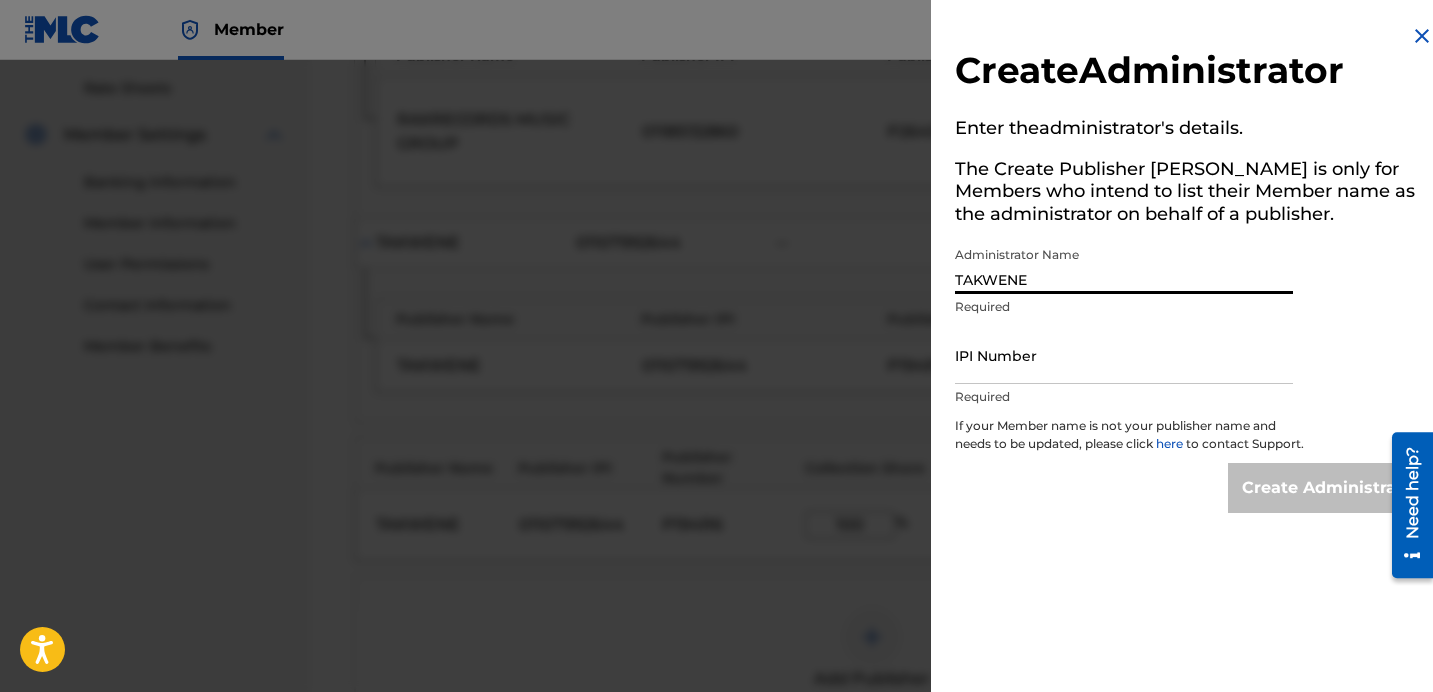 click on "Required" at bounding box center (1124, 397) 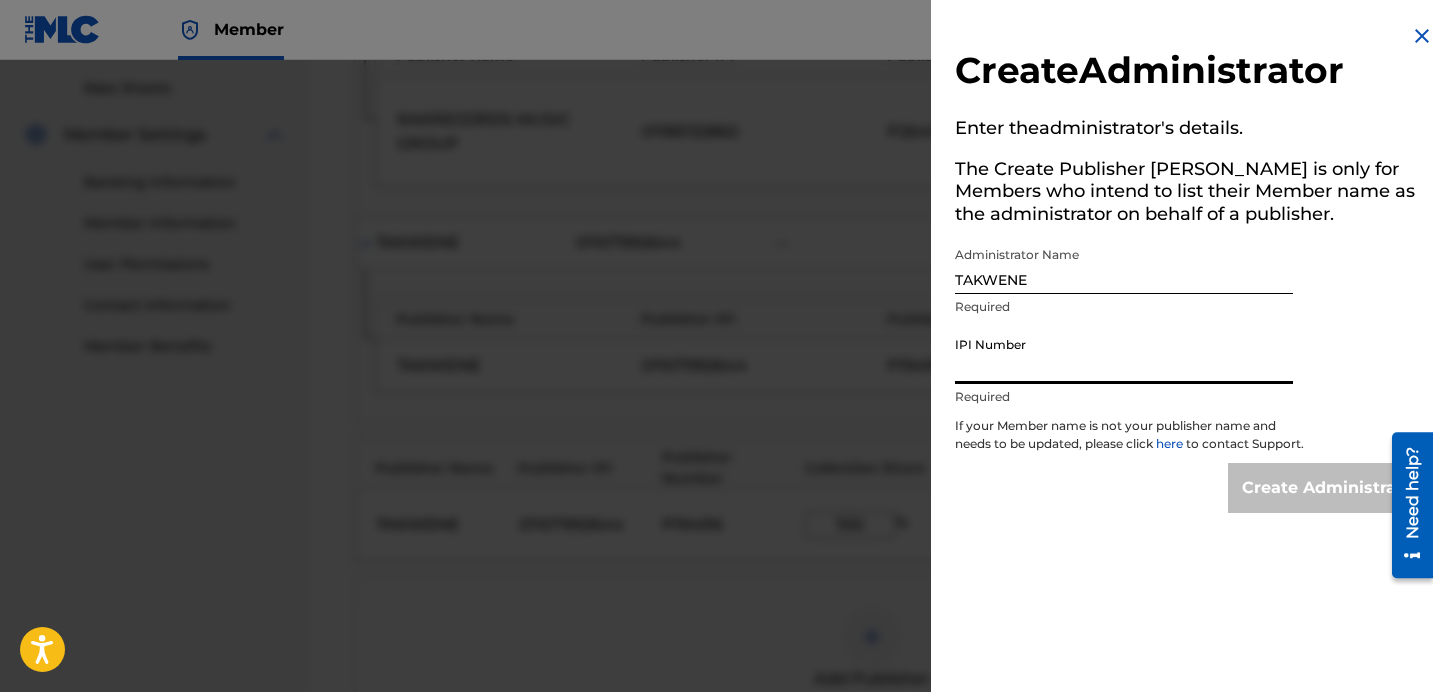 click on "IPI Number" at bounding box center (1124, 355) 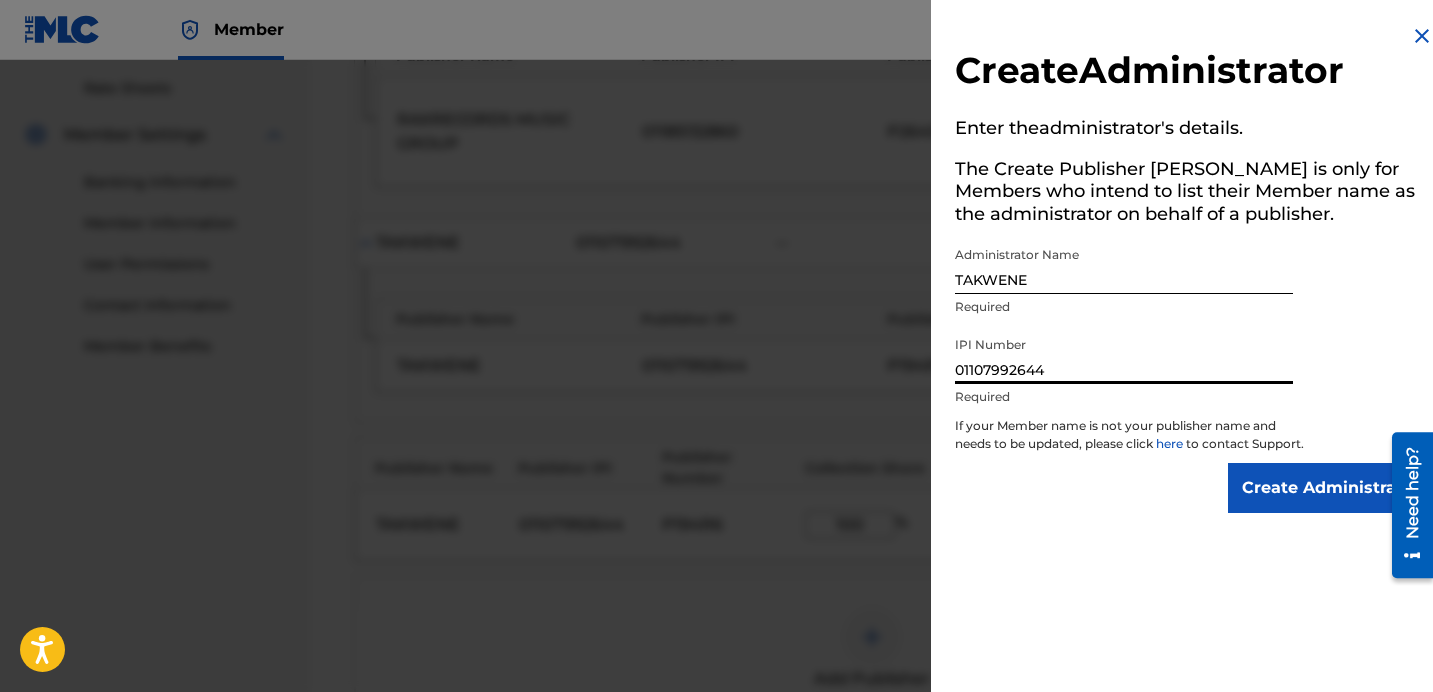 type on "01107992644" 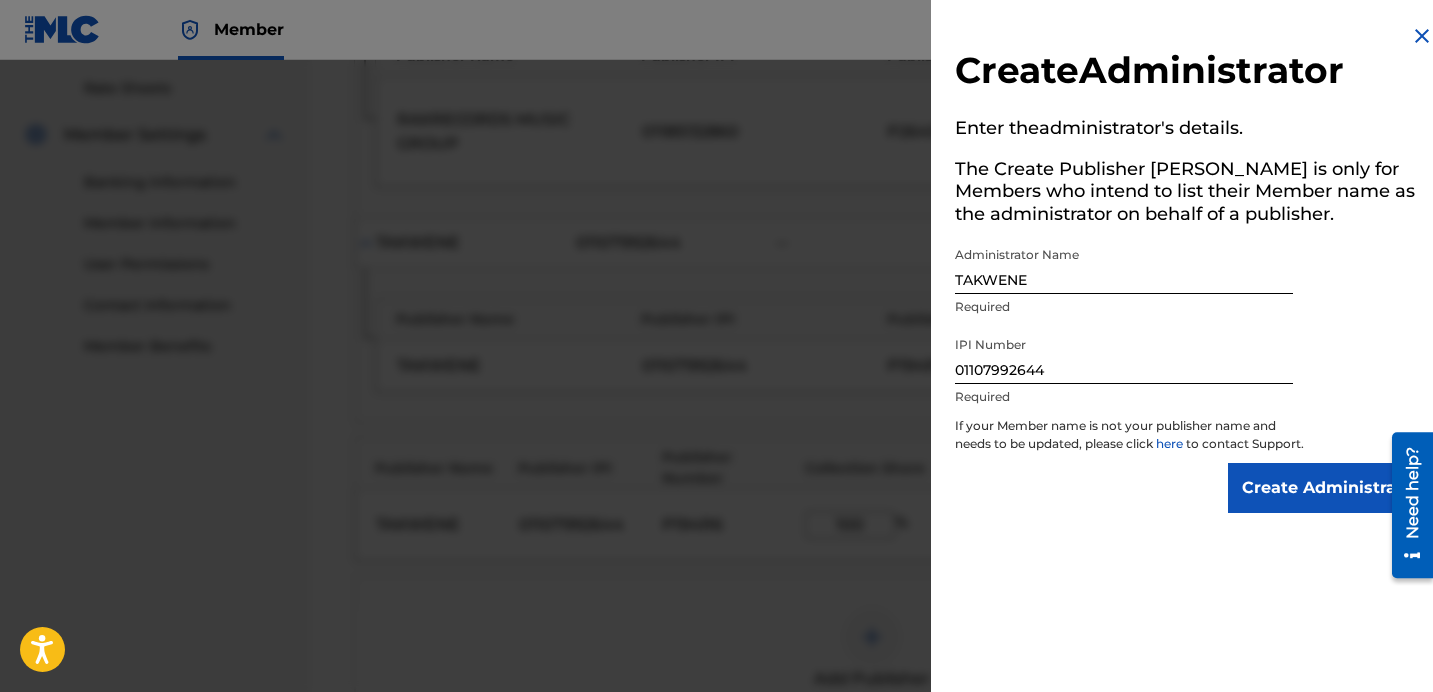 click on "Create Administrator" at bounding box center [1331, 488] 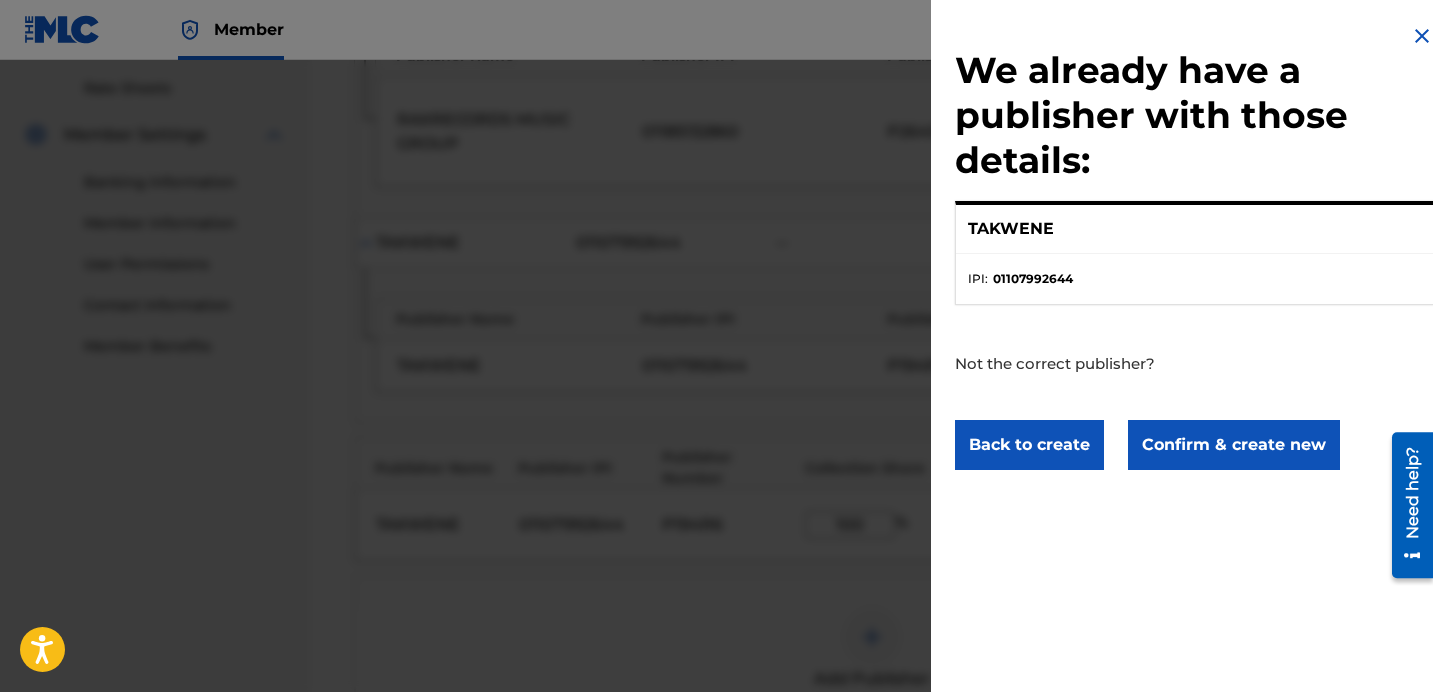 click on "Confirm & create new" at bounding box center [1234, 445] 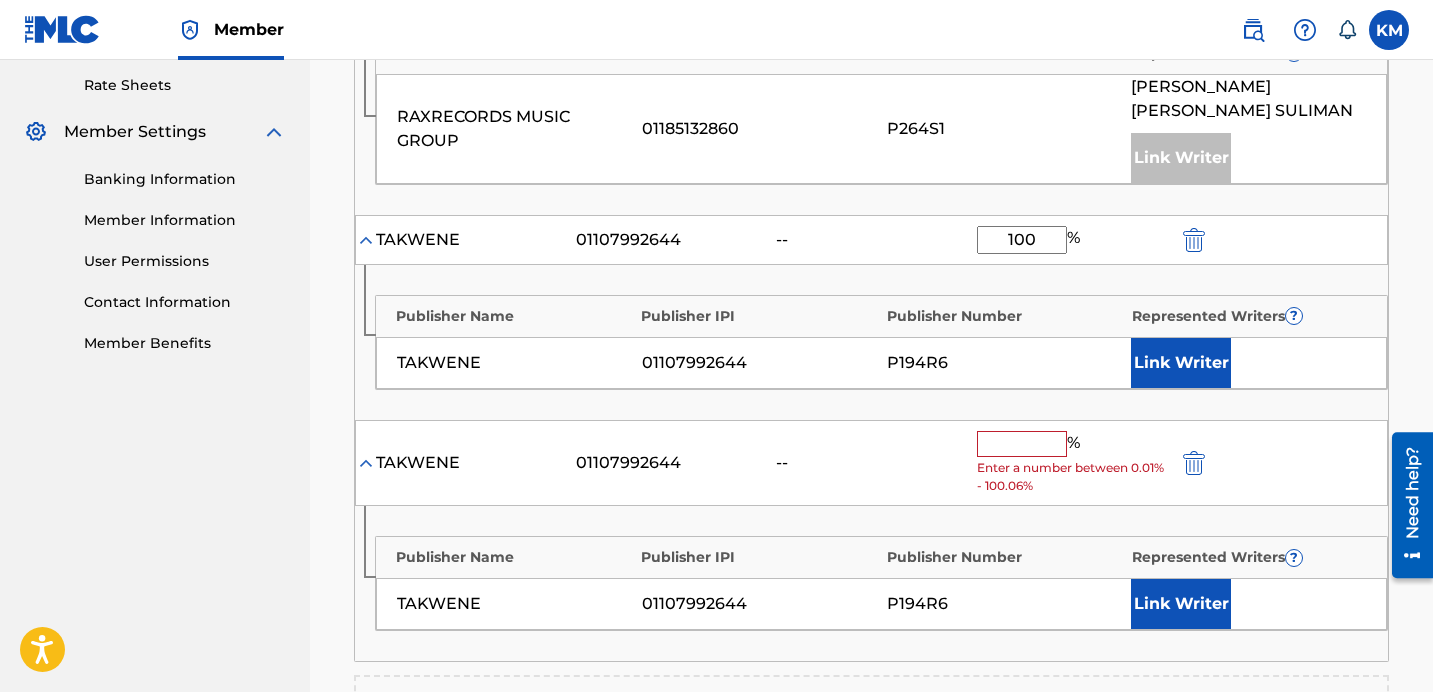 scroll, scrollTop: 803, scrollLeft: 0, axis: vertical 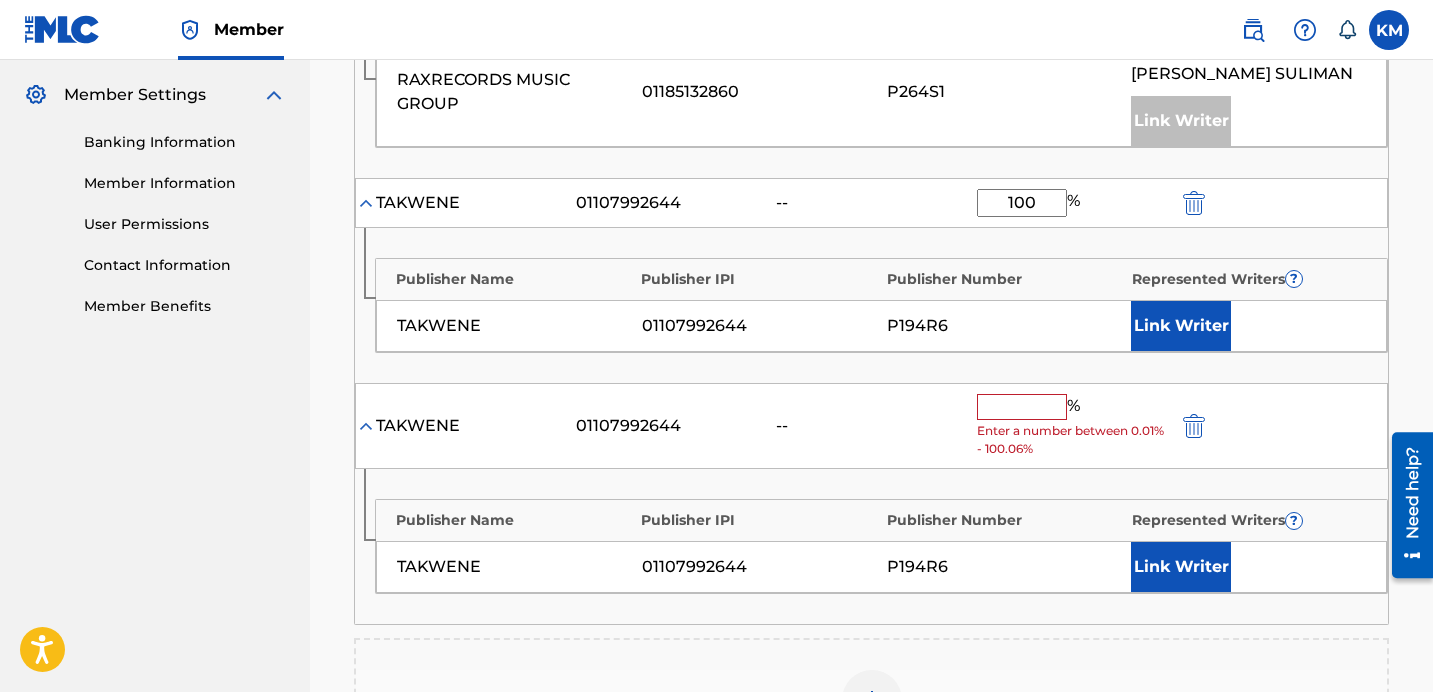 click at bounding box center [1022, 407] 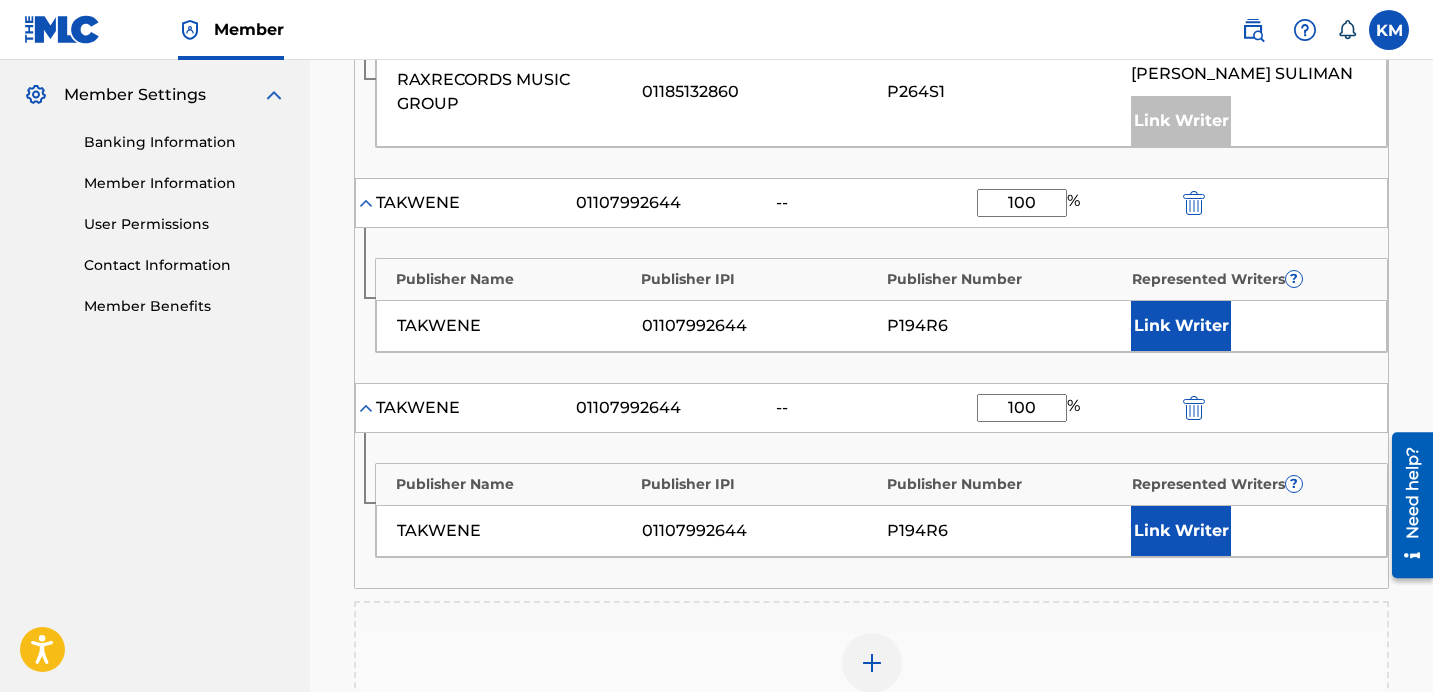 type on "100" 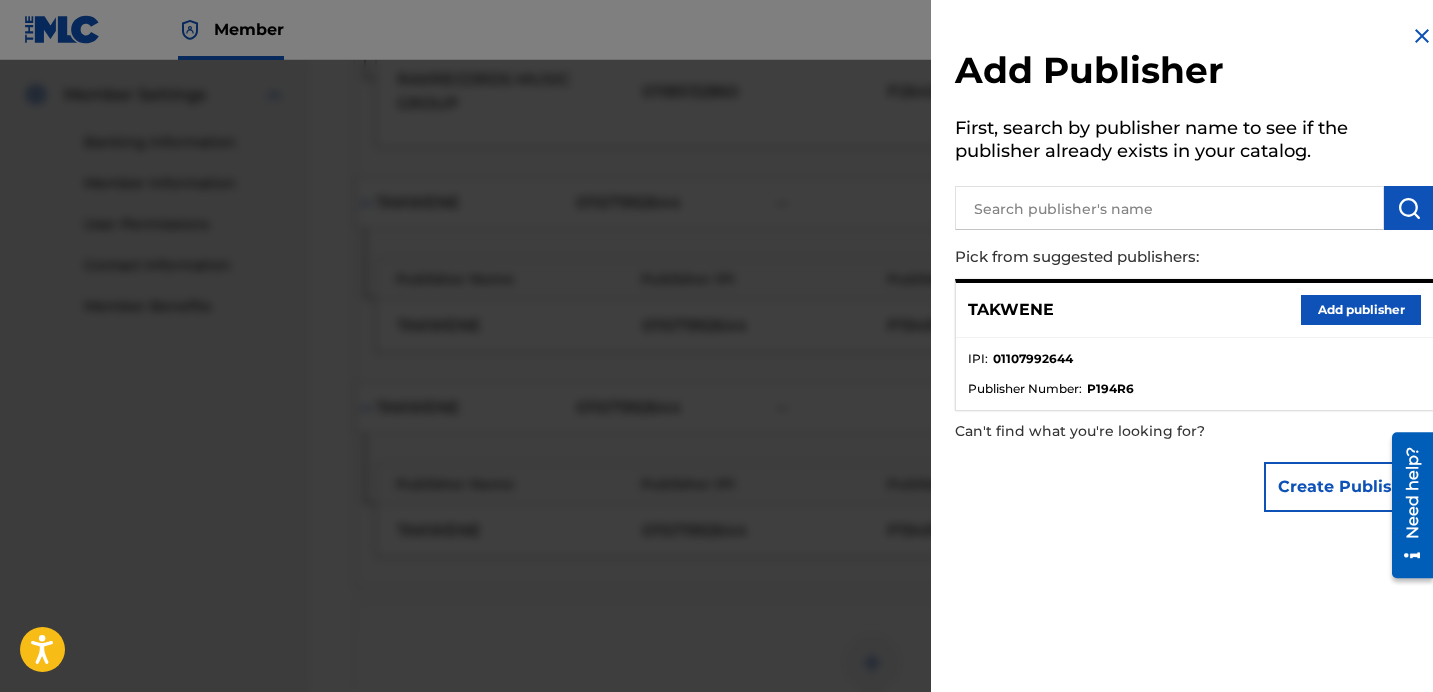 click at bounding box center (1422, 36) 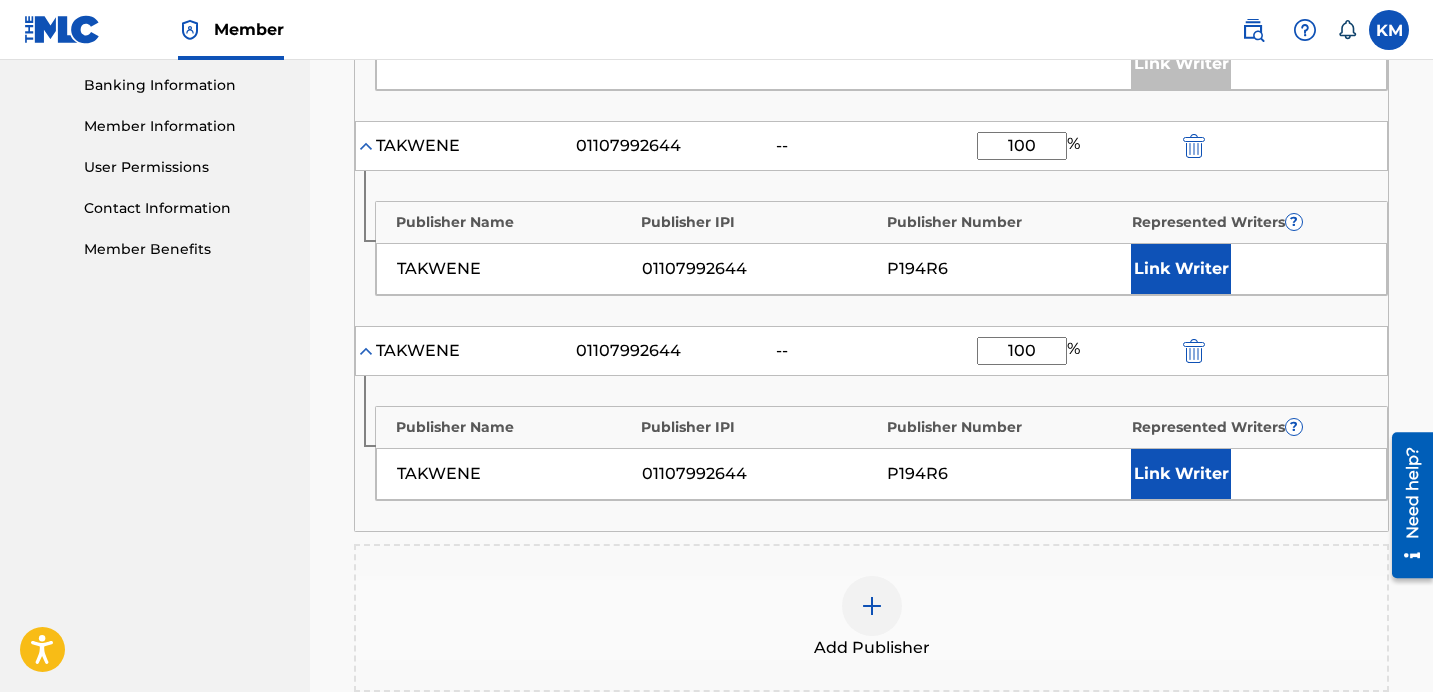 scroll, scrollTop: 858, scrollLeft: 0, axis: vertical 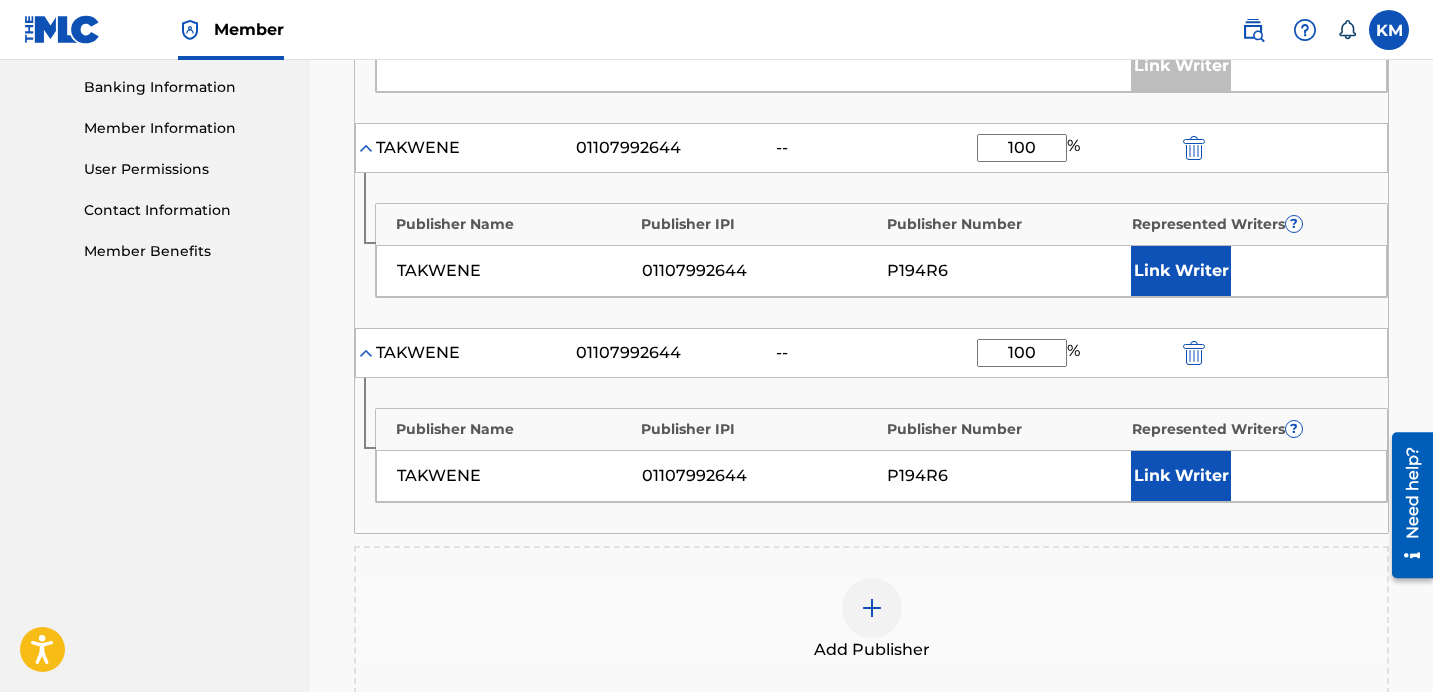 click at bounding box center [1194, 353] 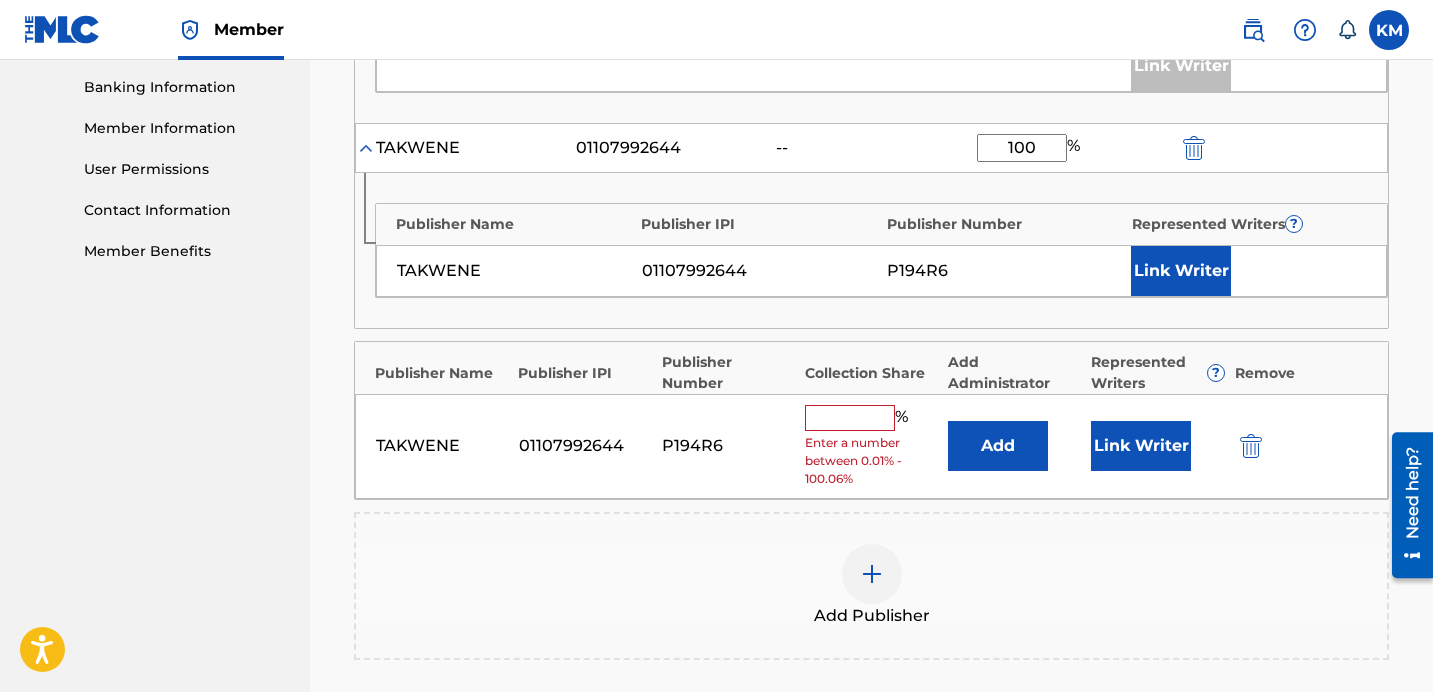 click at bounding box center [1251, 446] 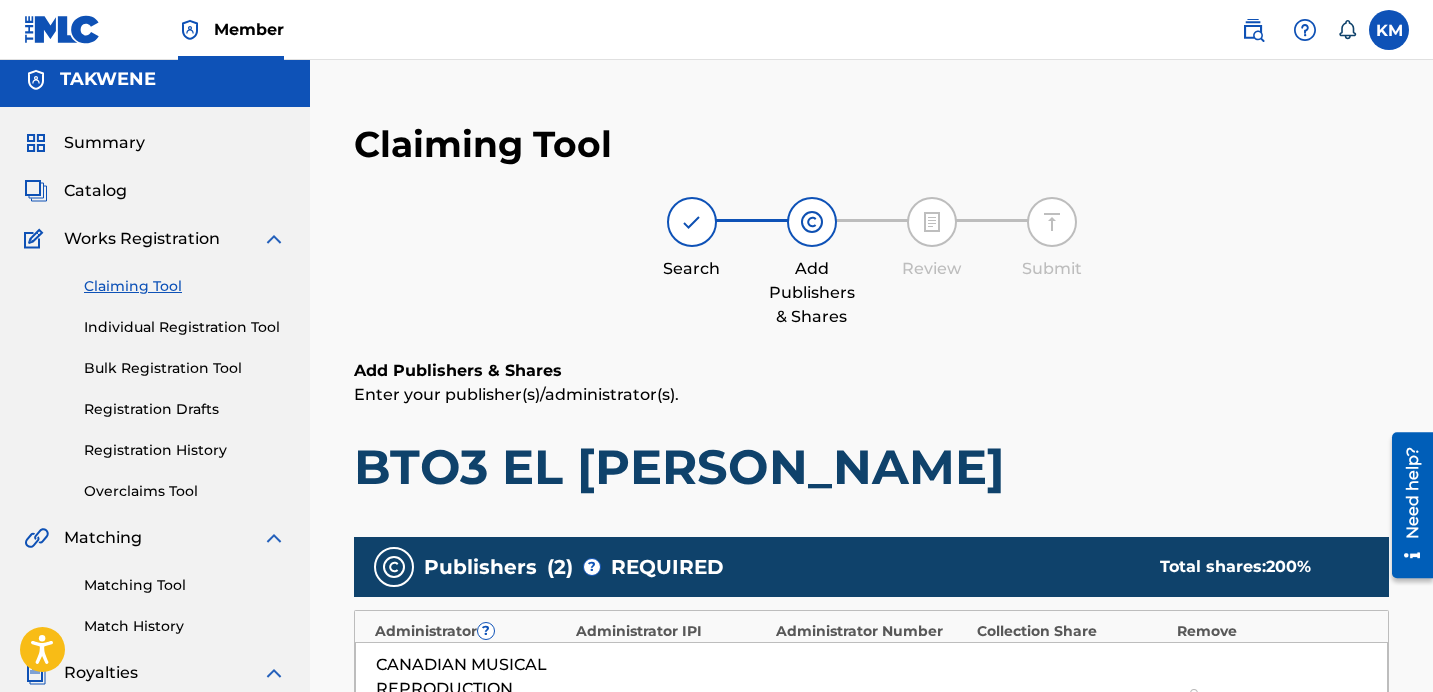 scroll, scrollTop: 0, scrollLeft: 0, axis: both 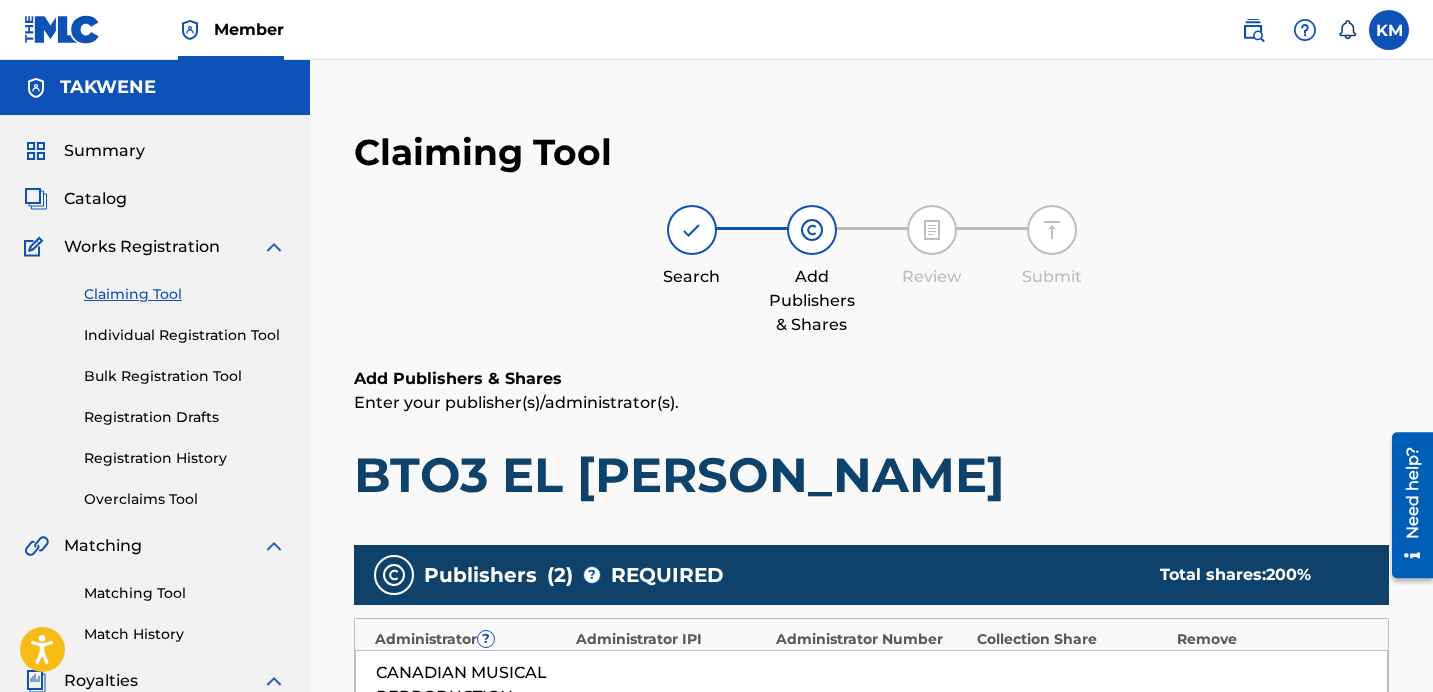 click on "BTO3 EL [PERSON_NAME]" at bounding box center [871, 475] 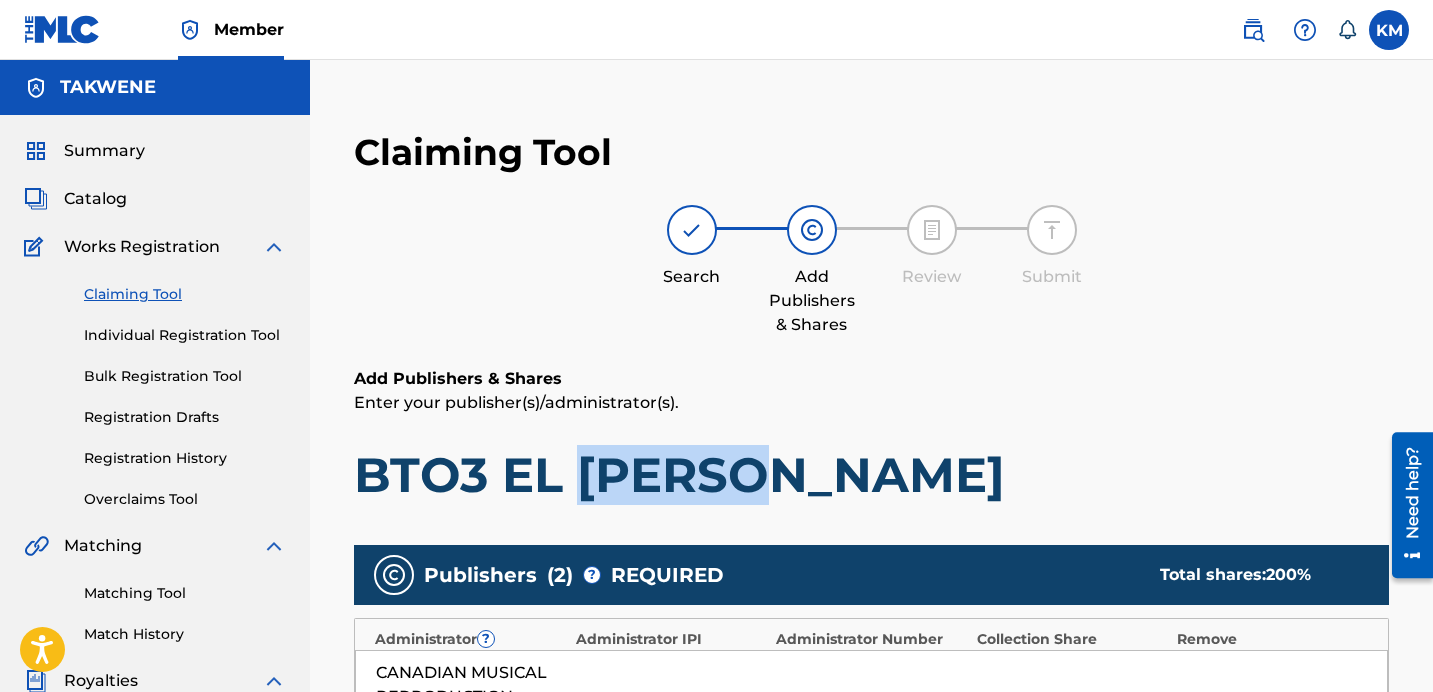 click on "BTO3 EL [PERSON_NAME]" at bounding box center (871, 475) 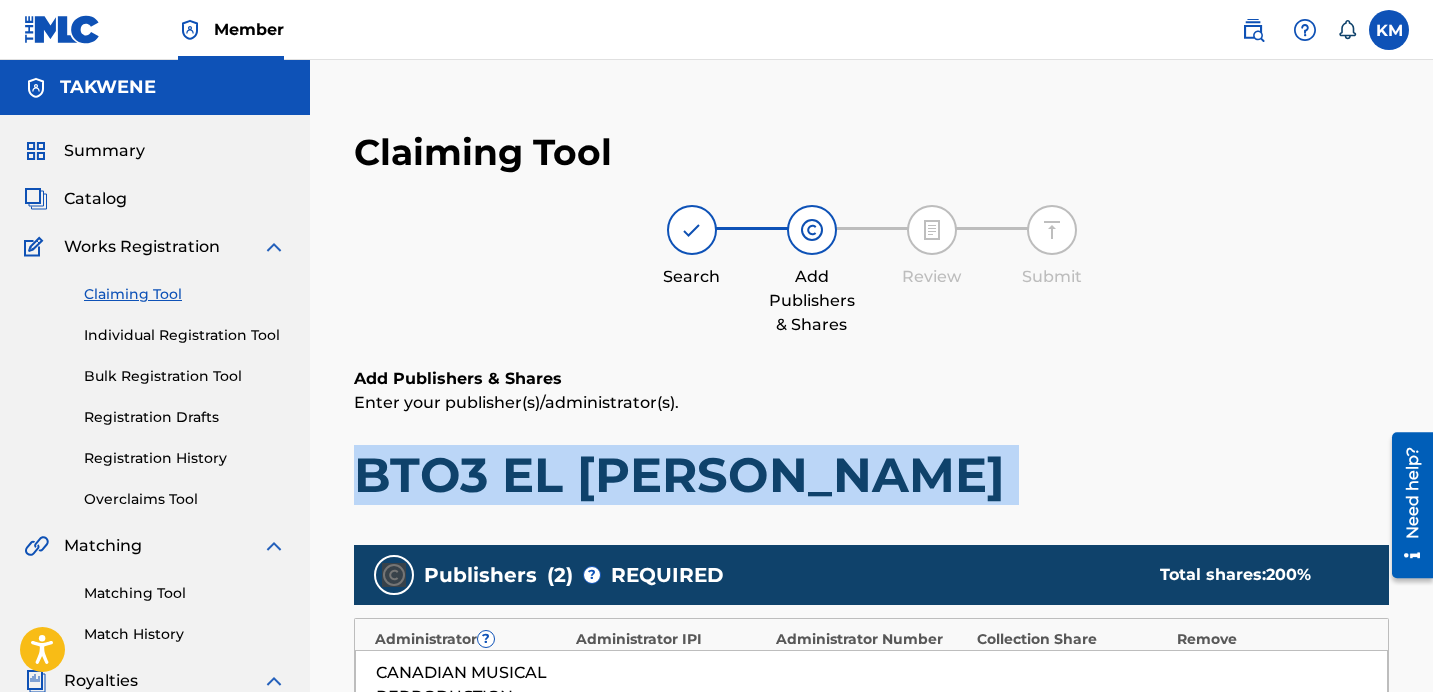 click on "BTO3 EL [PERSON_NAME]" at bounding box center (871, 475) 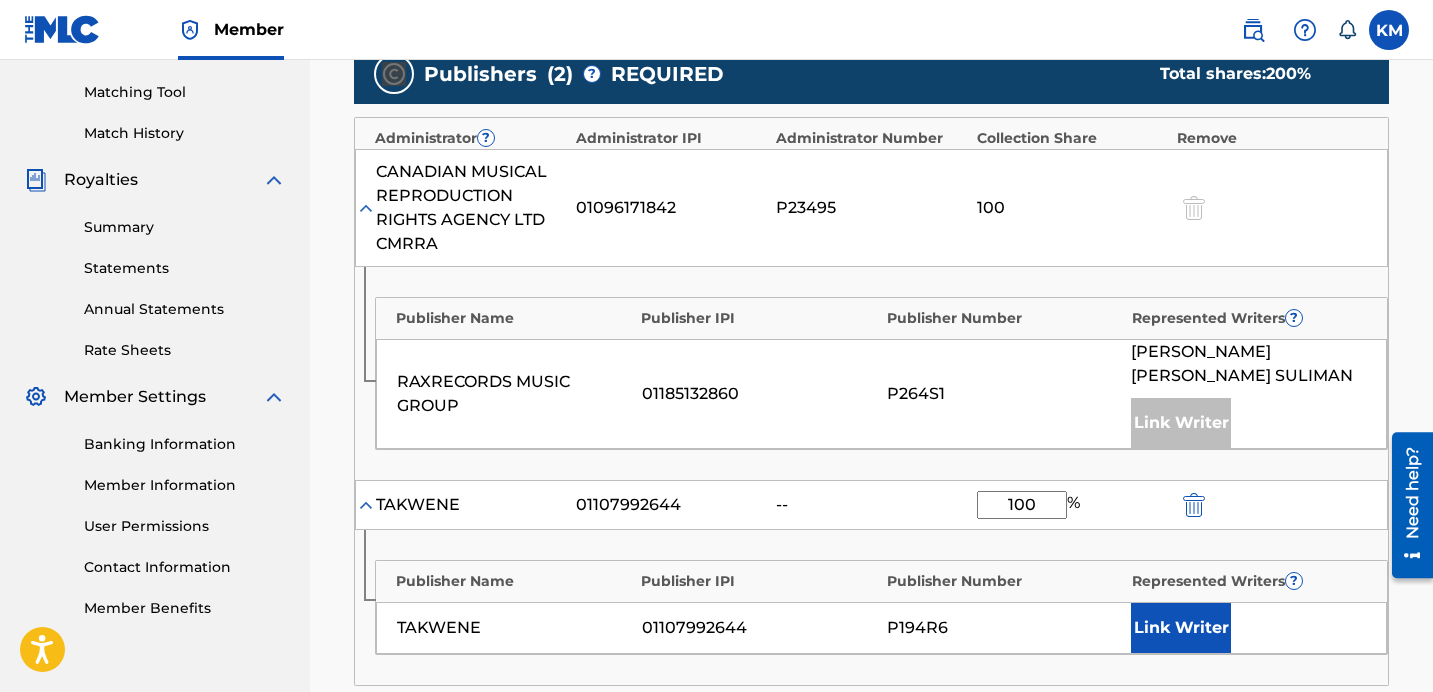scroll, scrollTop: 595, scrollLeft: 0, axis: vertical 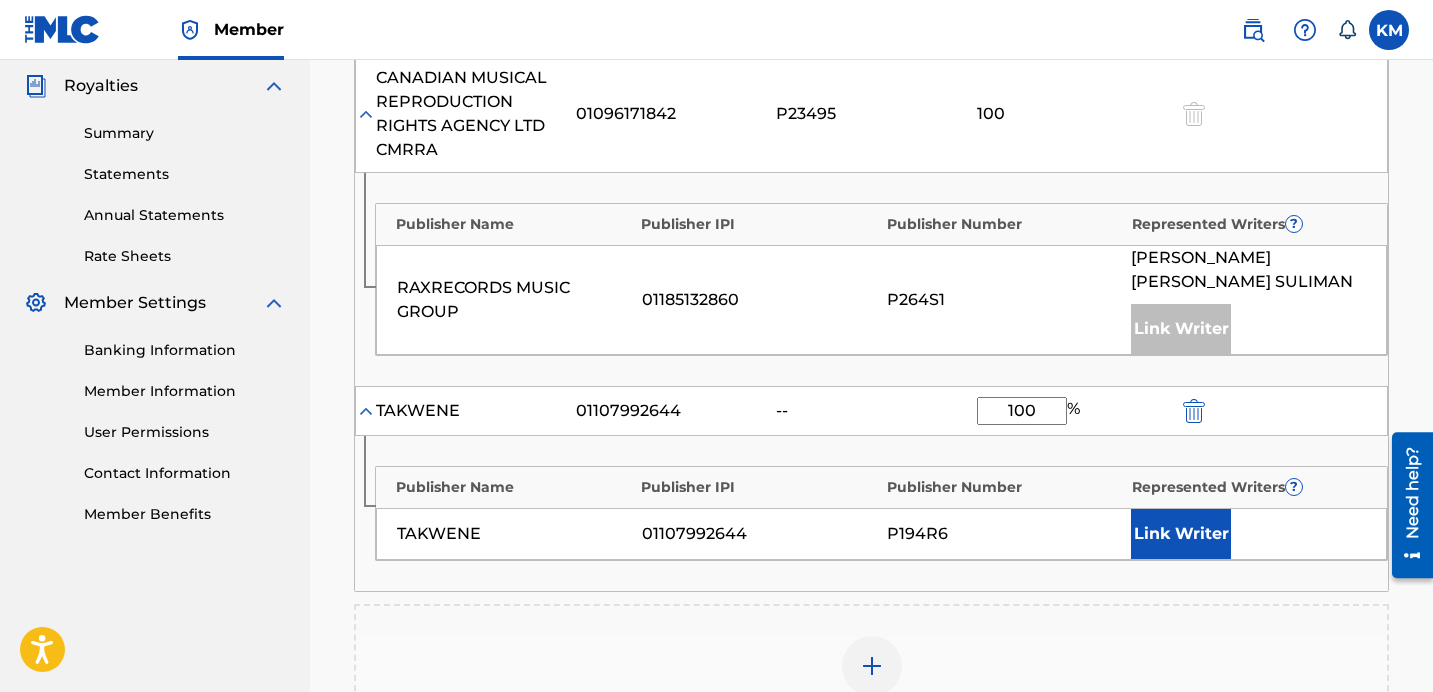 click on "Link Writer" at bounding box center (1181, 534) 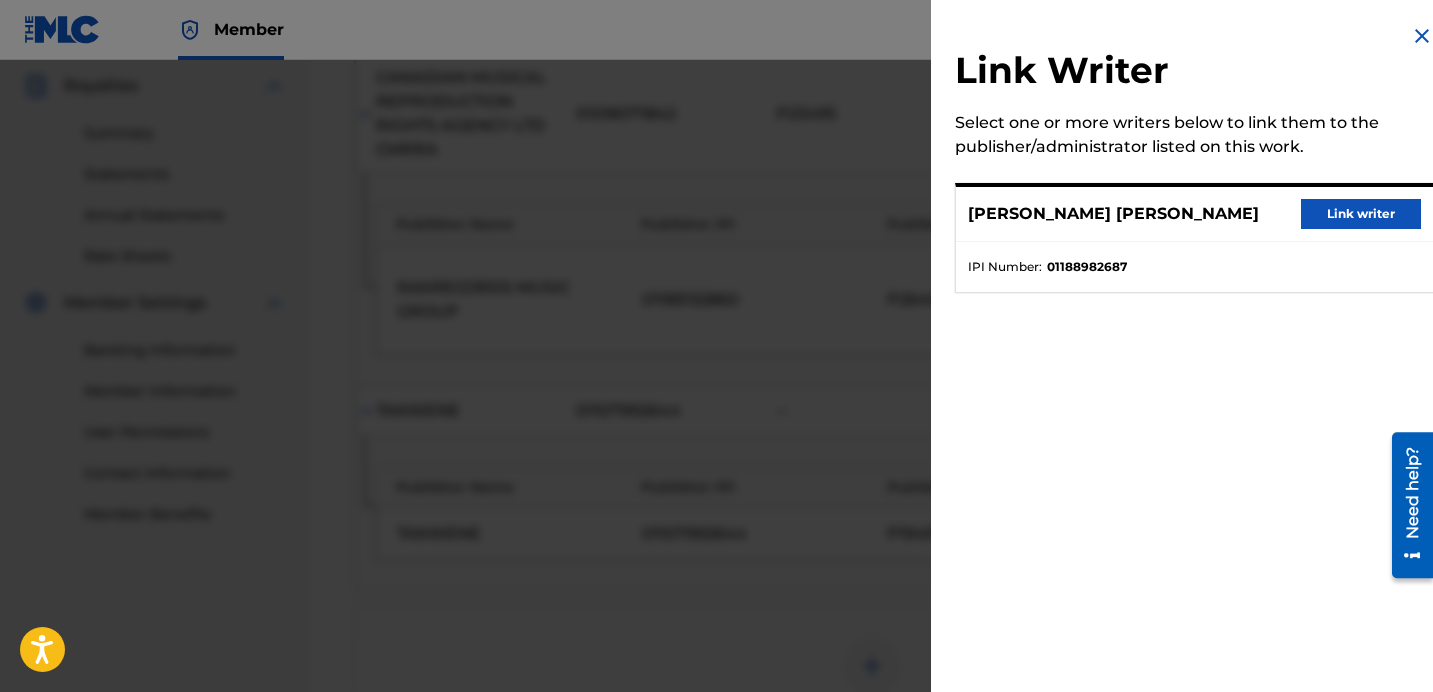 click on "Link writer" at bounding box center (1361, 214) 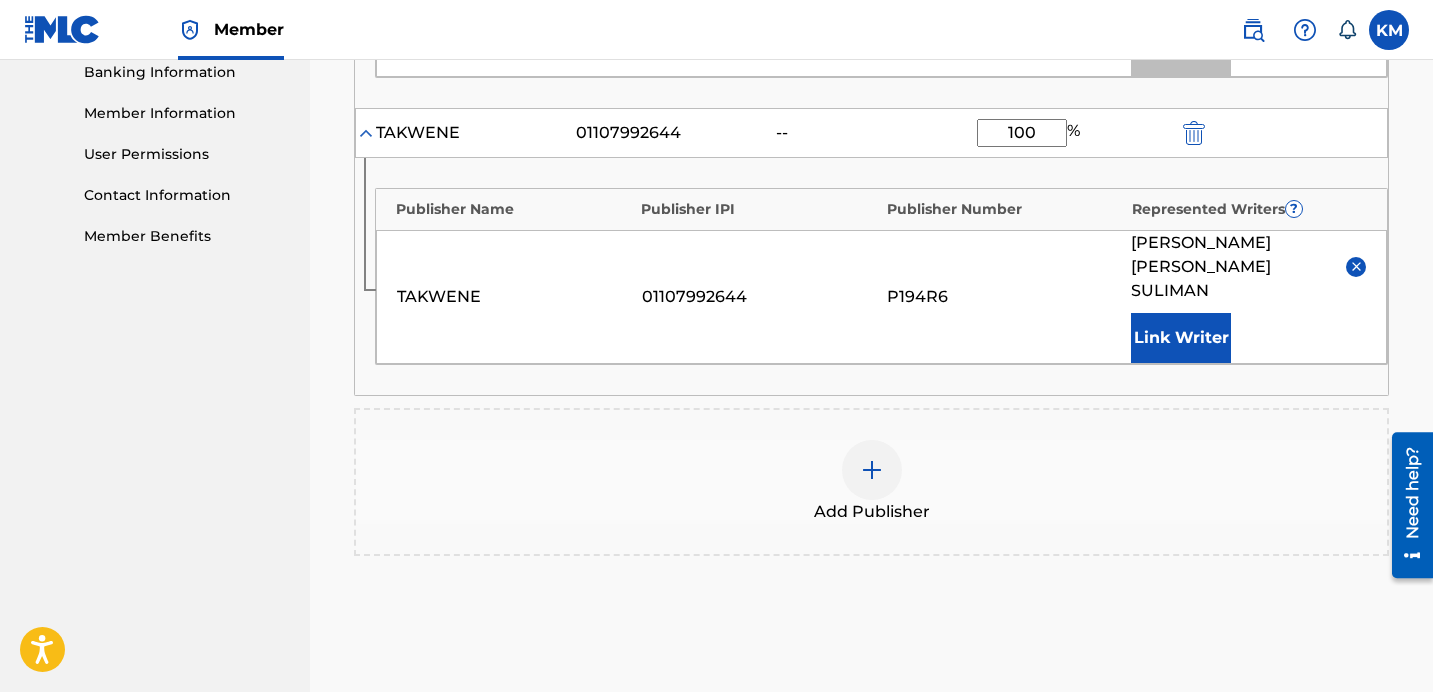 scroll, scrollTop: 1056, scrollLeft: 0, axis: vertical 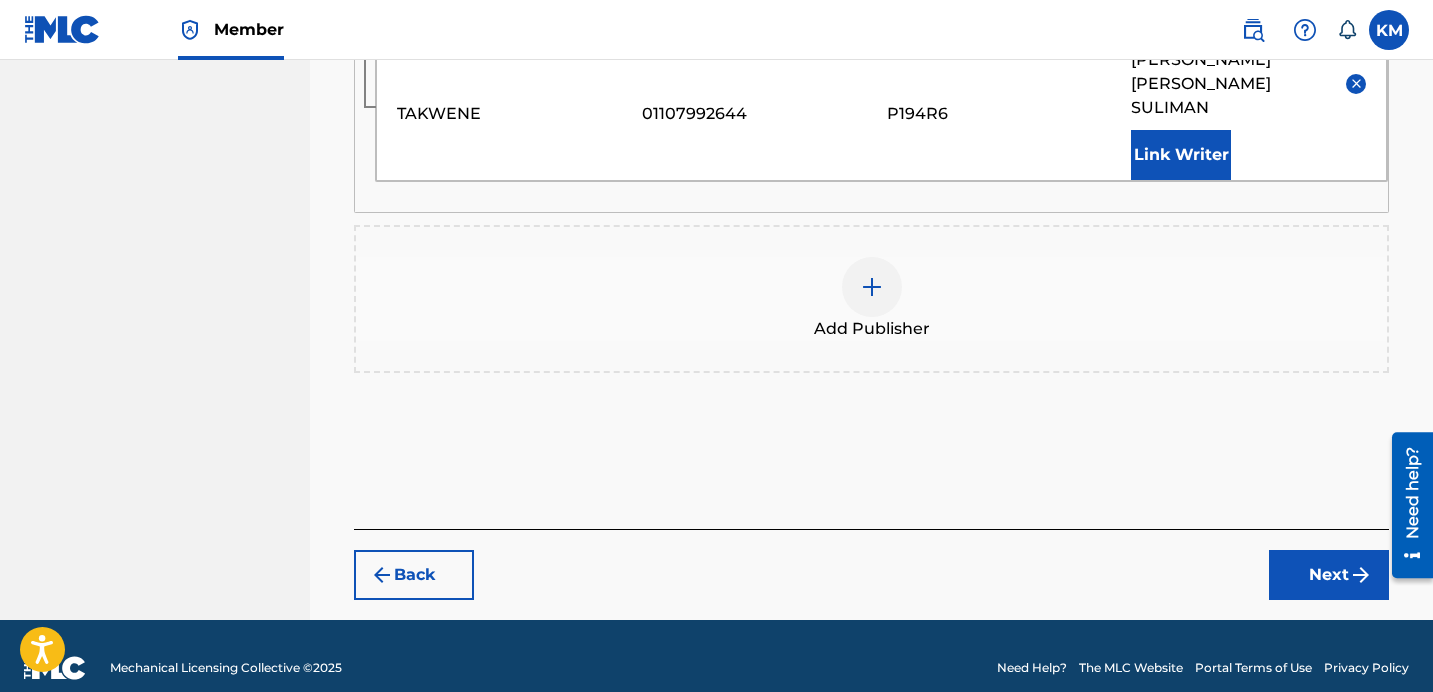 click on "Next" at bounding box center [1329, 575] 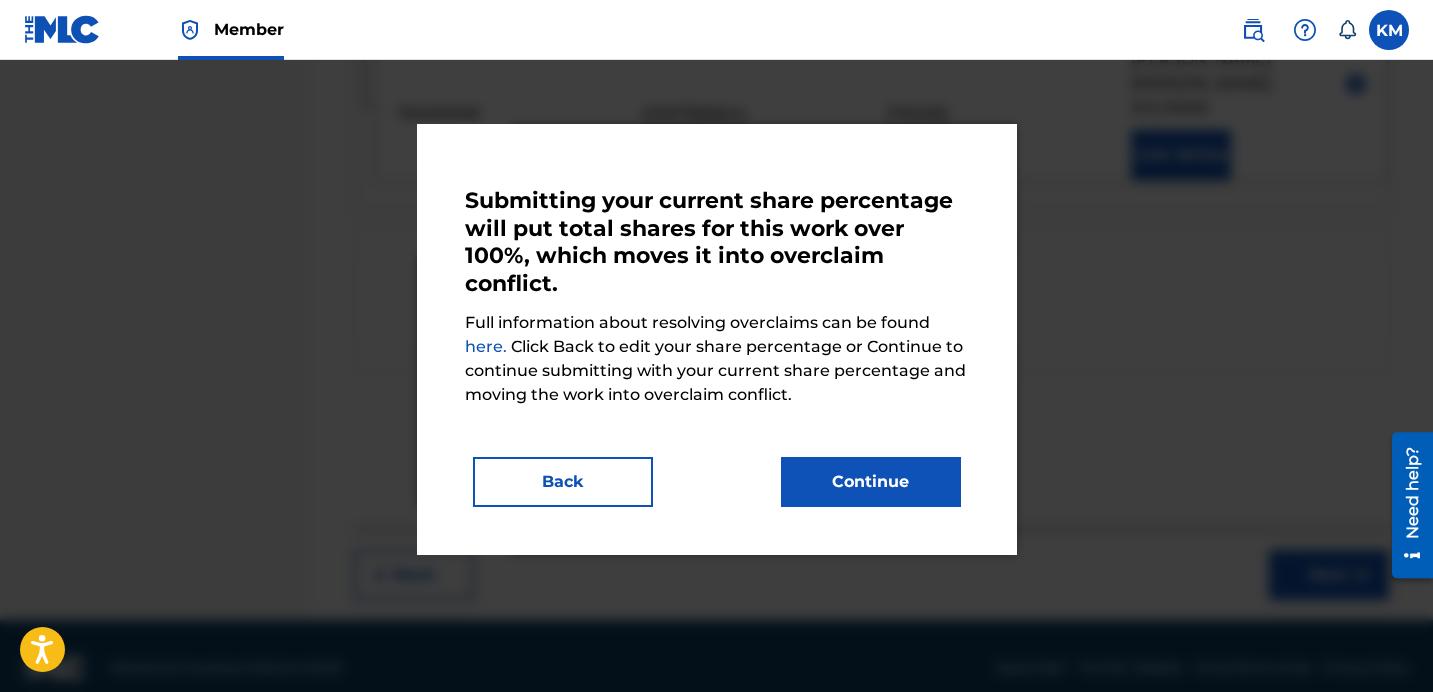 click on "Continue" at bounding box center (871, 482) 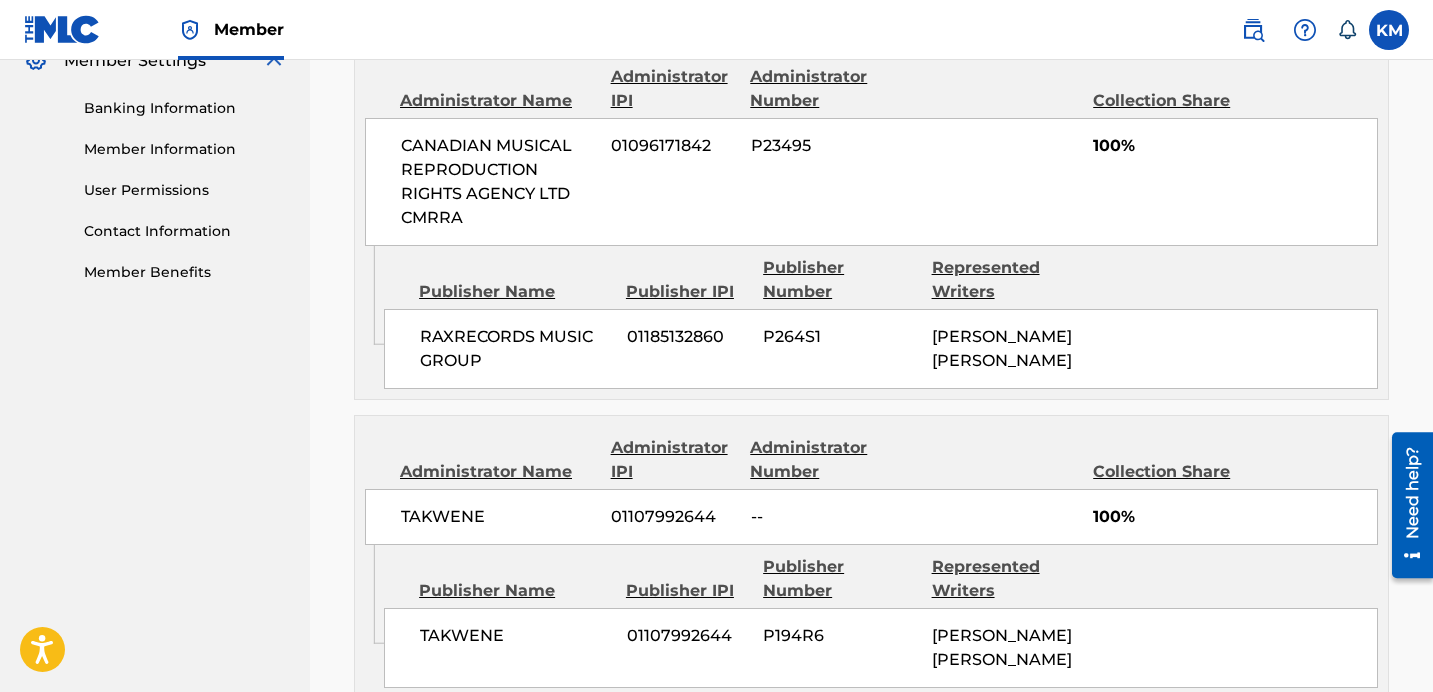 scroll, scrollTop: 832, scrollLeft: 0, axis: vertical 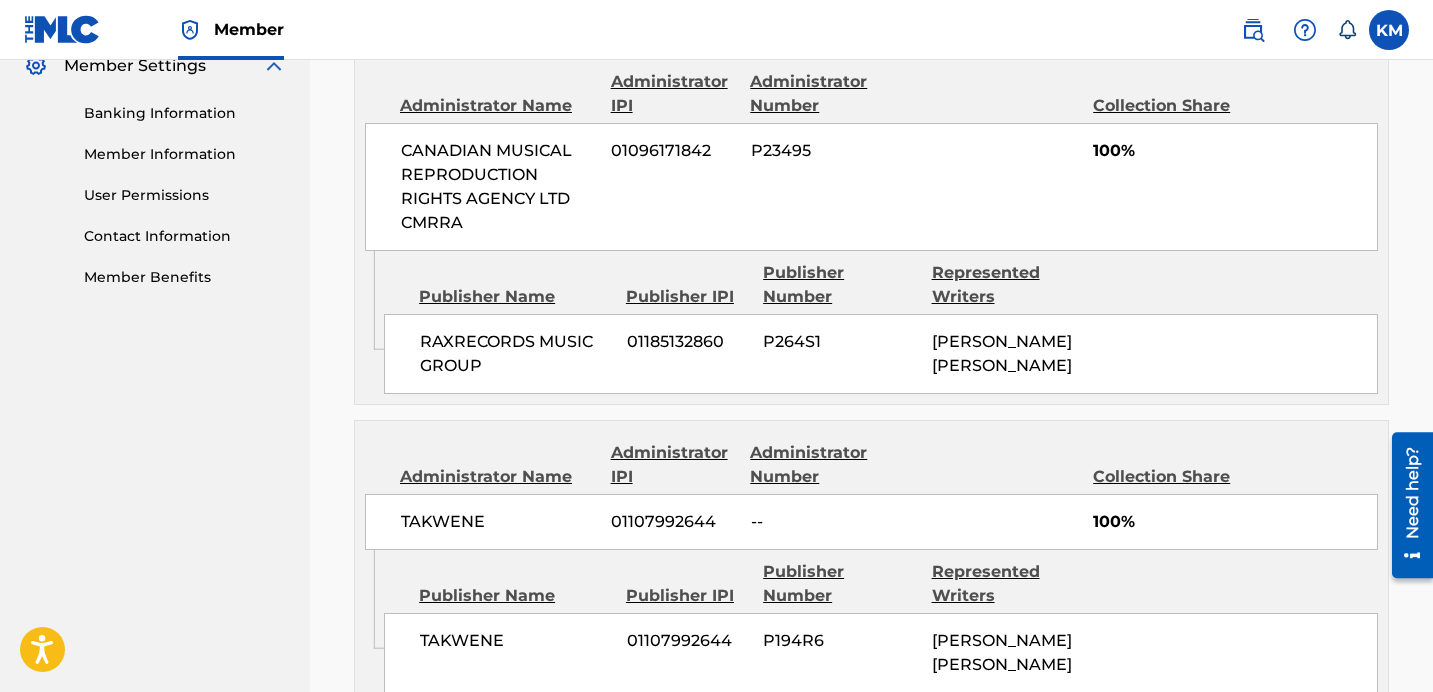 click on "CANADIAN MUSICAL REPRODUCTION RIGHTS AGENCY LTD CMRRA" at bounding box center [498, 187] 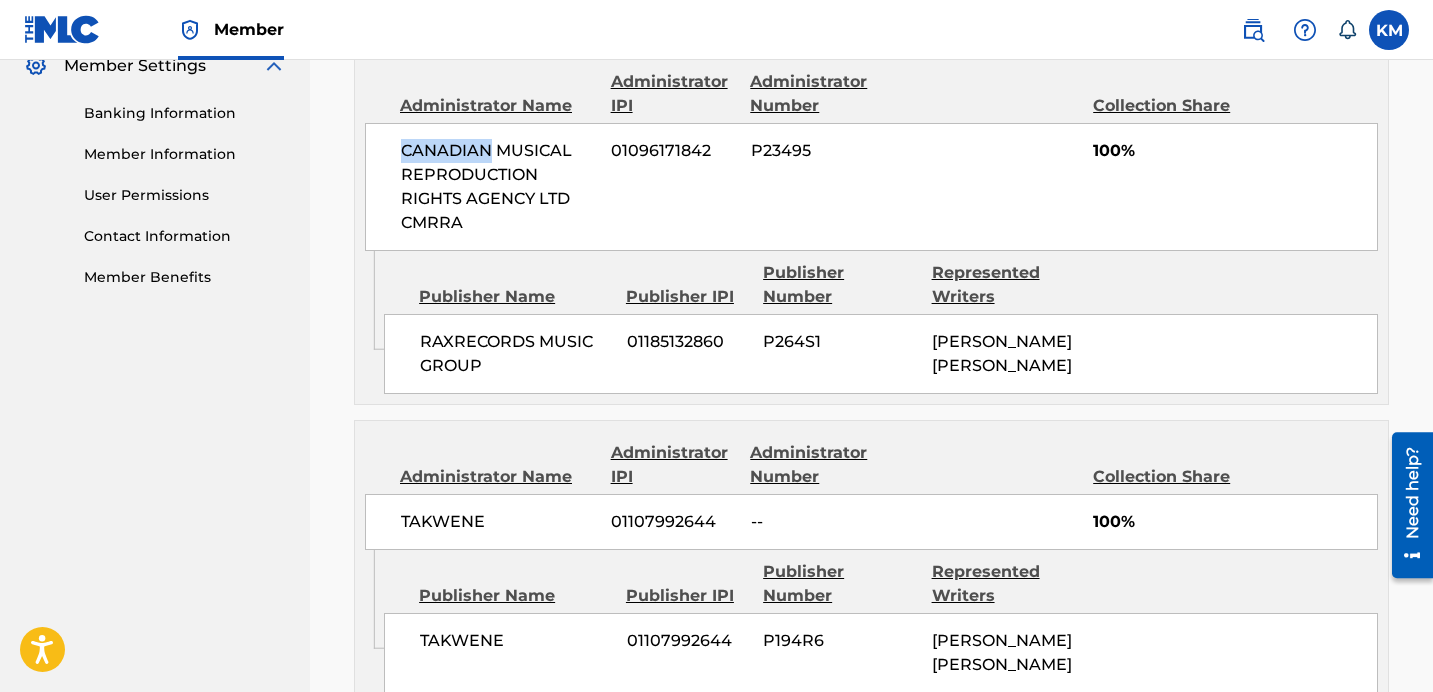 click on "CANADIAN MUSICAL REPRODUCTION RIGHTS AGENCY LTD CMRRA" at bounding box center (498, 187) 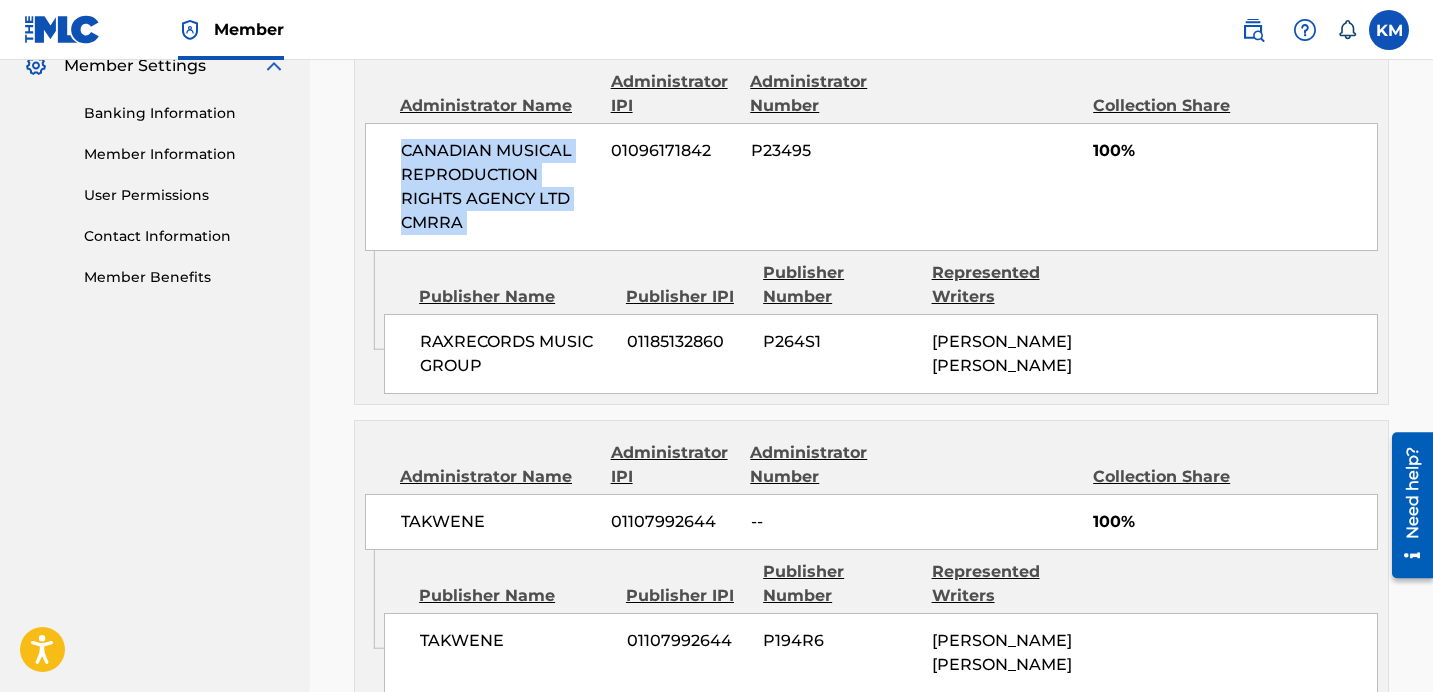 click on "CANADIAN MUSICAL REPRODUCTION RIGHTS AGENCY LTD CMRRA" at bounding box center (498, 187) 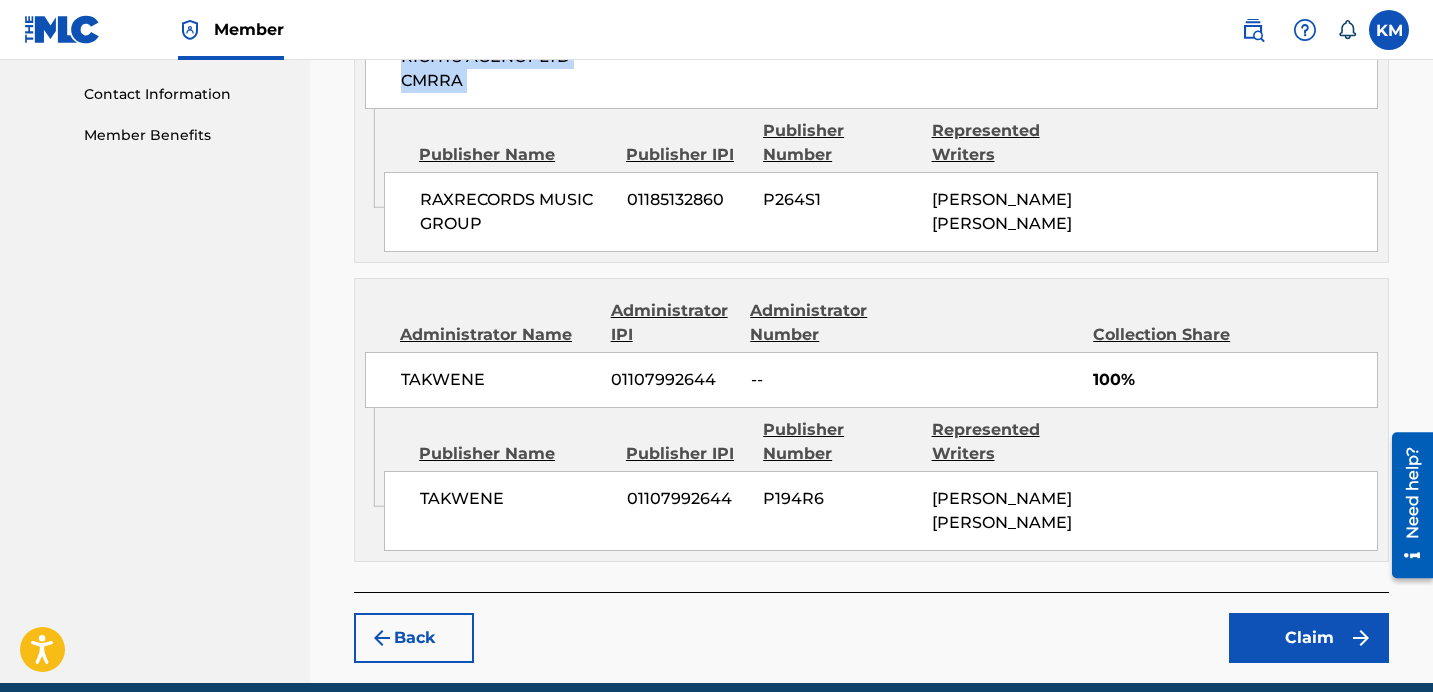 scroll, scrollTop: 1114, scrollLeft: 0, axis: vertical 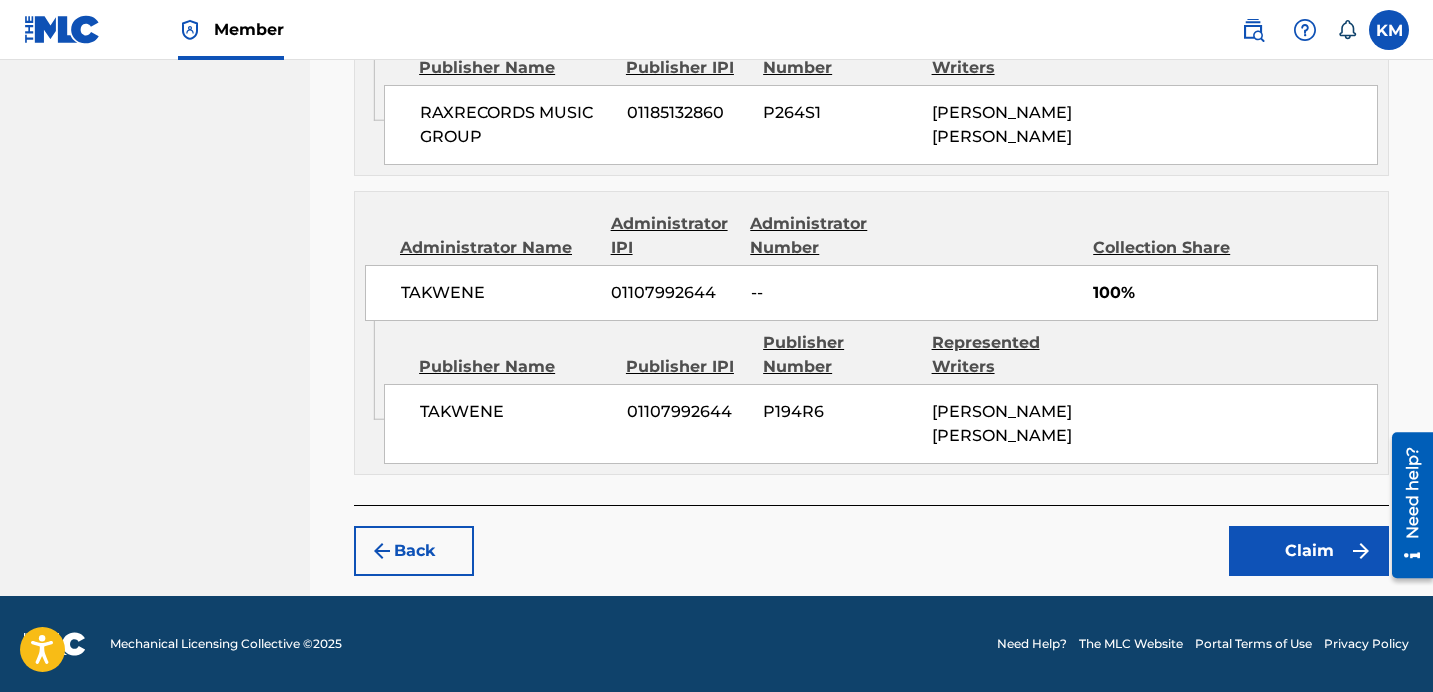 click on "Claim" at bounding box center (1309, 551) 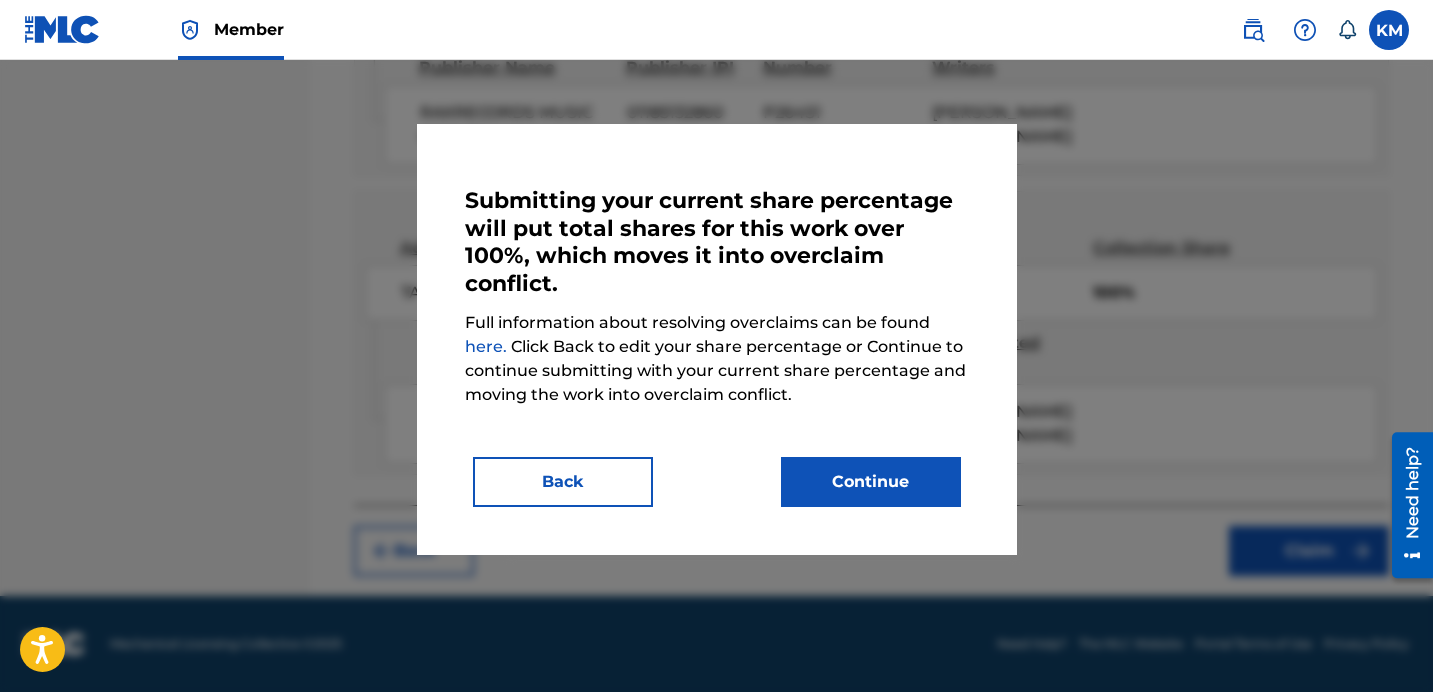 click on "Continue" at bounding box center [871, 482] 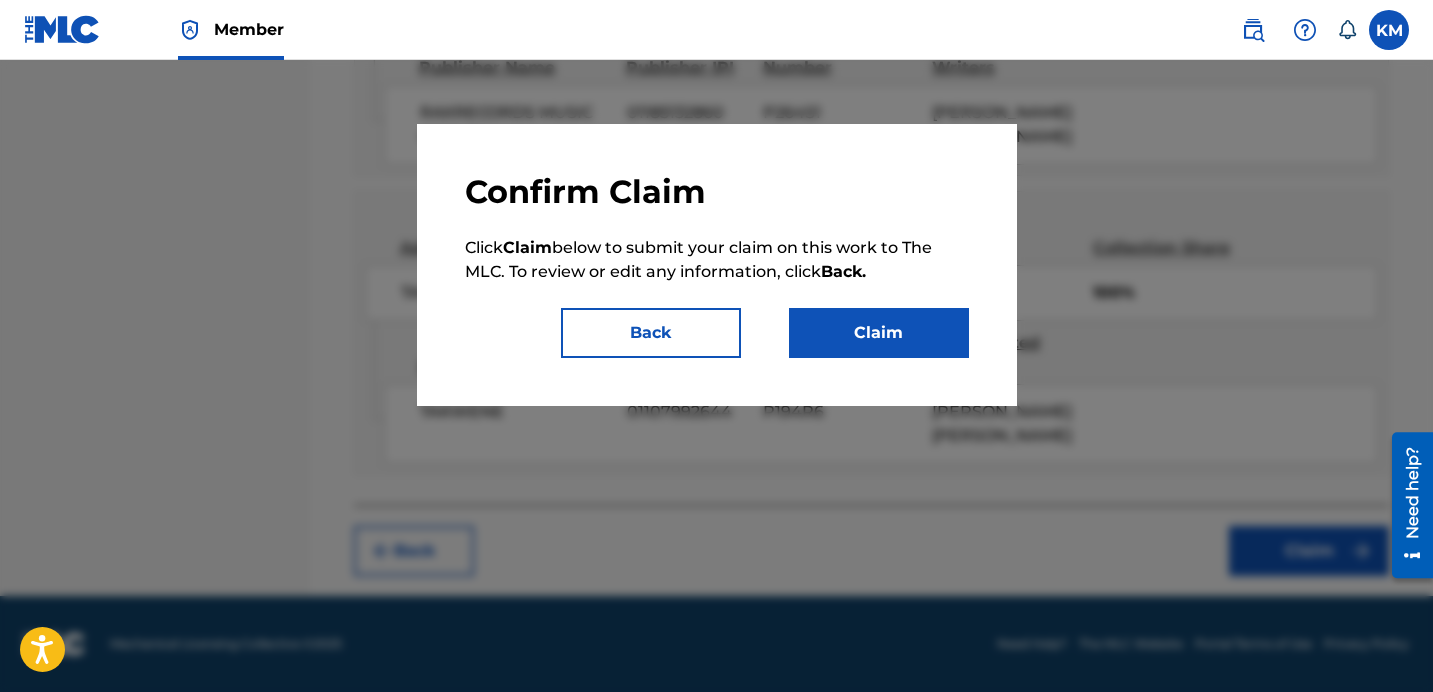 click on "Claim" at bounding box center (879, 333) 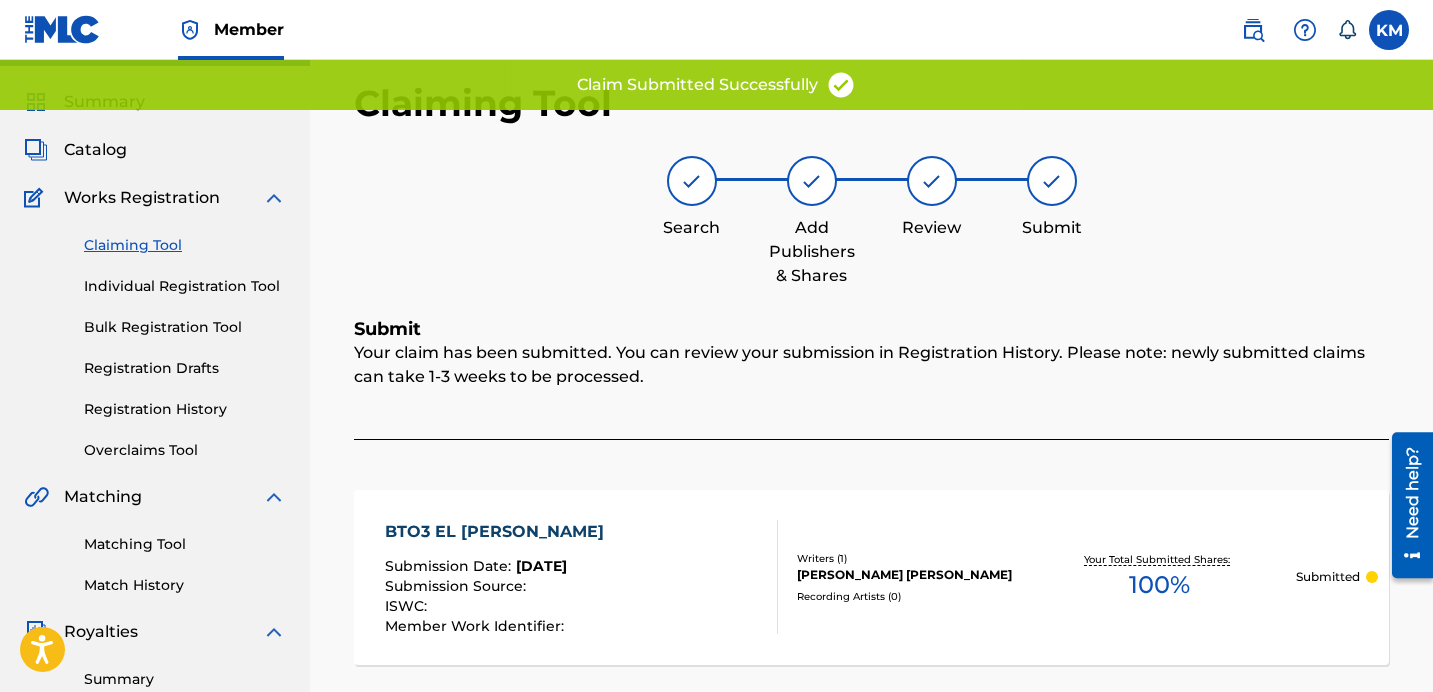 scroll, scrollTop: 0, scrollLeft: 0, axis: both 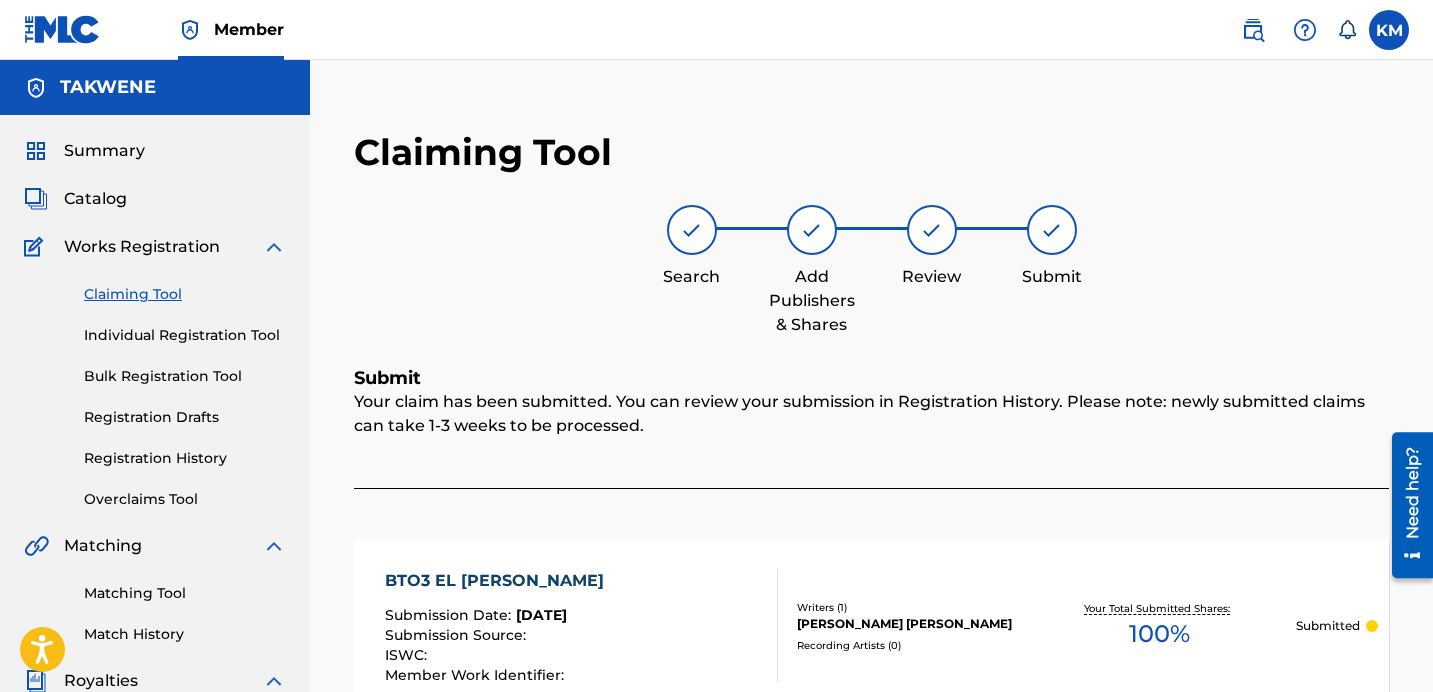 click on "Search Add Publishers & Shares Review Submit" at bounding box center (871, 271) 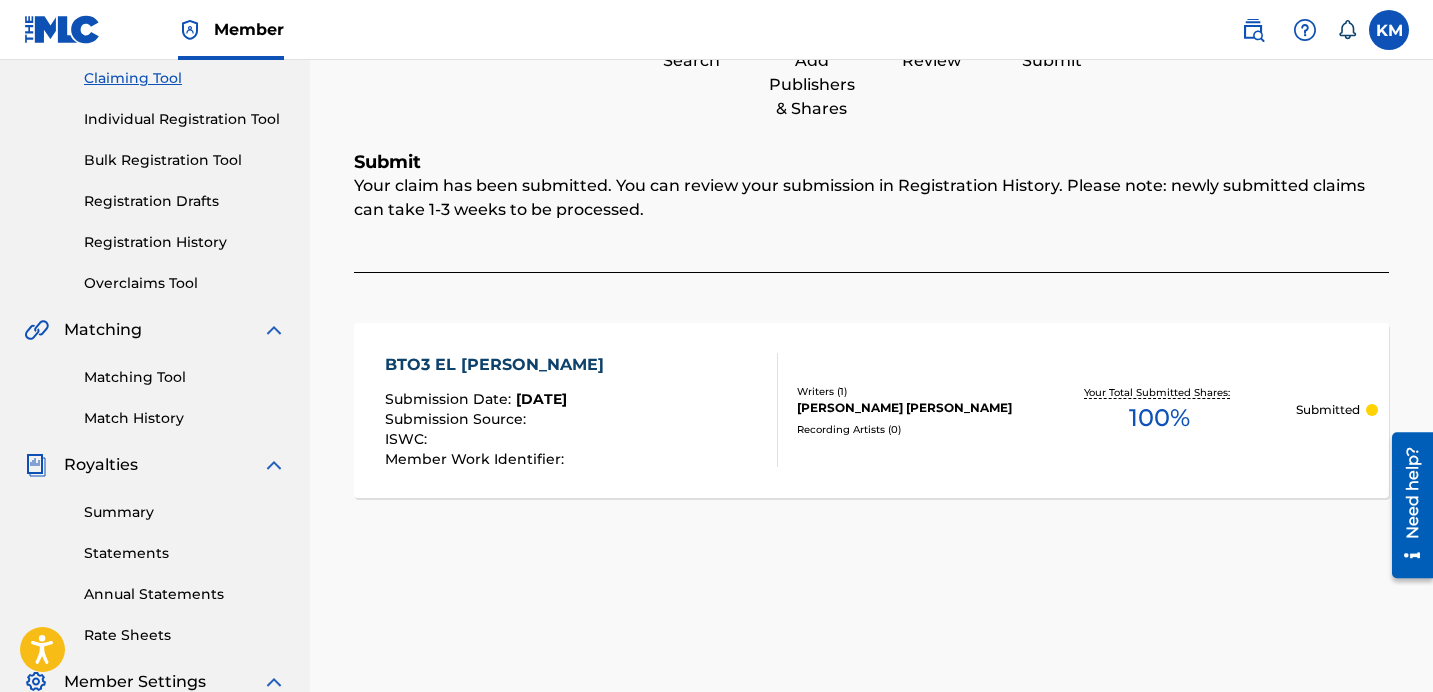 scroll, scrollTop: 185, scrollLeft: 0, axis: vertical 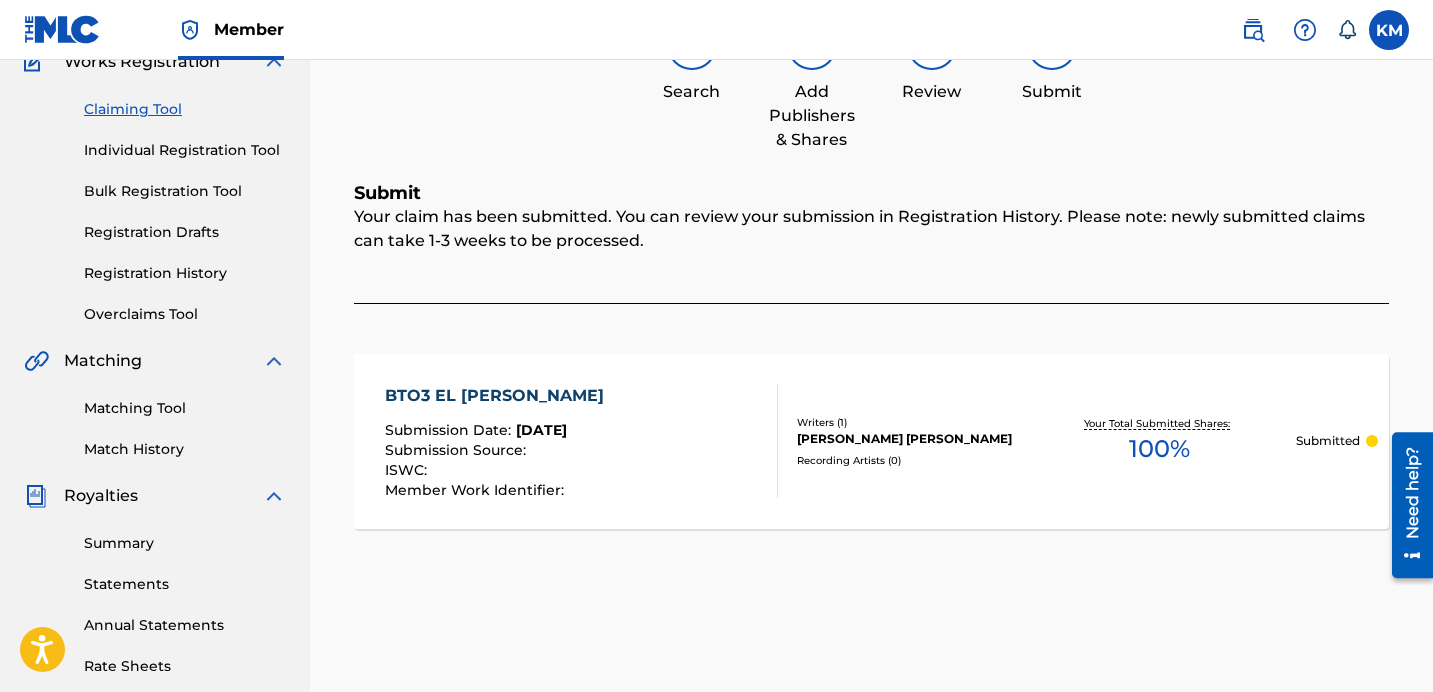 click on "Claiming Tool" at bounding box center (185, 109) 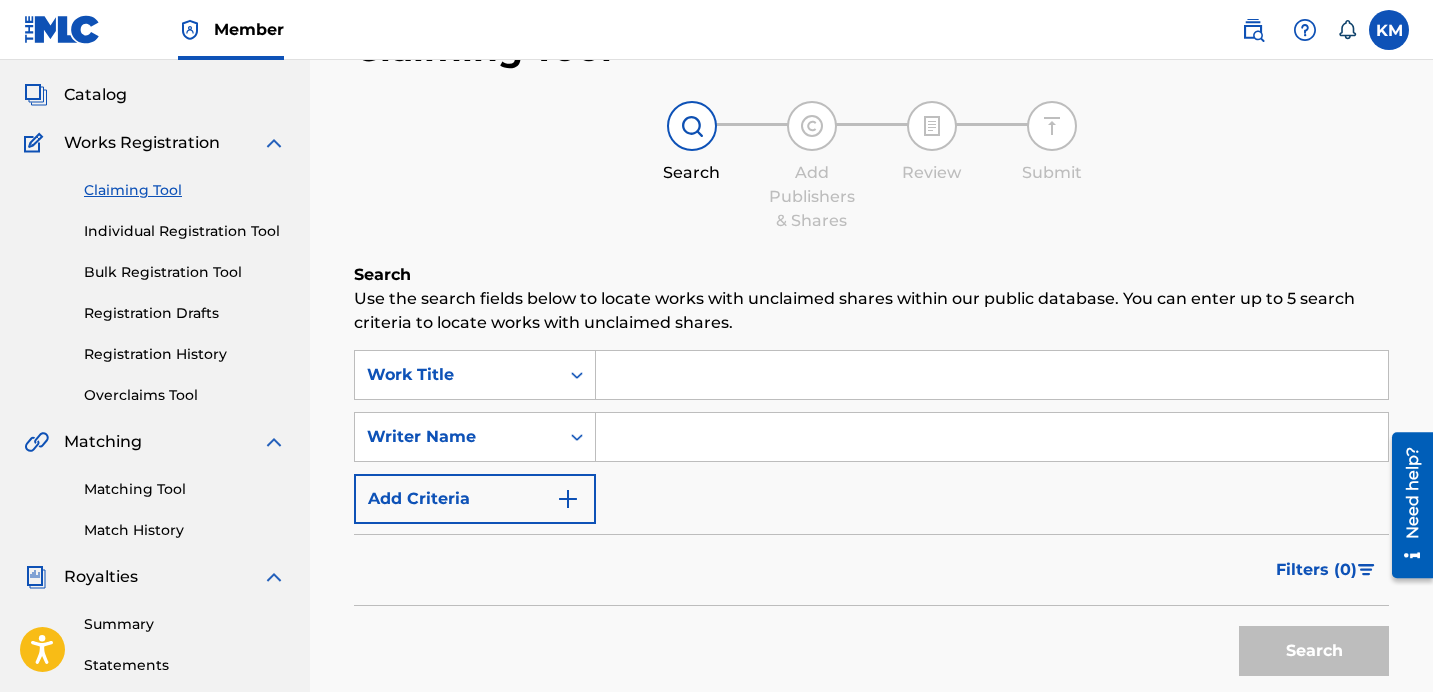scroll, scrollTop: 115, scrollLeft: 0, axis: vertical 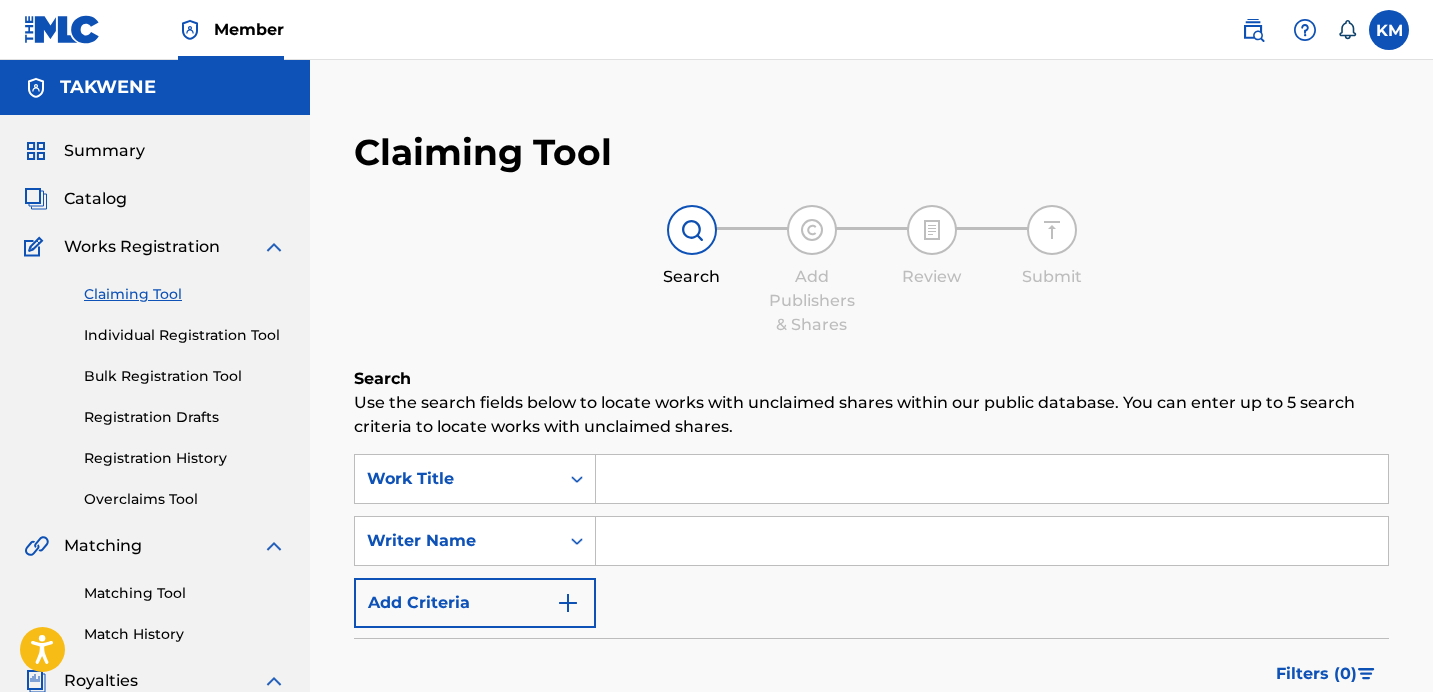 click at bounding box center [992, 479] 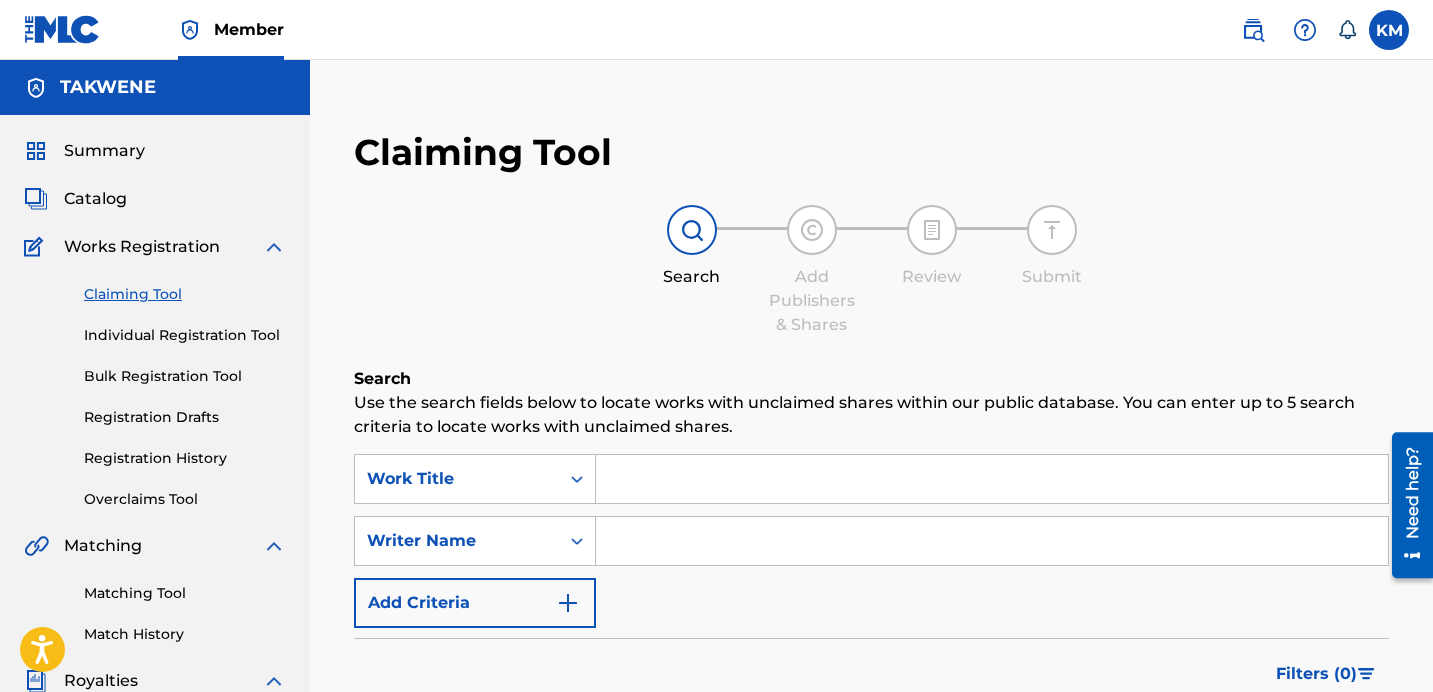 paste on "El 3yon Talakt" 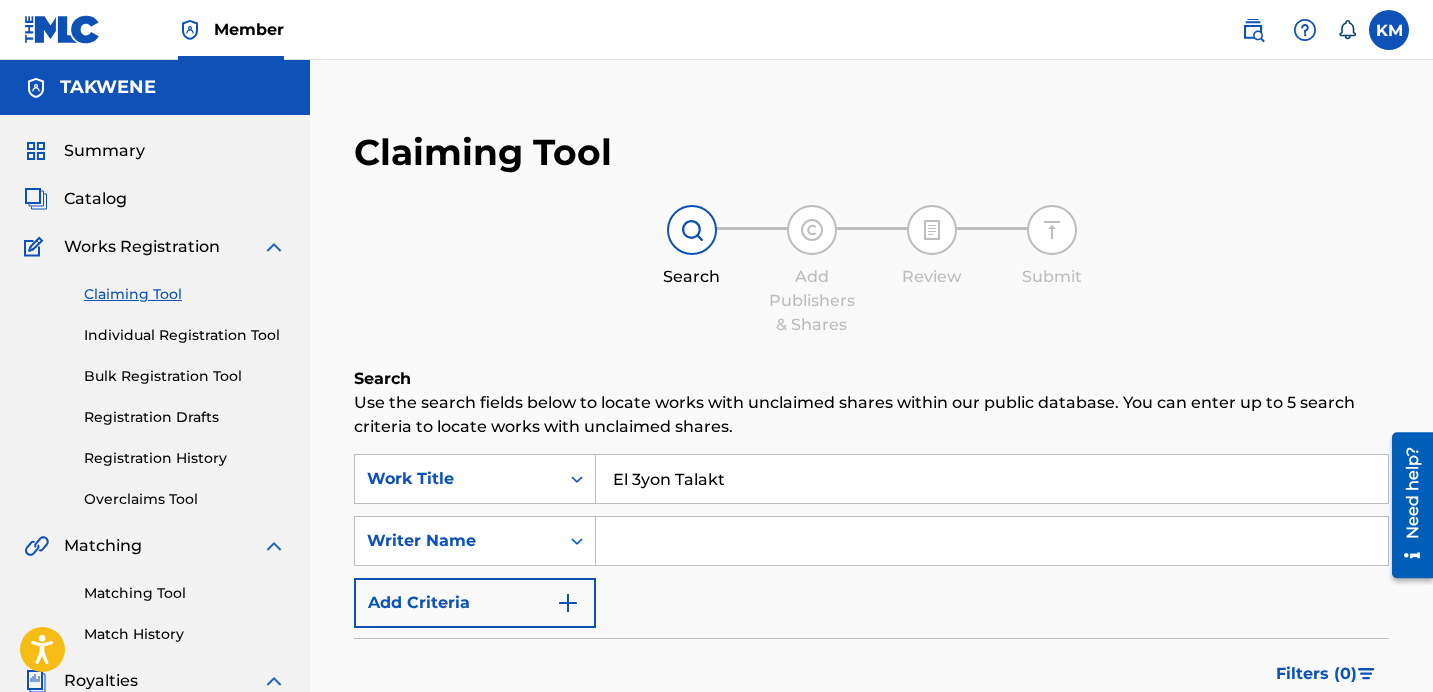 type on "El 3yon Talakt" 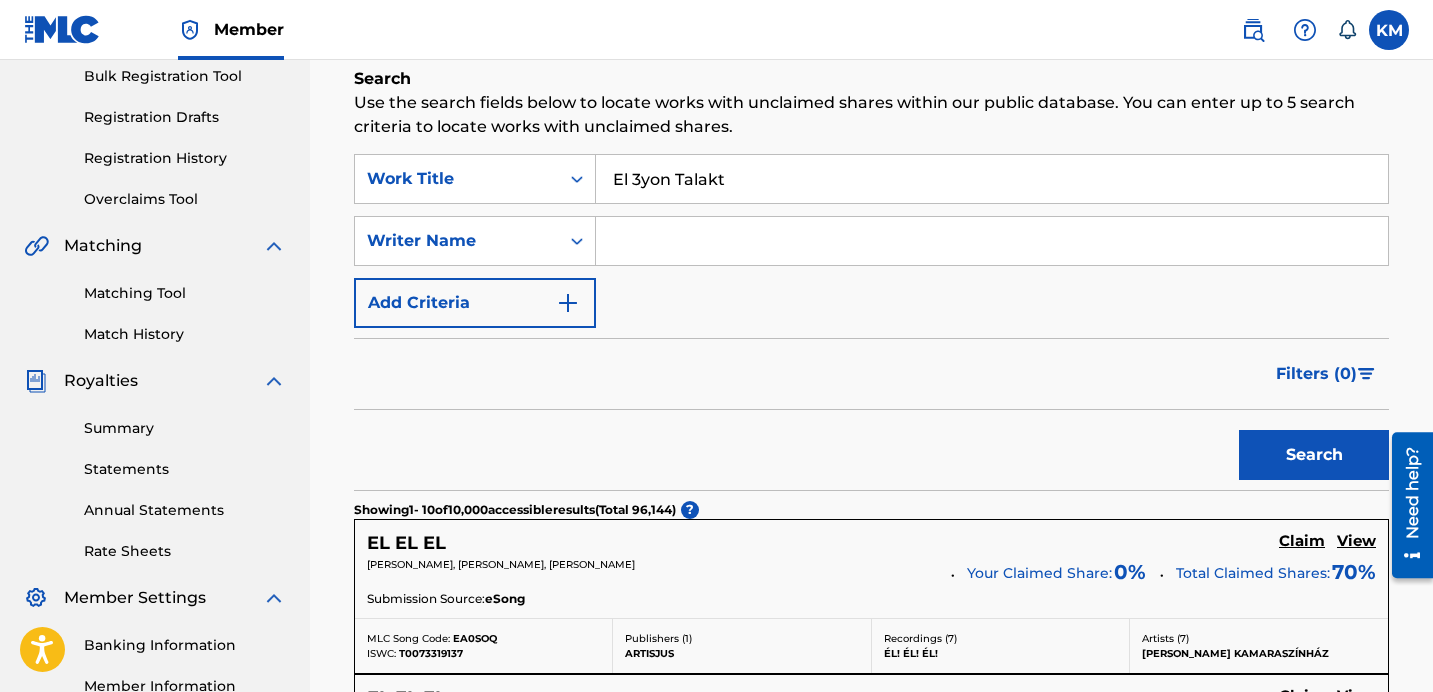 scroll, scrollTop: 286, scrollLeft: 0, axis: vertical 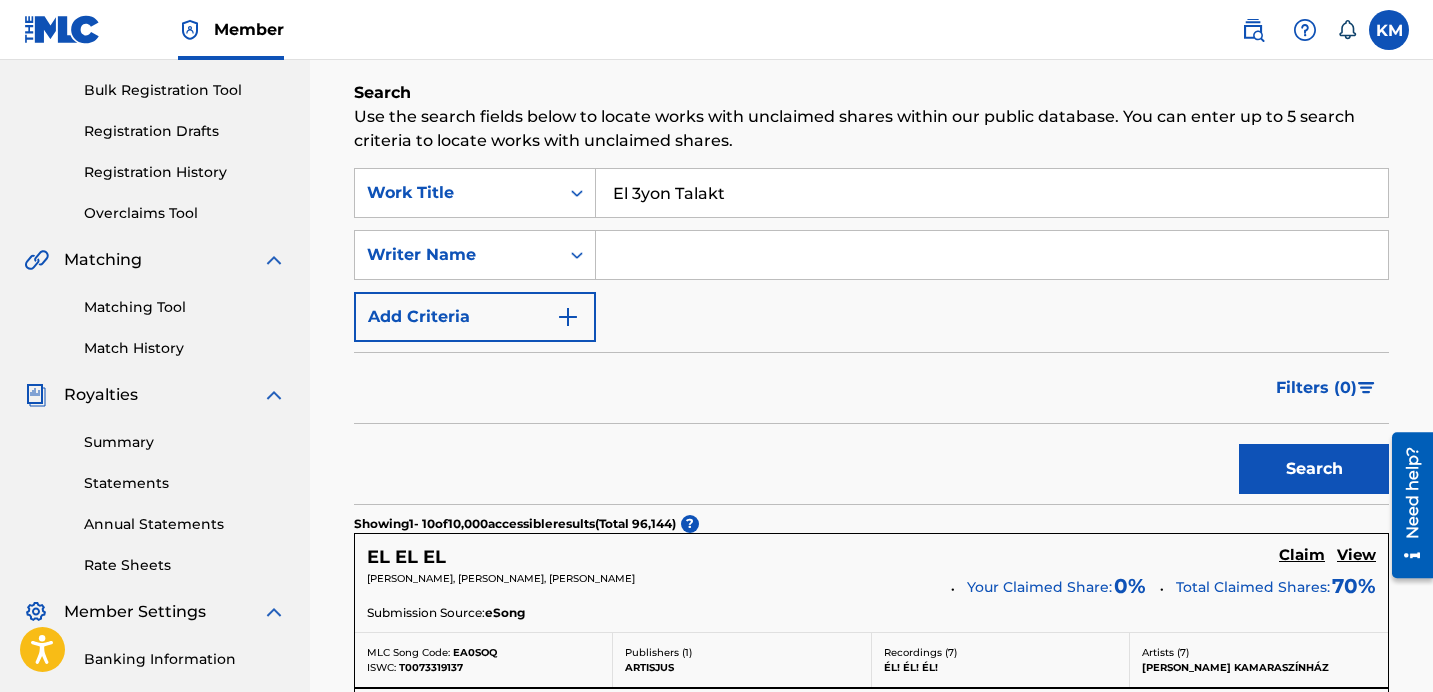 click on "Search" at bounding box center [1314, 469] 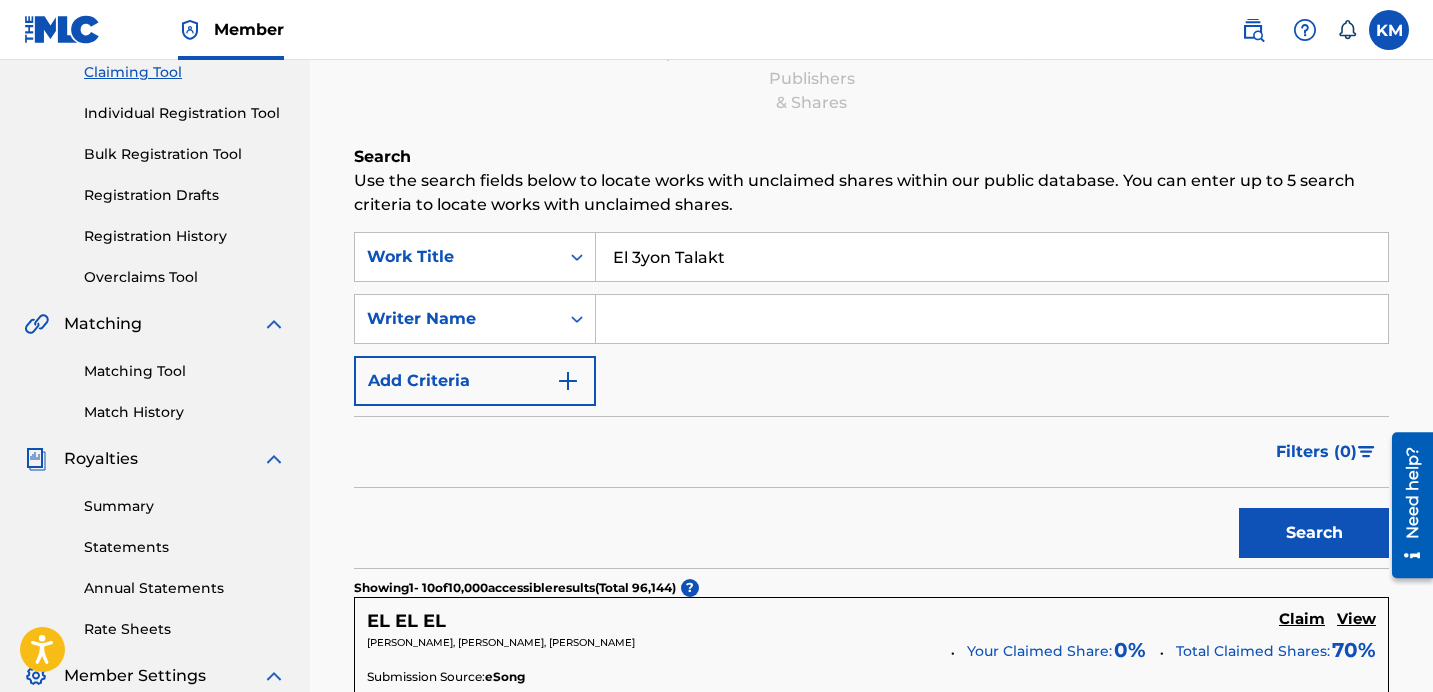 scroll, scrollTop: 241, scrollLeft: 0, axis: vertical 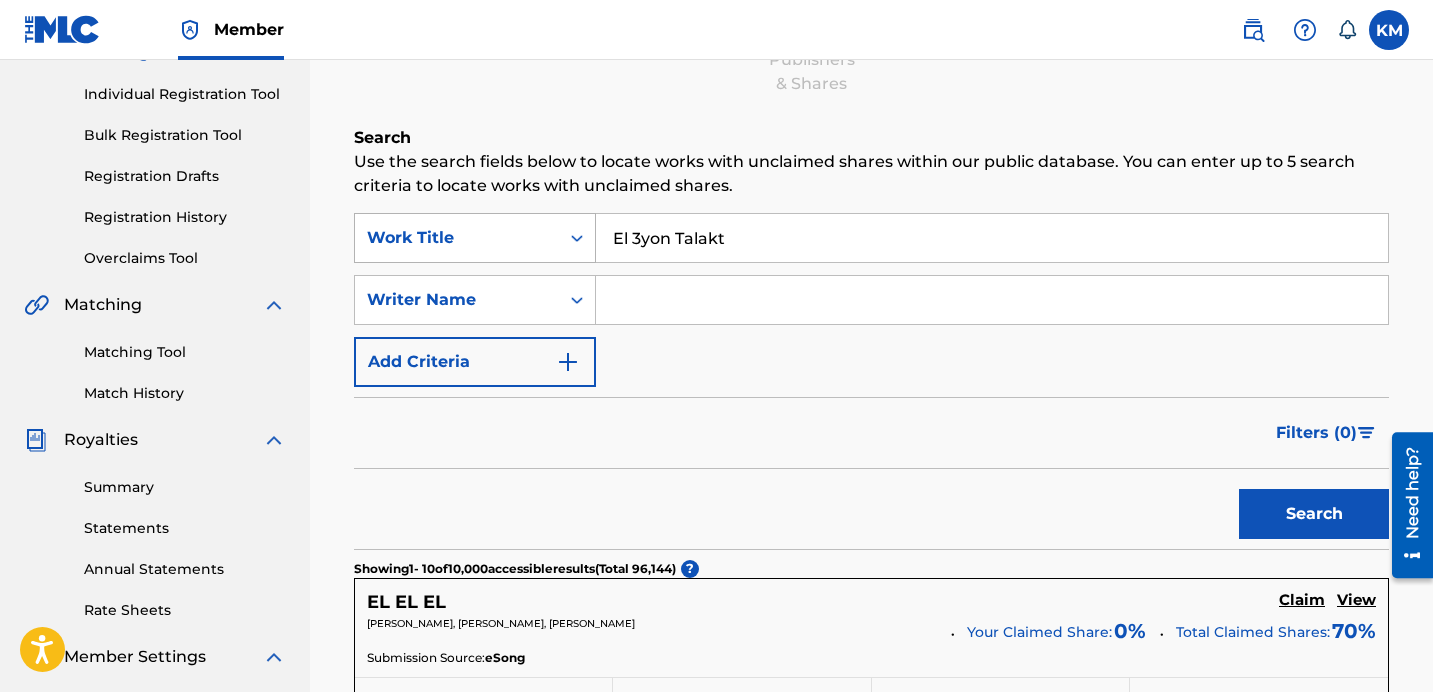 click on "Work Title" at bounding box center [457, 238] 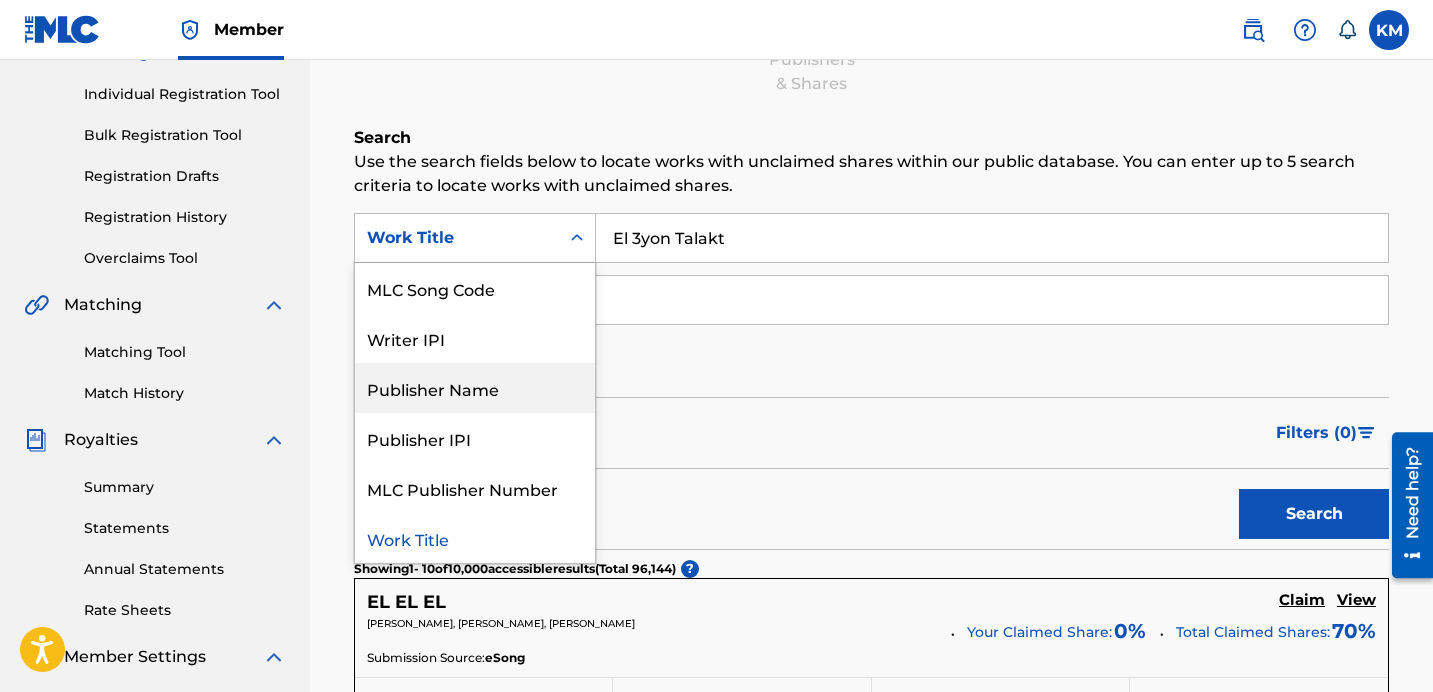 scroll, scrollTop: 47, scrollLeft: 0, axis: vertical 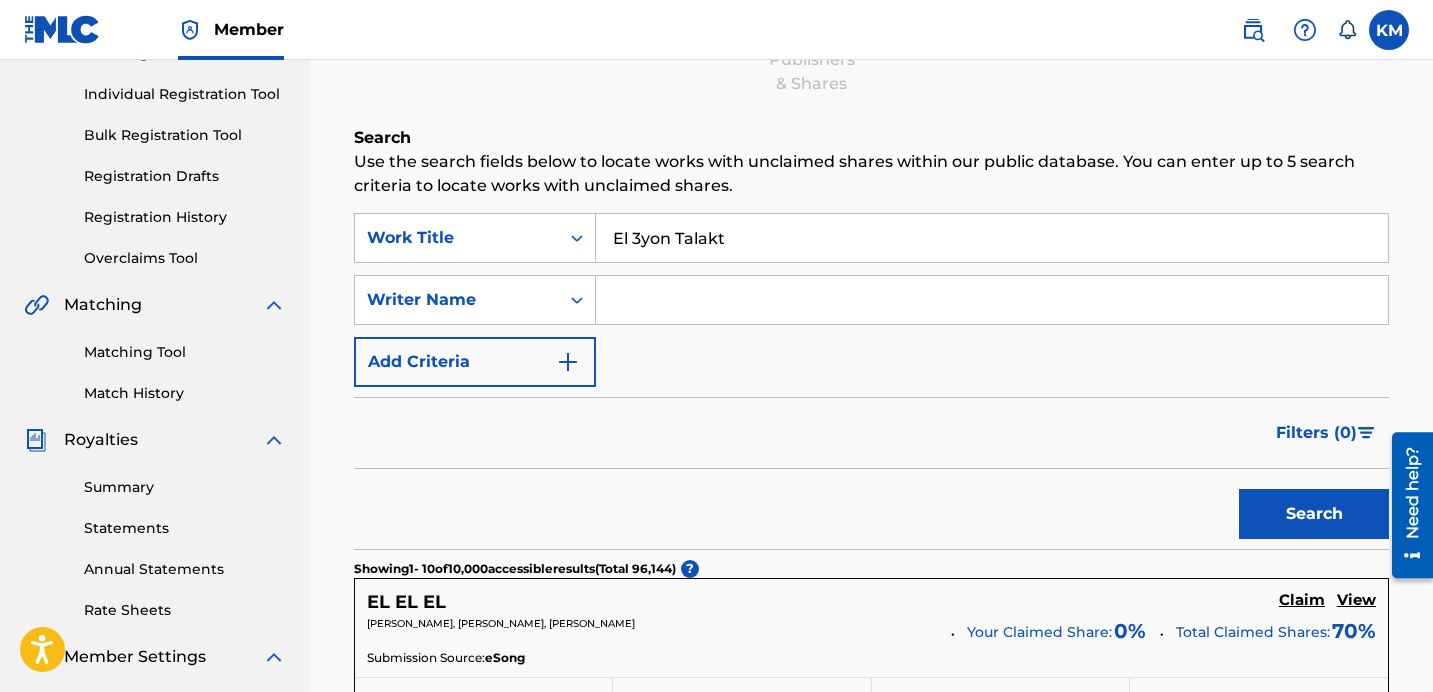 click on "El 3yon Talakt" at bounding box center [992, 238] 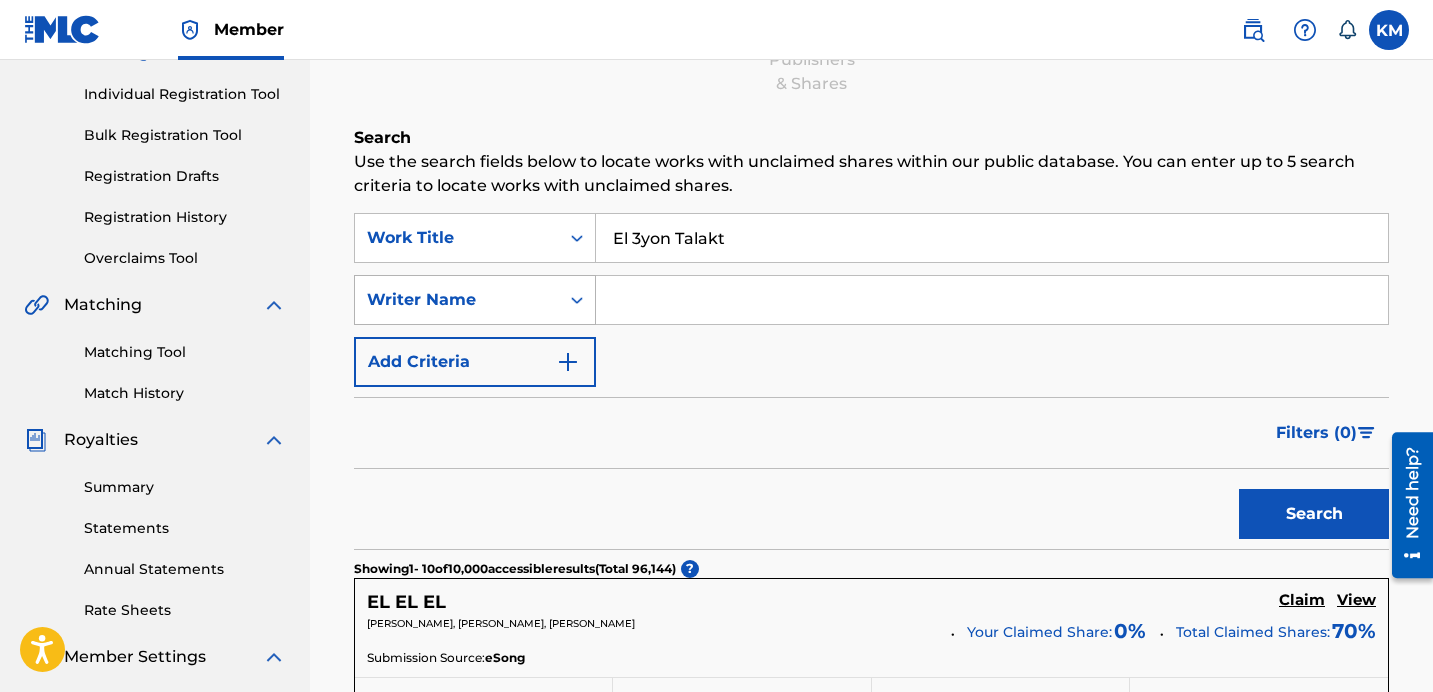 click on "Writer Name" at bounding box center [457, 300] 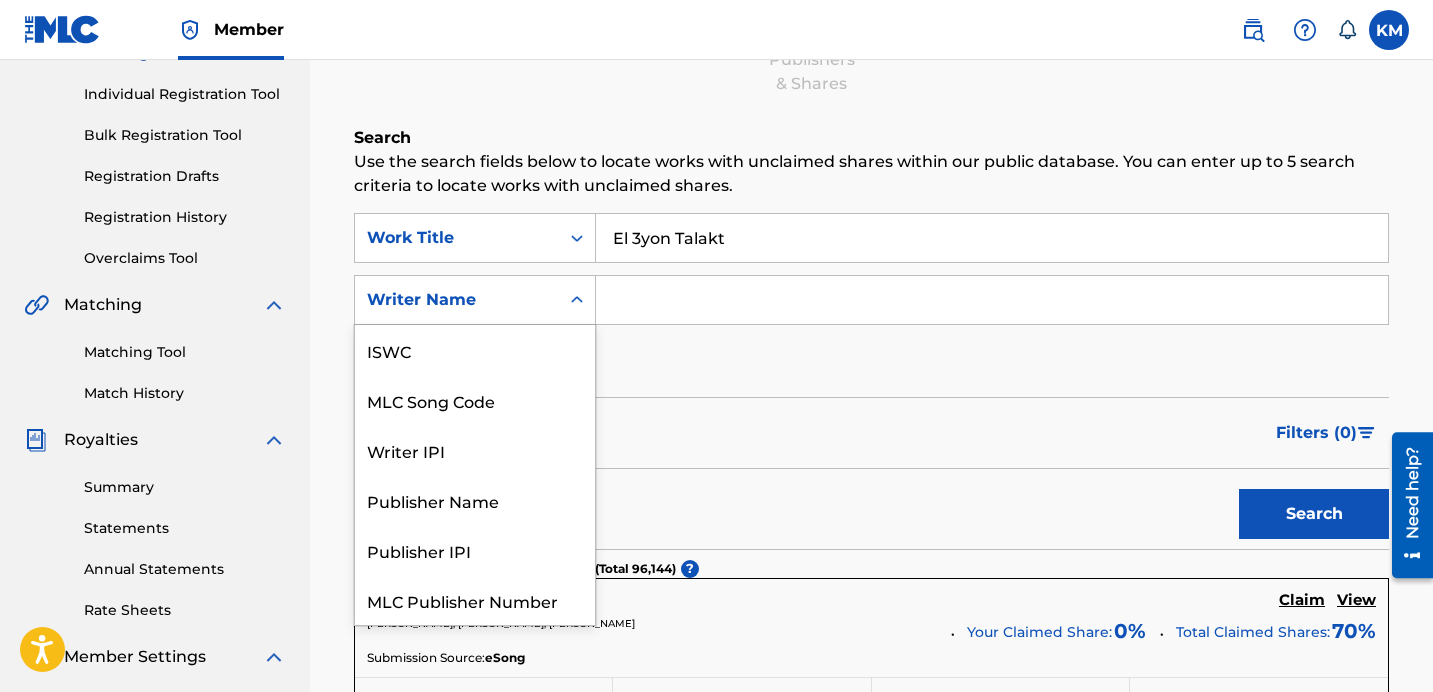 scroll, scrollTop: 50, scrollLeft: 0, axis: vertical 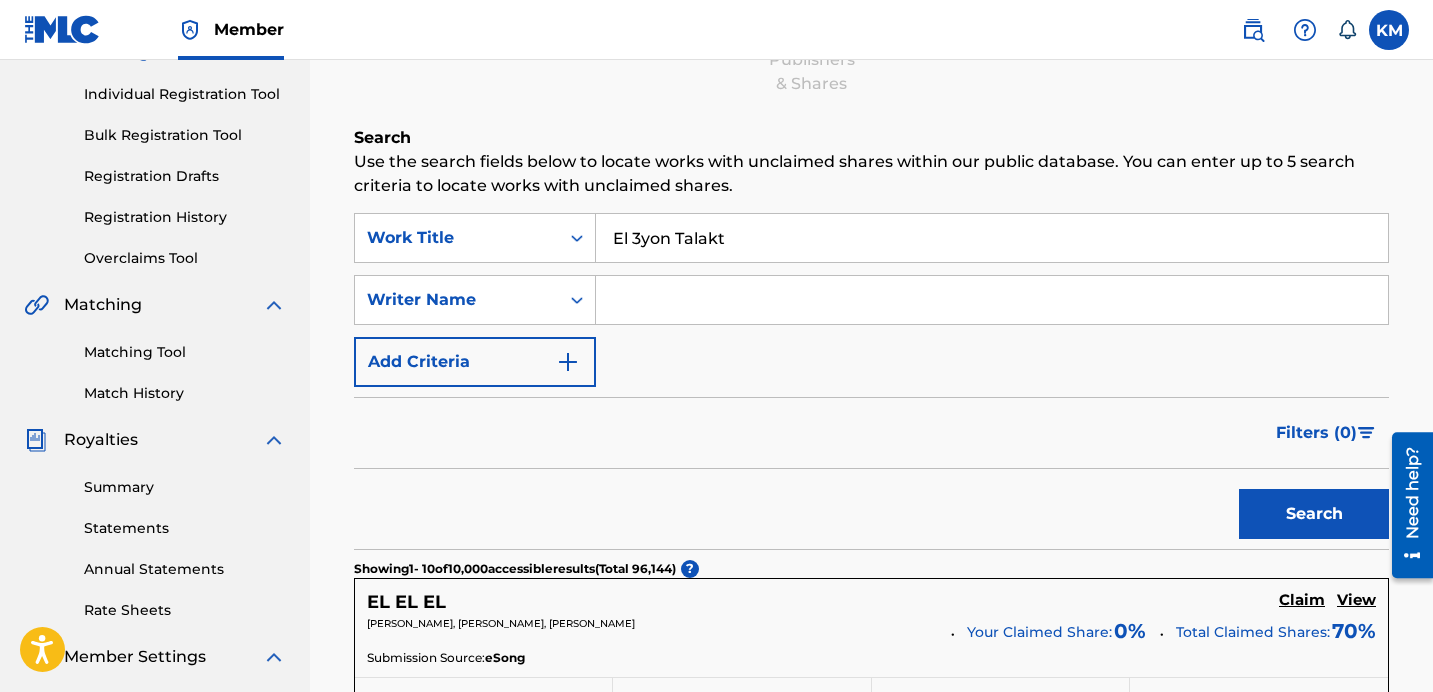 click at bounding box center (992, 300) 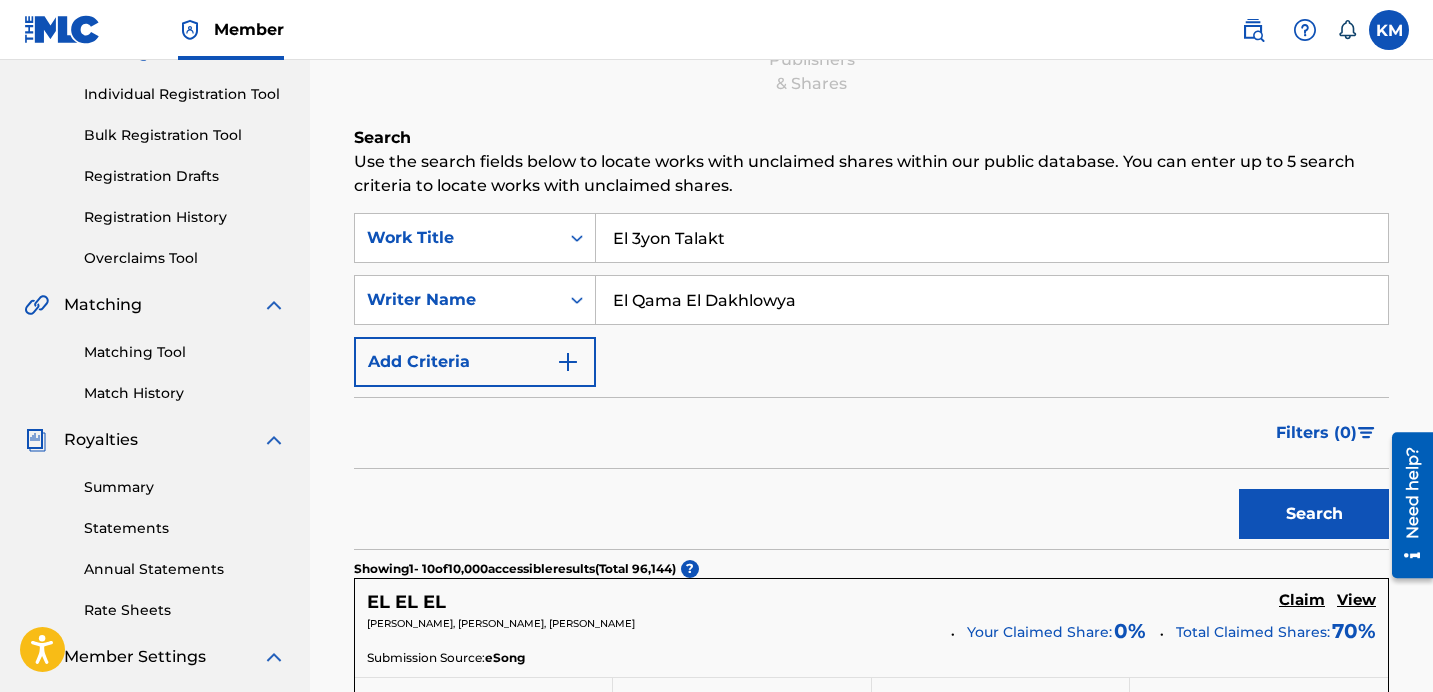 type on "El Qama El Dakhlowya" 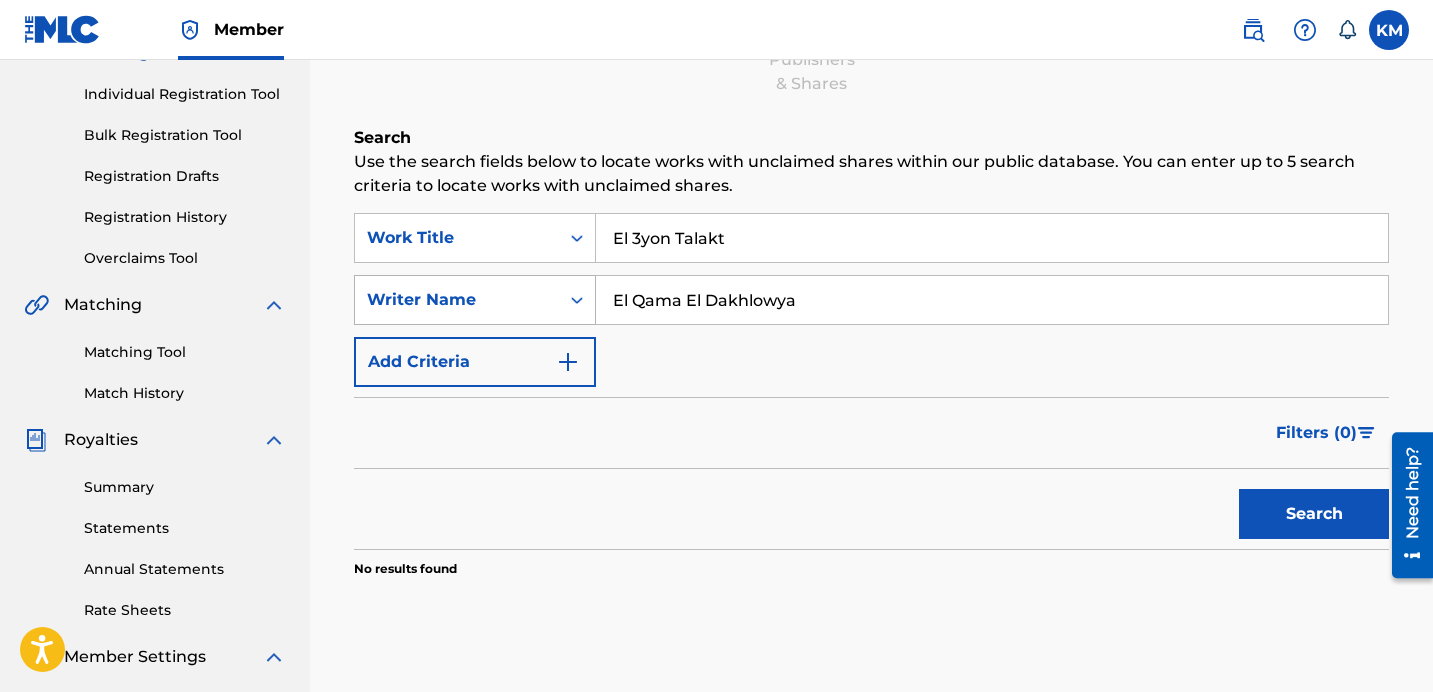 click on "Writer Name" at bounding box center (457, 300) 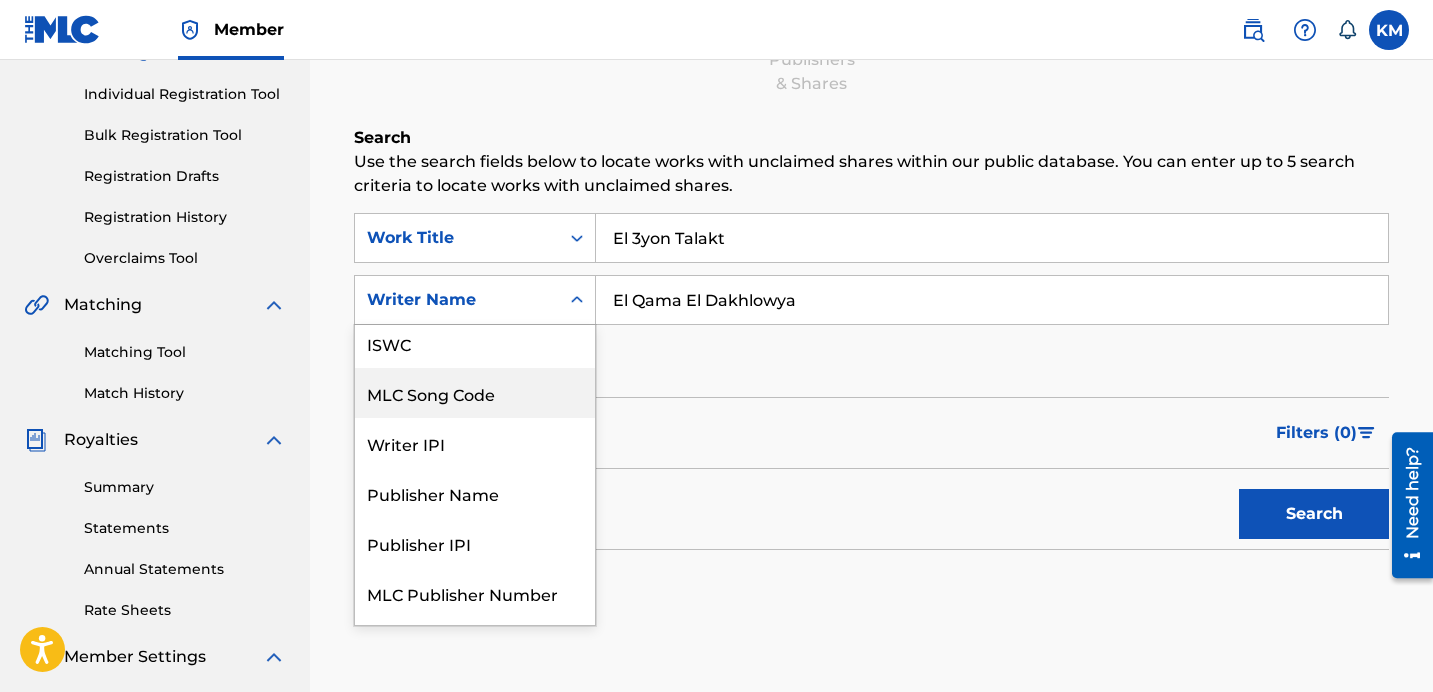 scroll, scrollTop: 0, scrollLeft: 0, axis: both 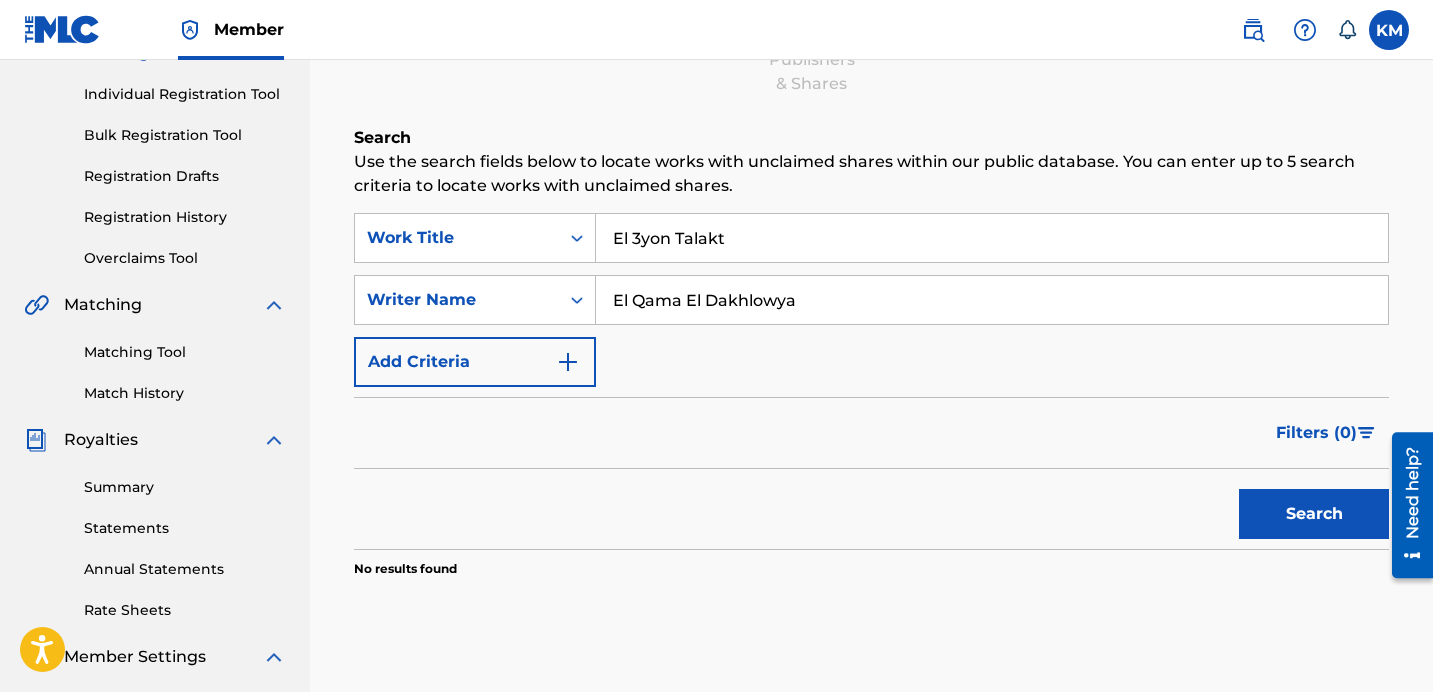click on "El Qama El Dakhlowya" at bounding box center (992, 300) 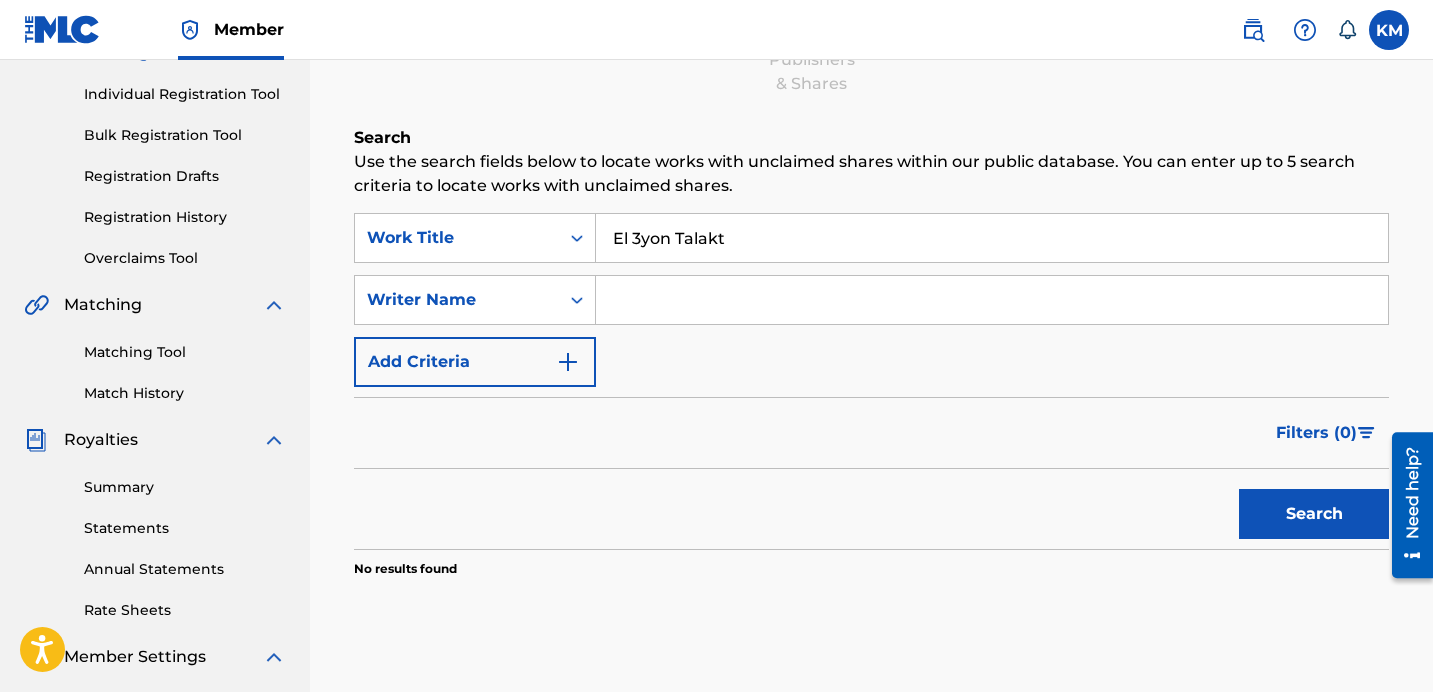 type 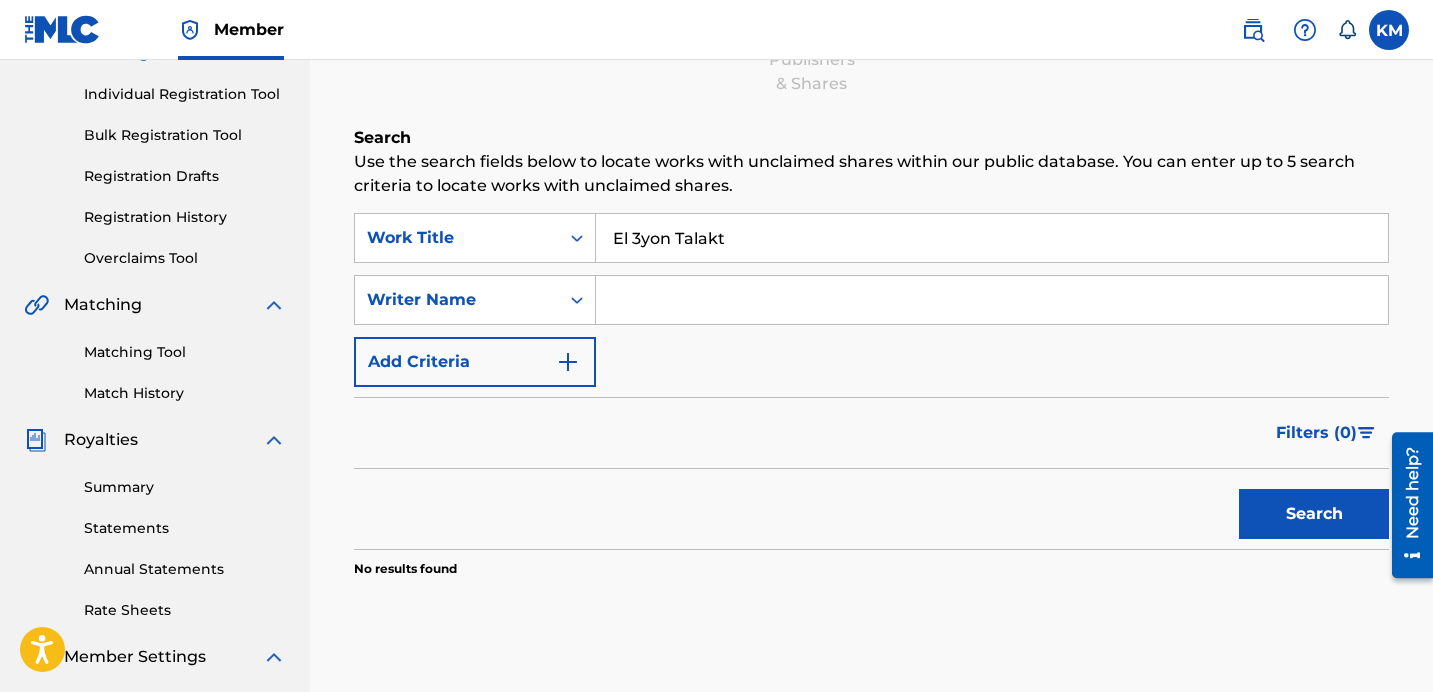 click on "El 3yon Talakt" at bounding box center (992, 238) 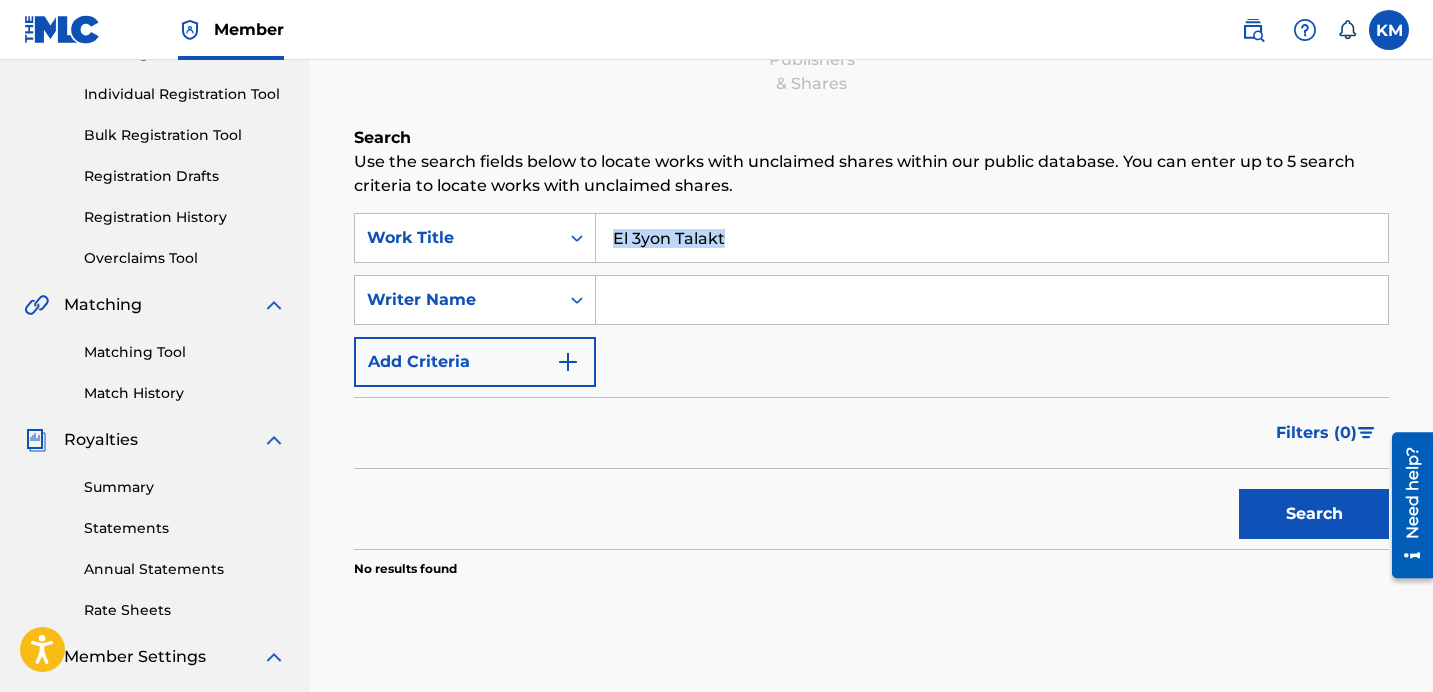 click on "El 3yon Talakt" at bounding box center (992, 238) 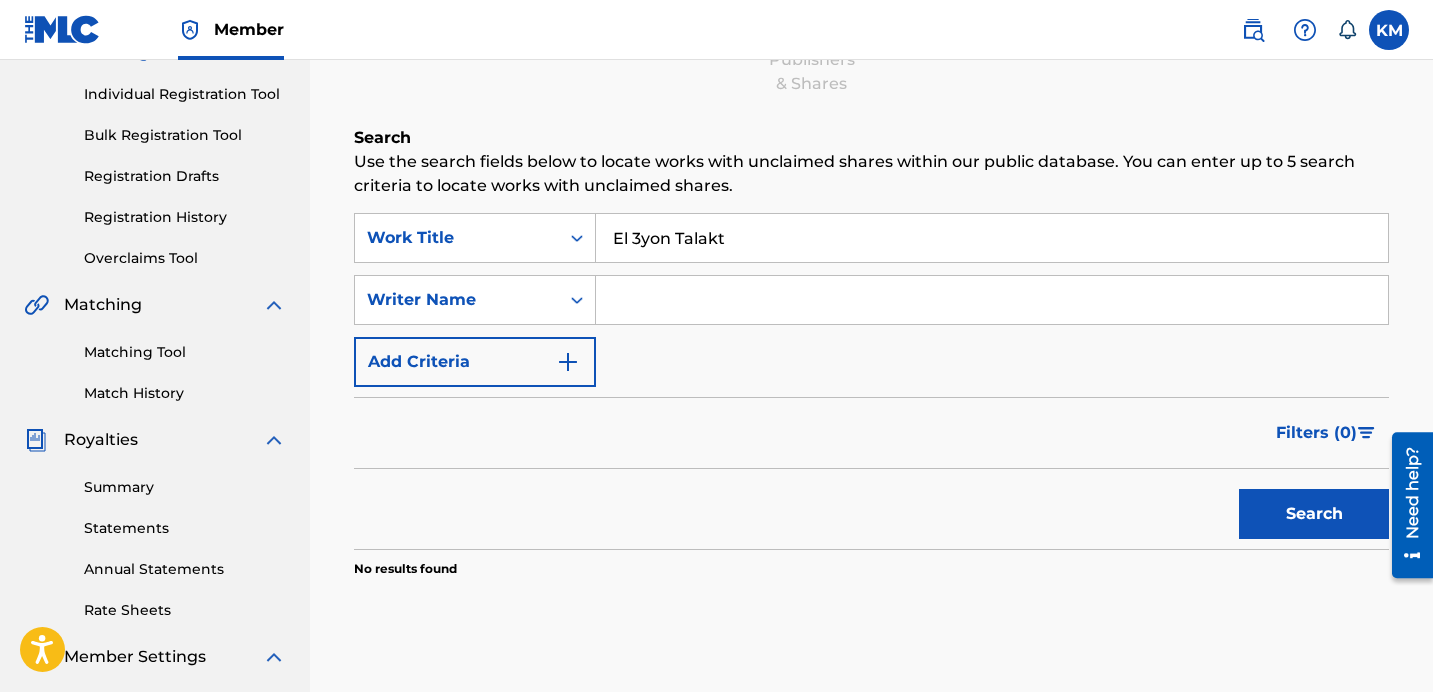 paste on "01107992644" 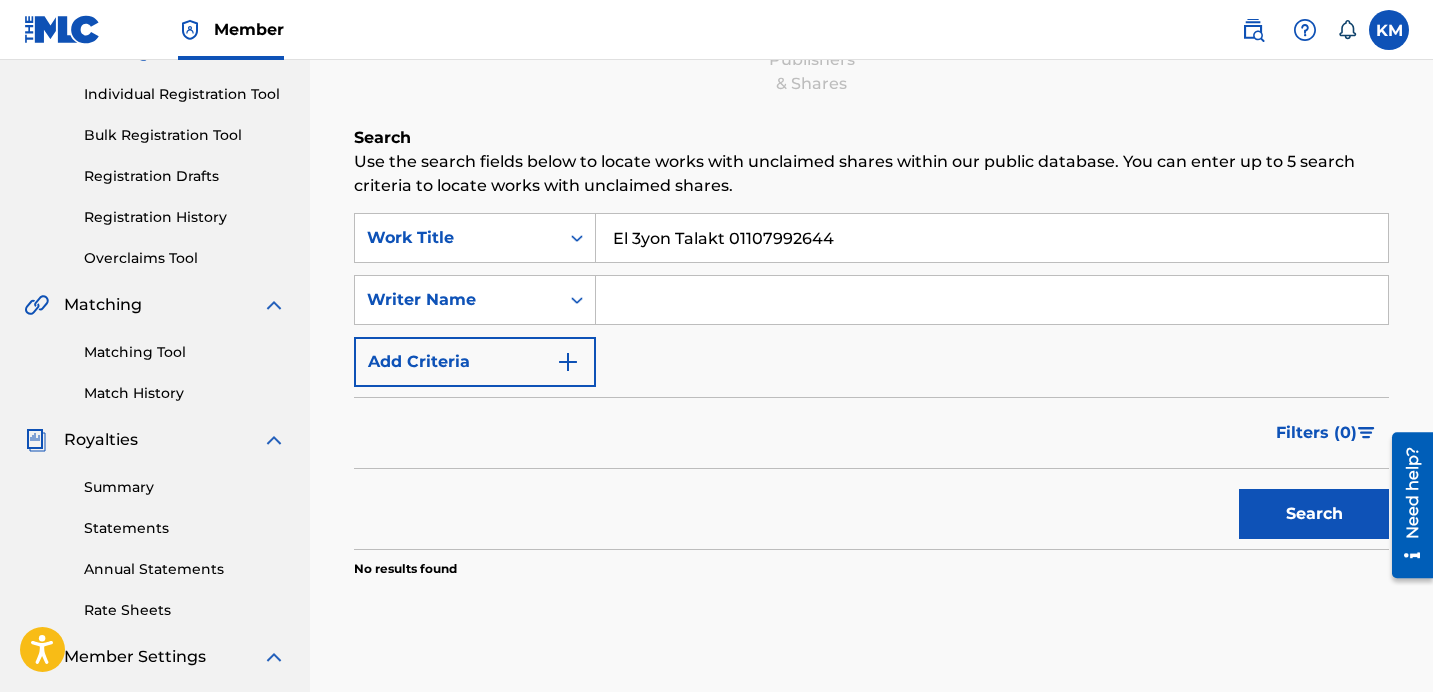 click on "El 3yon Talakt 01107992644" at bounding box center (992, 238) 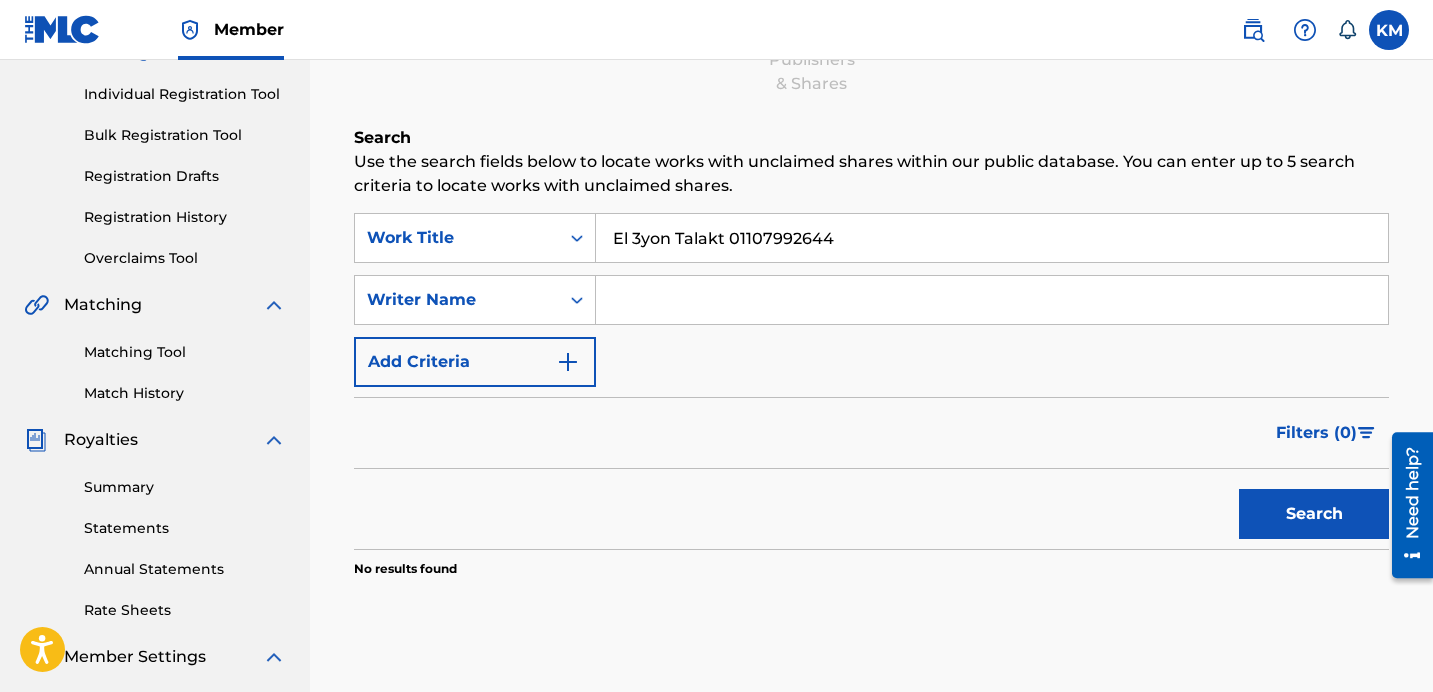 click on "El 3yon Talakt 01107992644" at bounding box center (992, 238) 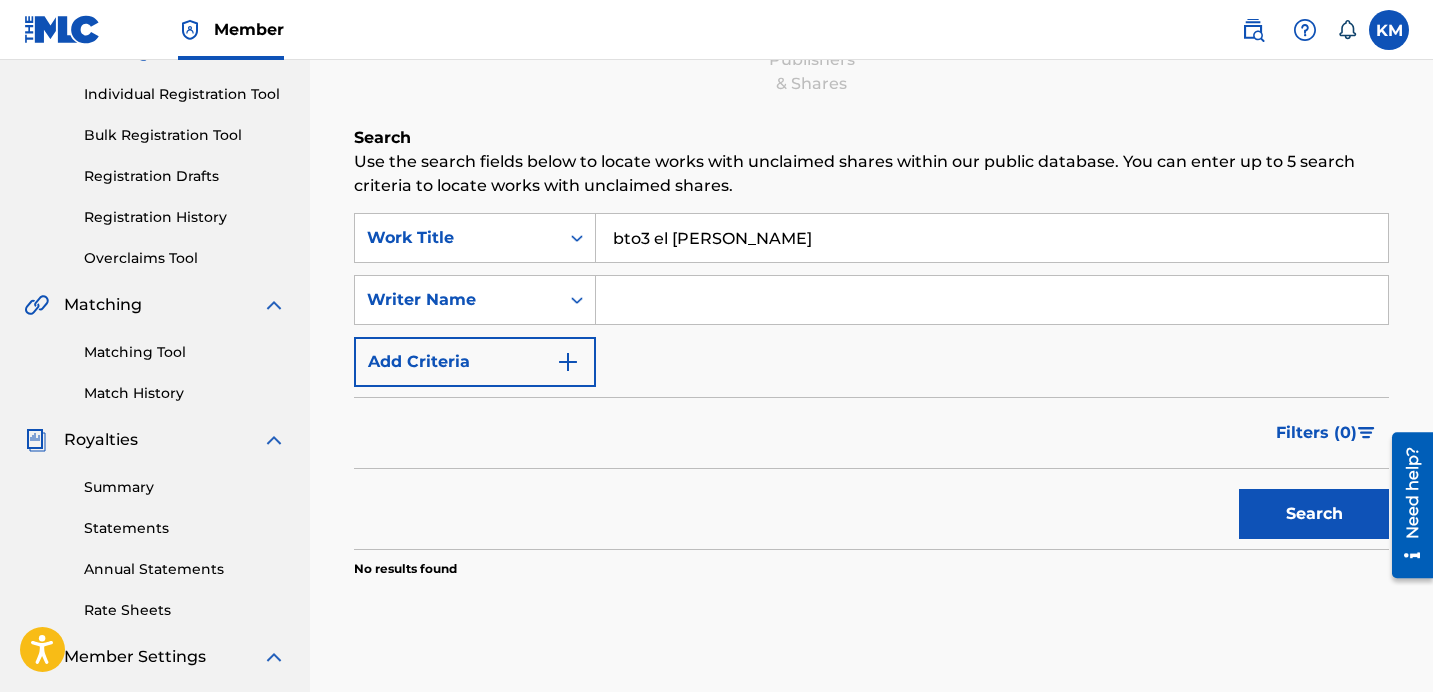 type on "bto3 el fadila" 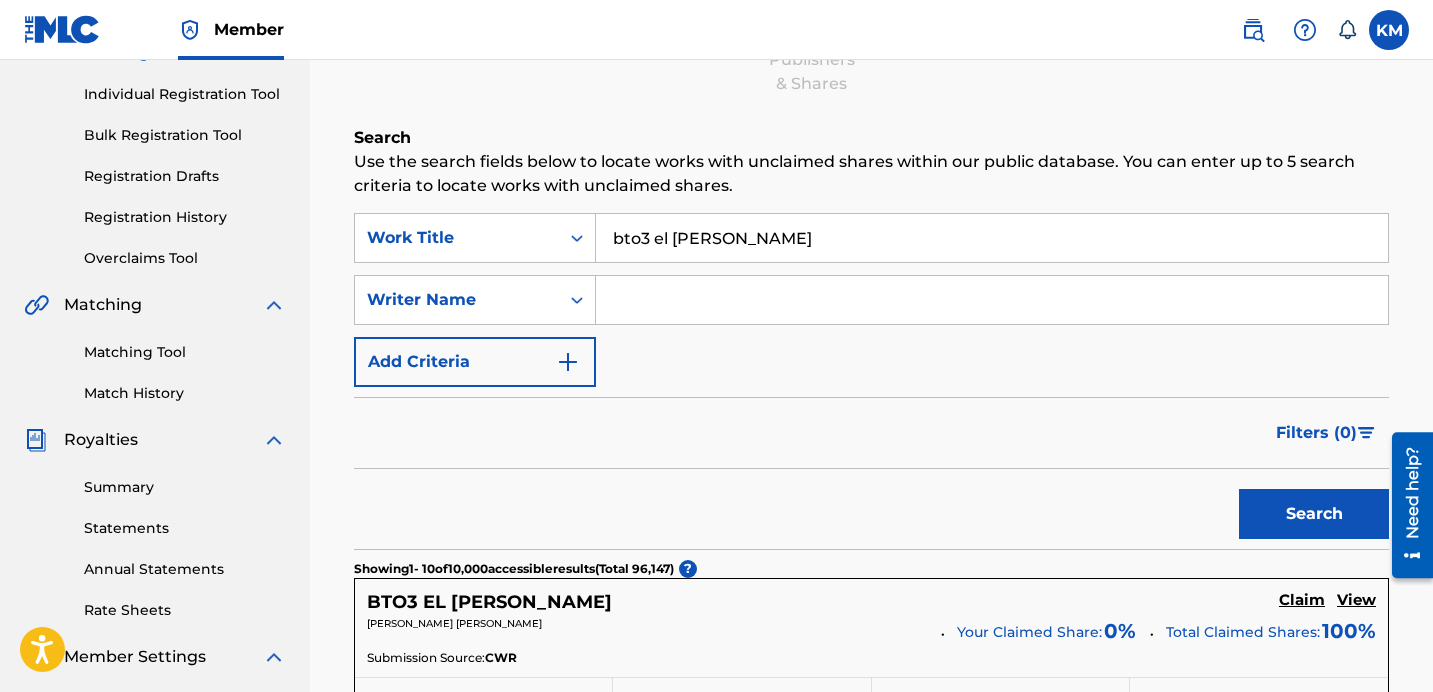 click on "BTO3 EL [PERSON_NAME]" at bounding box center [489, 602] 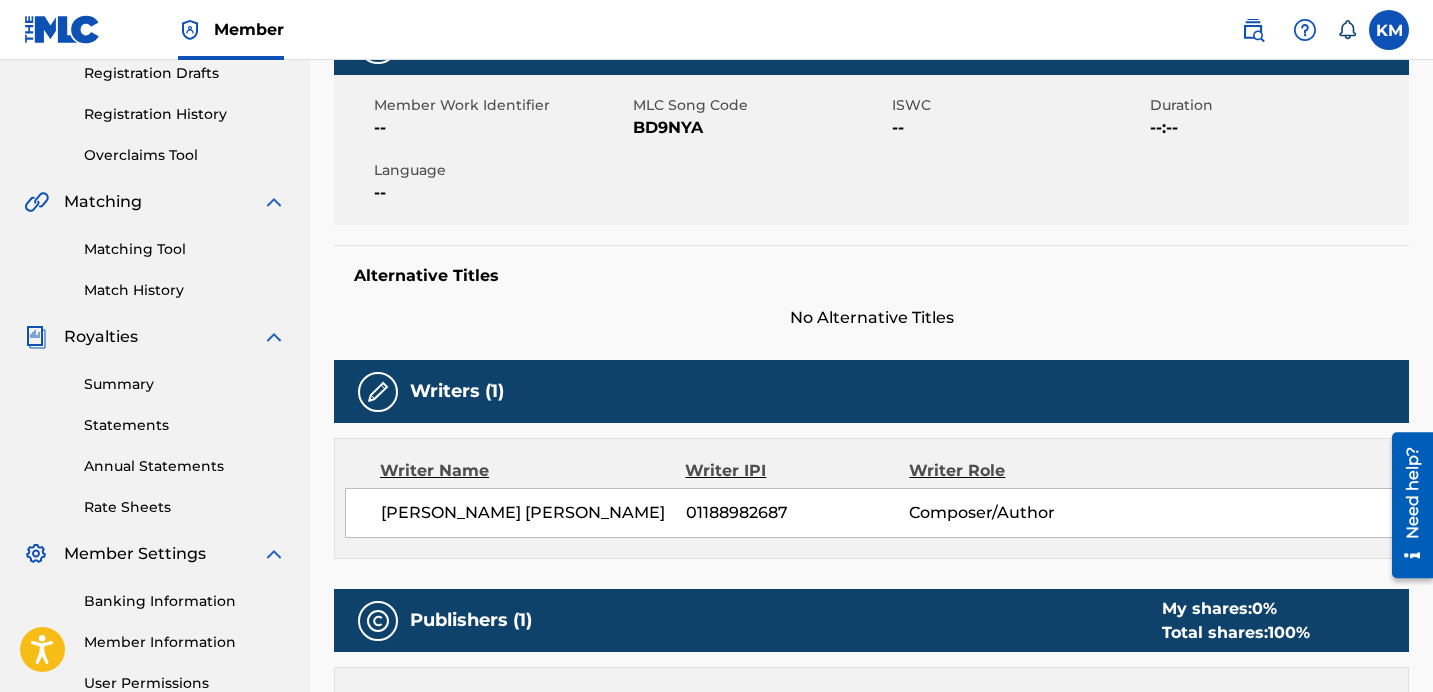 scroll, scrollTop: 355, scrollLeft: 0, axis: vertical 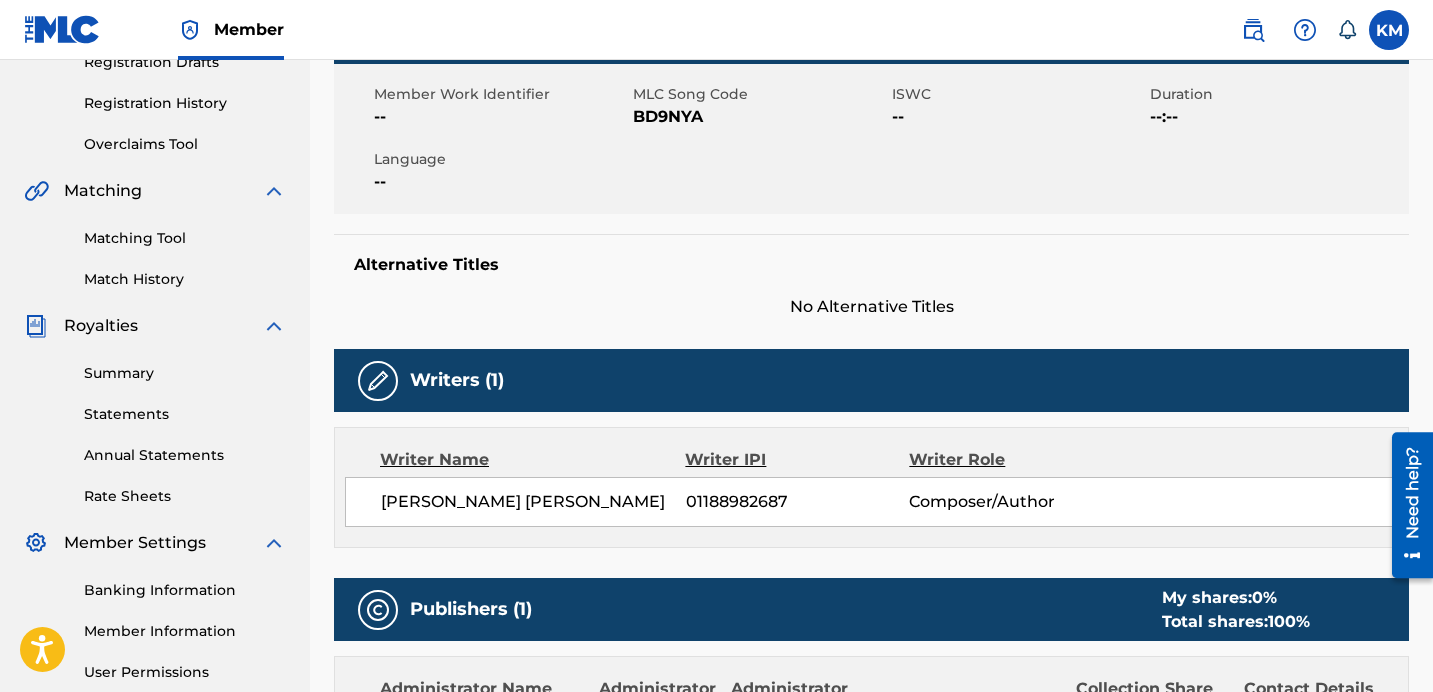 click on "AHMED ABDULLAH OMAR SULIMAN" at bounding box center (533, 502) 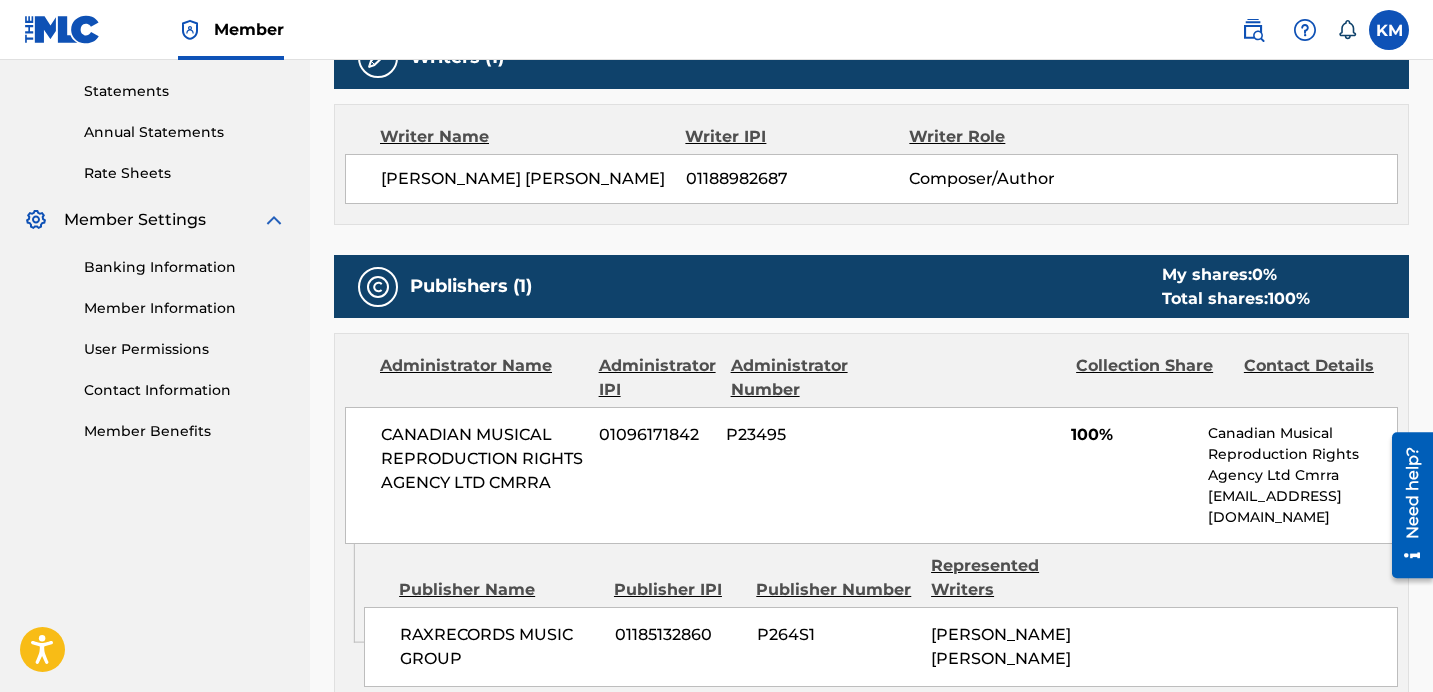 scroll, scrollTop: 683, scrollLeft: 0, axis: vertical 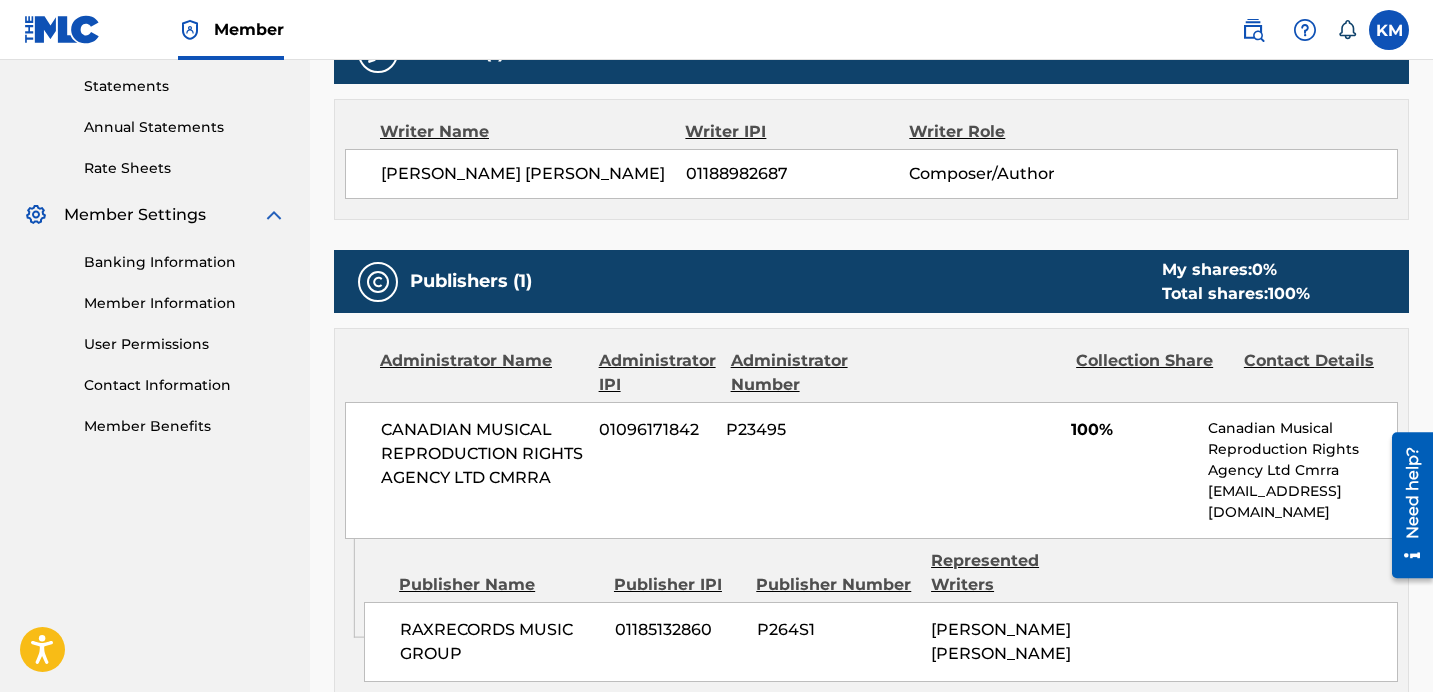 click on "CANADIAN MUSICAL REPRODUCTION RIGHTS AGENCY LTD CMRRA" at bounding box center (482, 454) 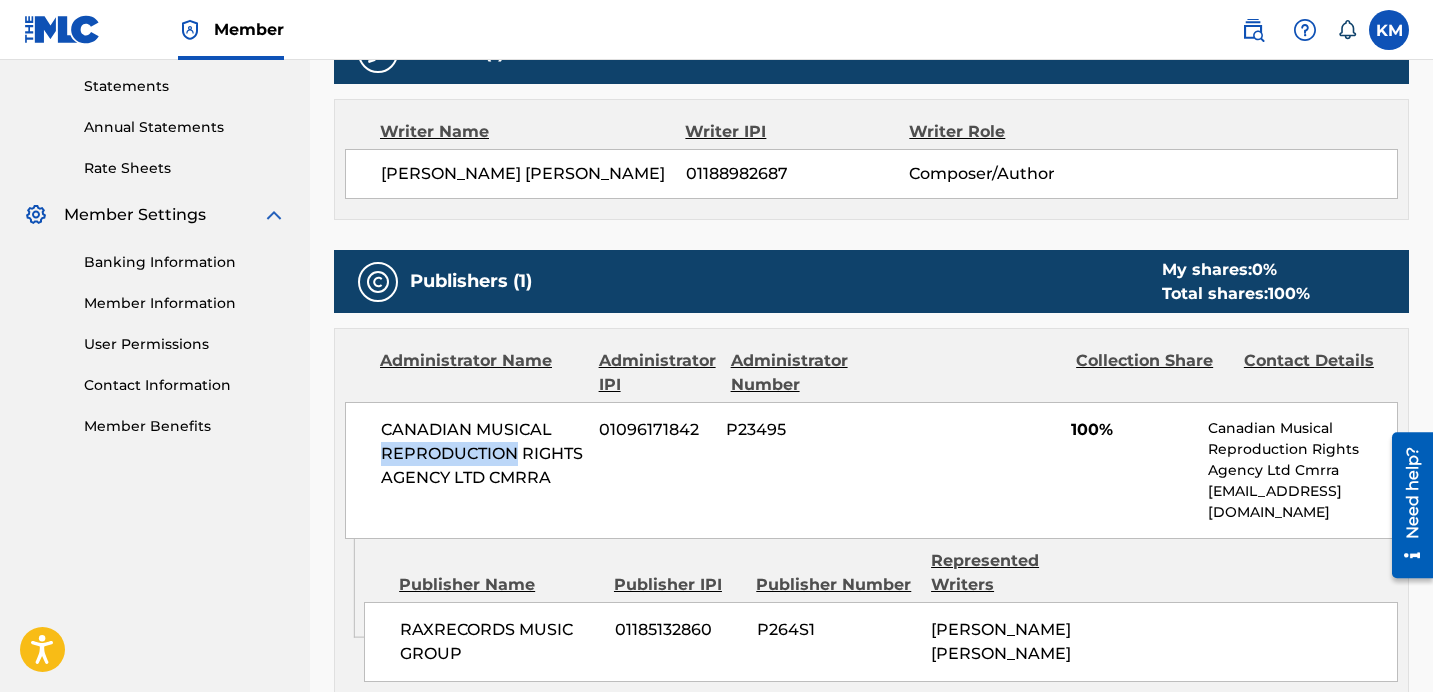 click on "CANADIAN MUSICAL REPRODUCTION RIGHTS AGENCY LTD CMRRA" at bounding box center [482, 454] 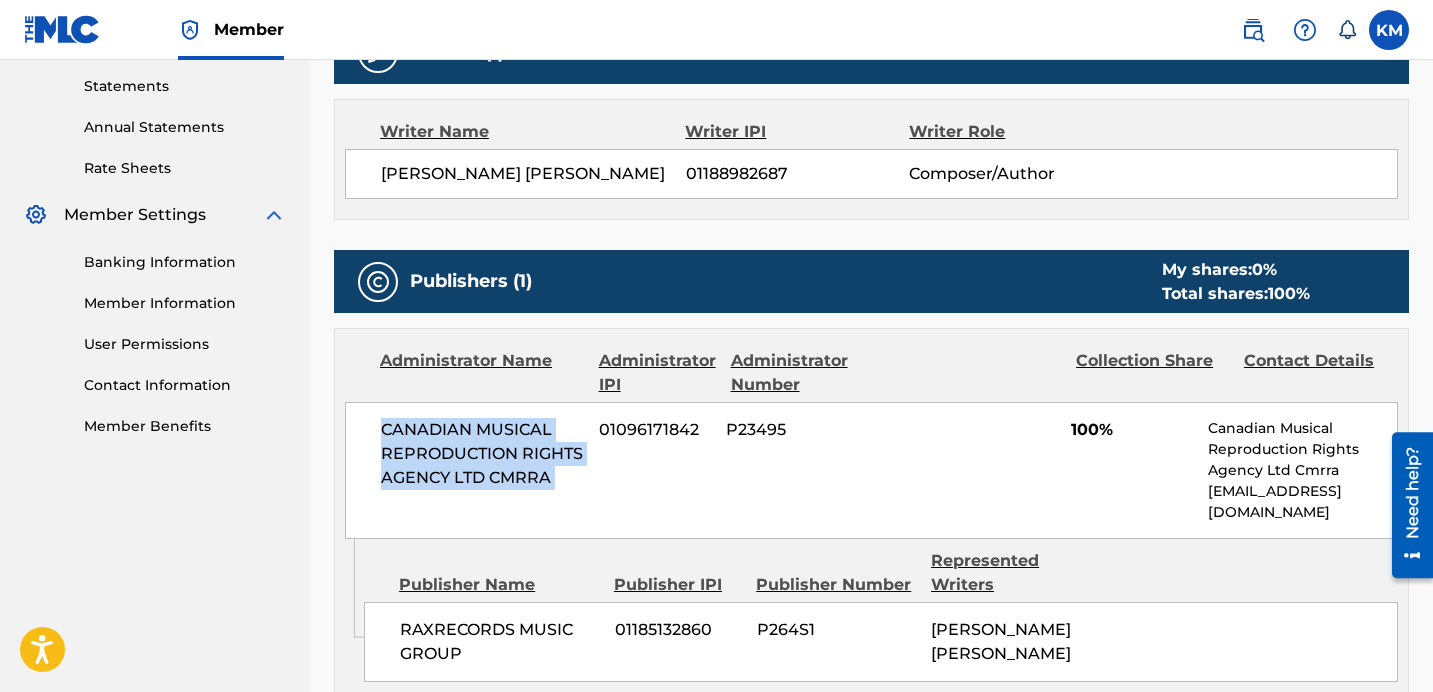 click on "CANADIAN MUSICAL REPRODUCTION RIGHTS AGENCY LTD CMRRA" at bounding box center (482, 454) 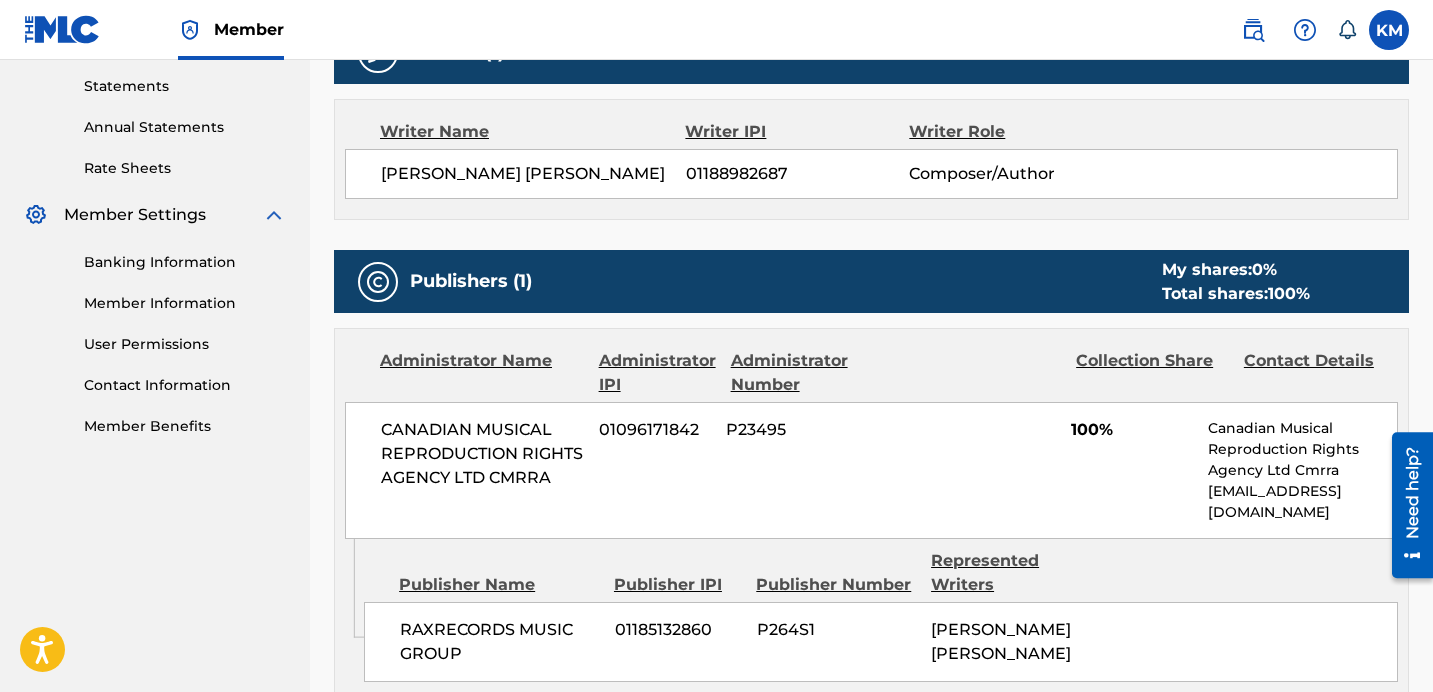 click on "Contact Details" at bounding box center [1320, 373] 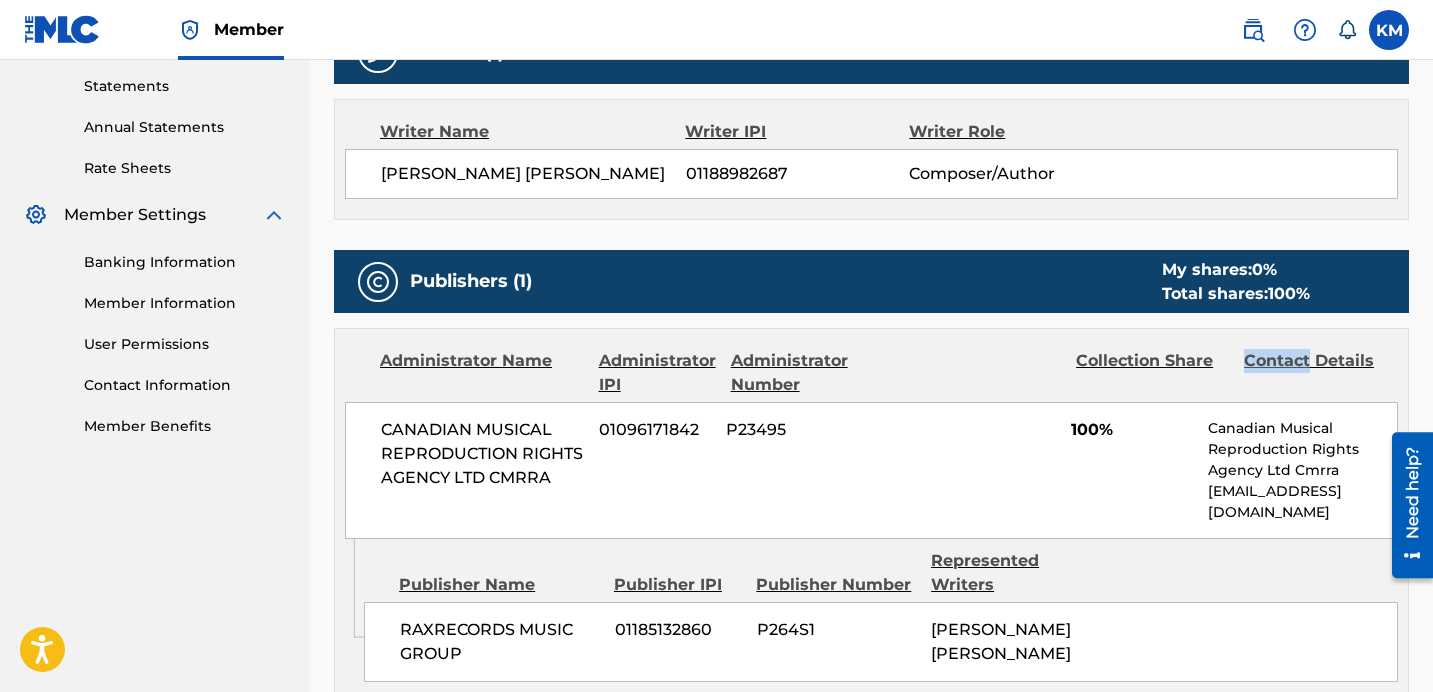 click on "Contact Details" at bounding box center [1320, 373] 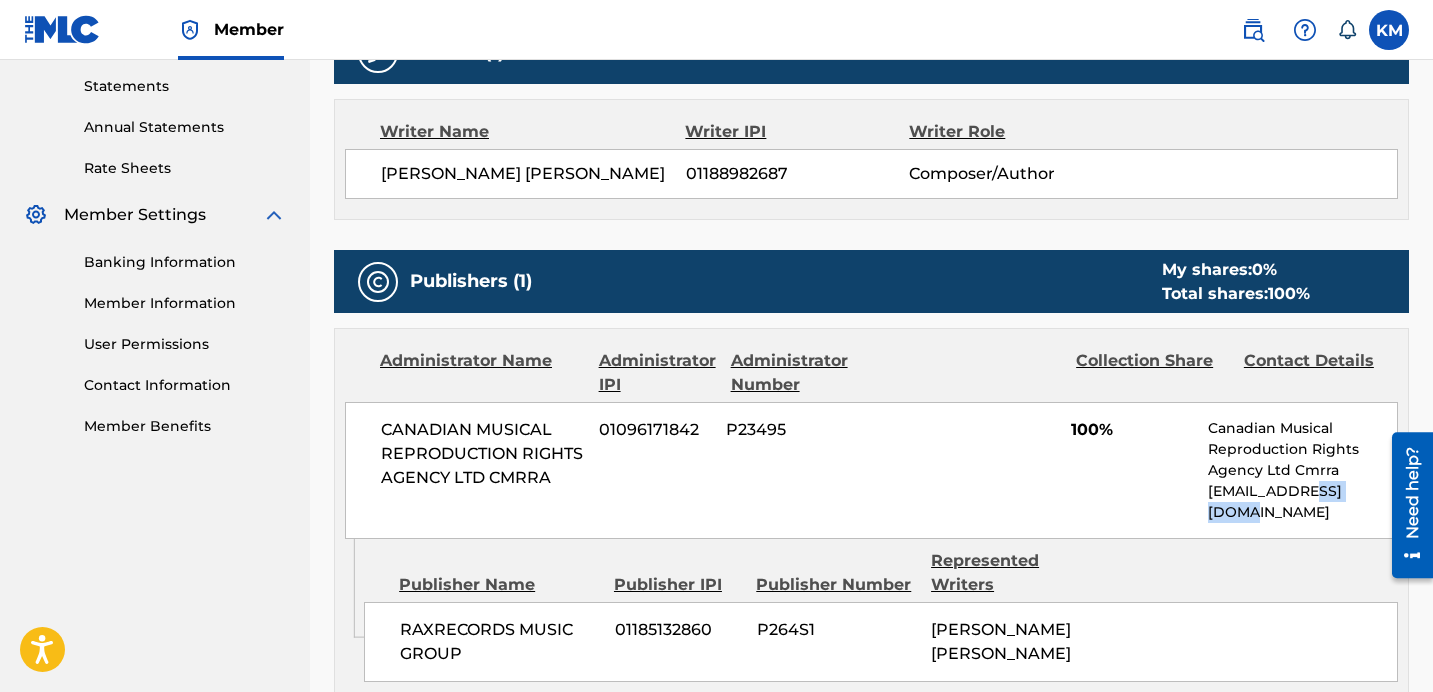 drag, startPoint x: 1309, startPoint y: 492, endPoint x: 1370, endPoint y: 494, distance: 61.03278 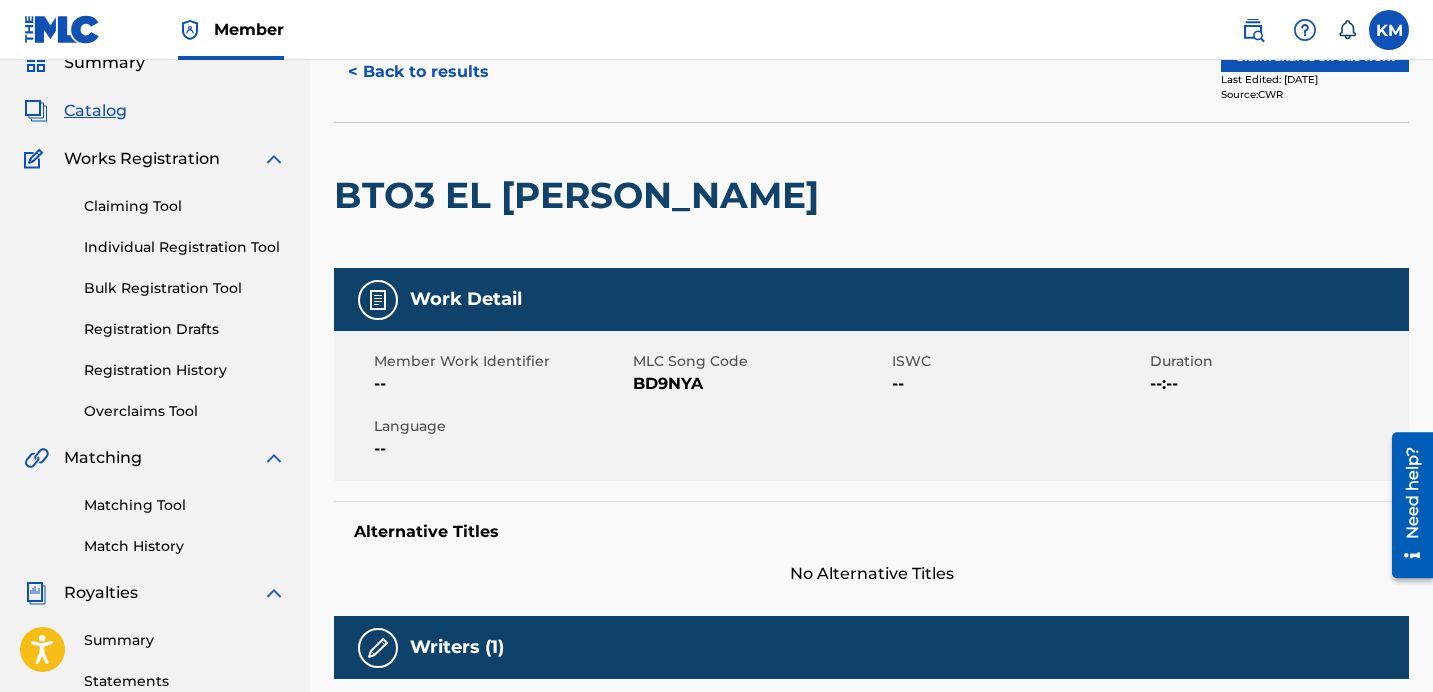 scroll, scrollTop: 0, scrollLeft: 0, axis: both 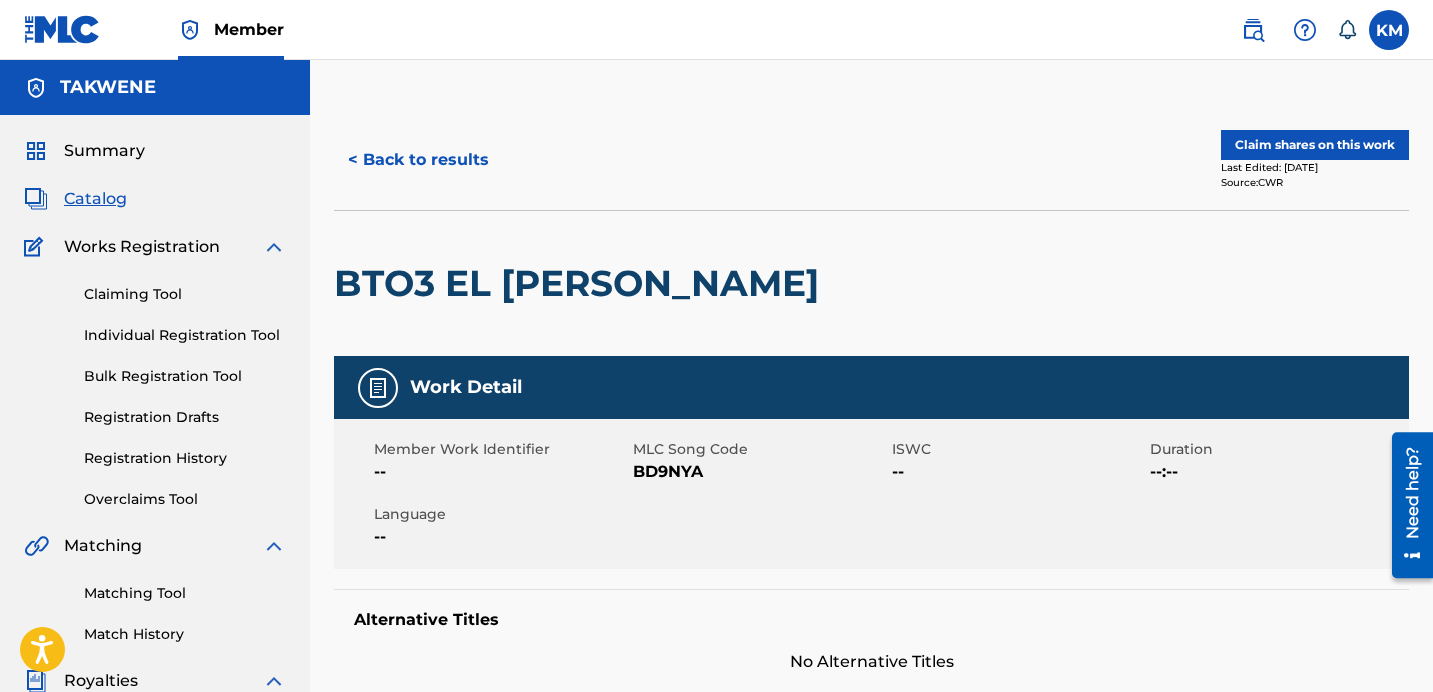 click on "BTO3 EL [PERSON_NAME]" at bounding box center [581, 283] 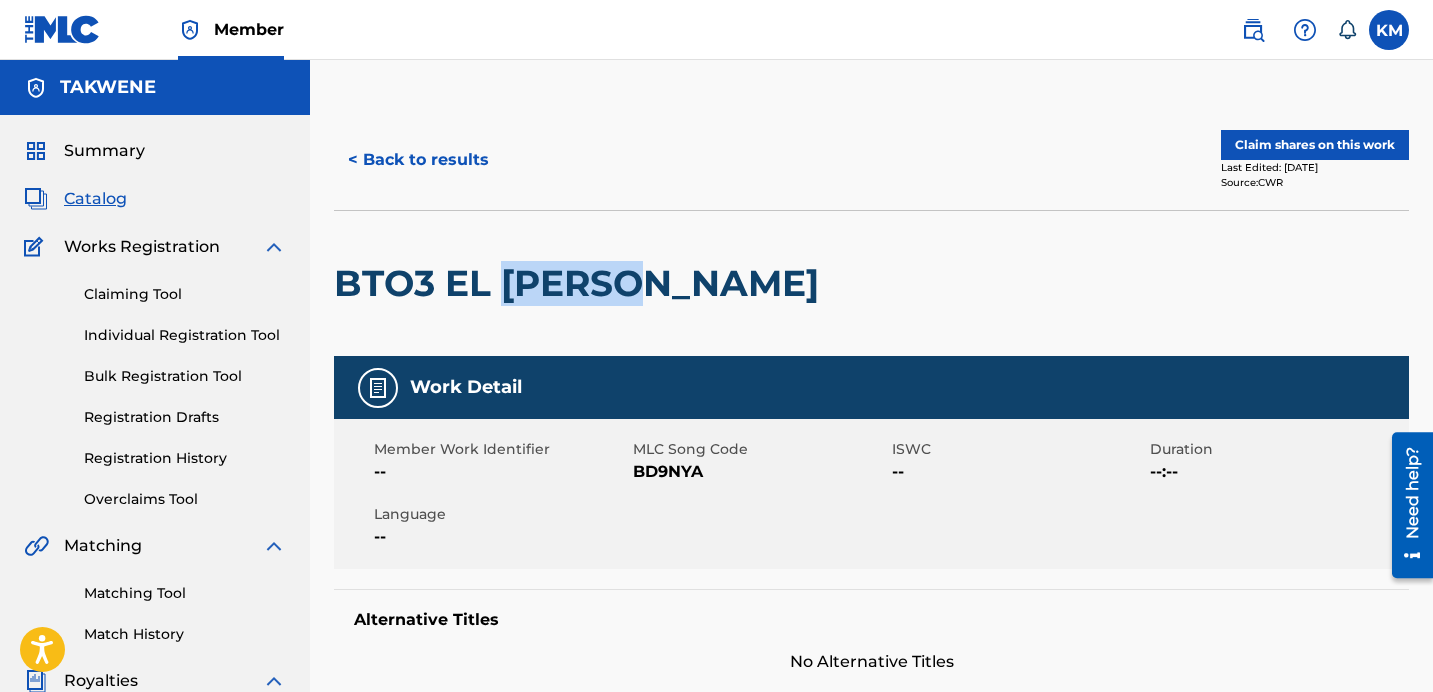 click on "BTO3 EL [PERSON_NAME]" at bounding box center (581, 283) 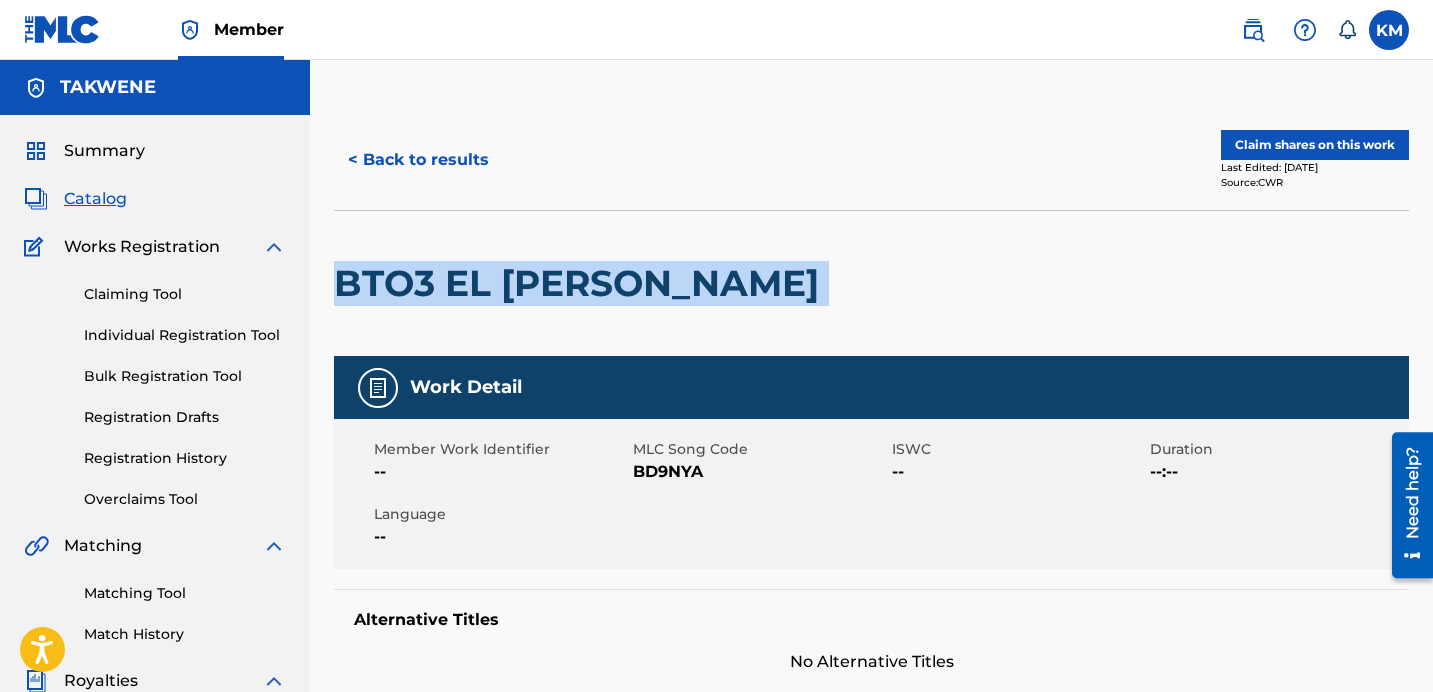 click on "BTO3 EL [PERSON_NAME]" at bounding box center (581, 283) 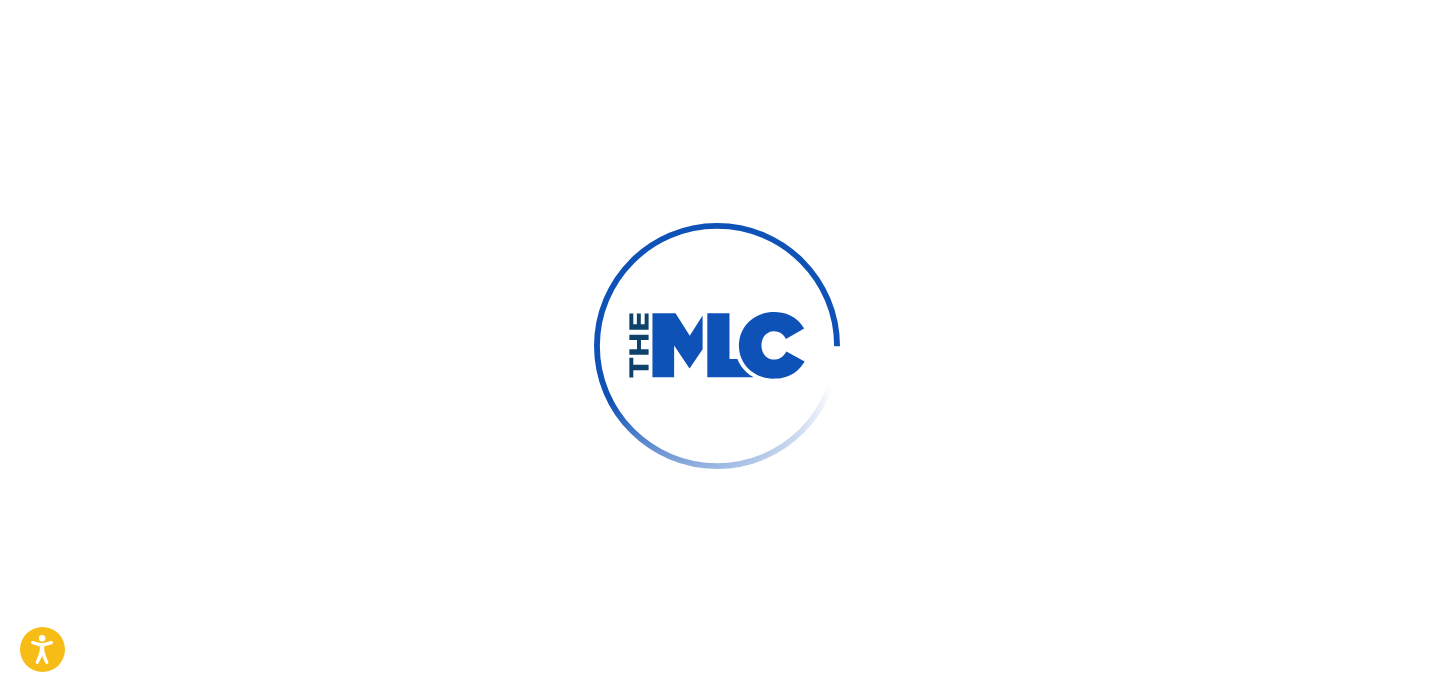 scroll, scrollTop: 0, scrollLeft: 0, axis: both 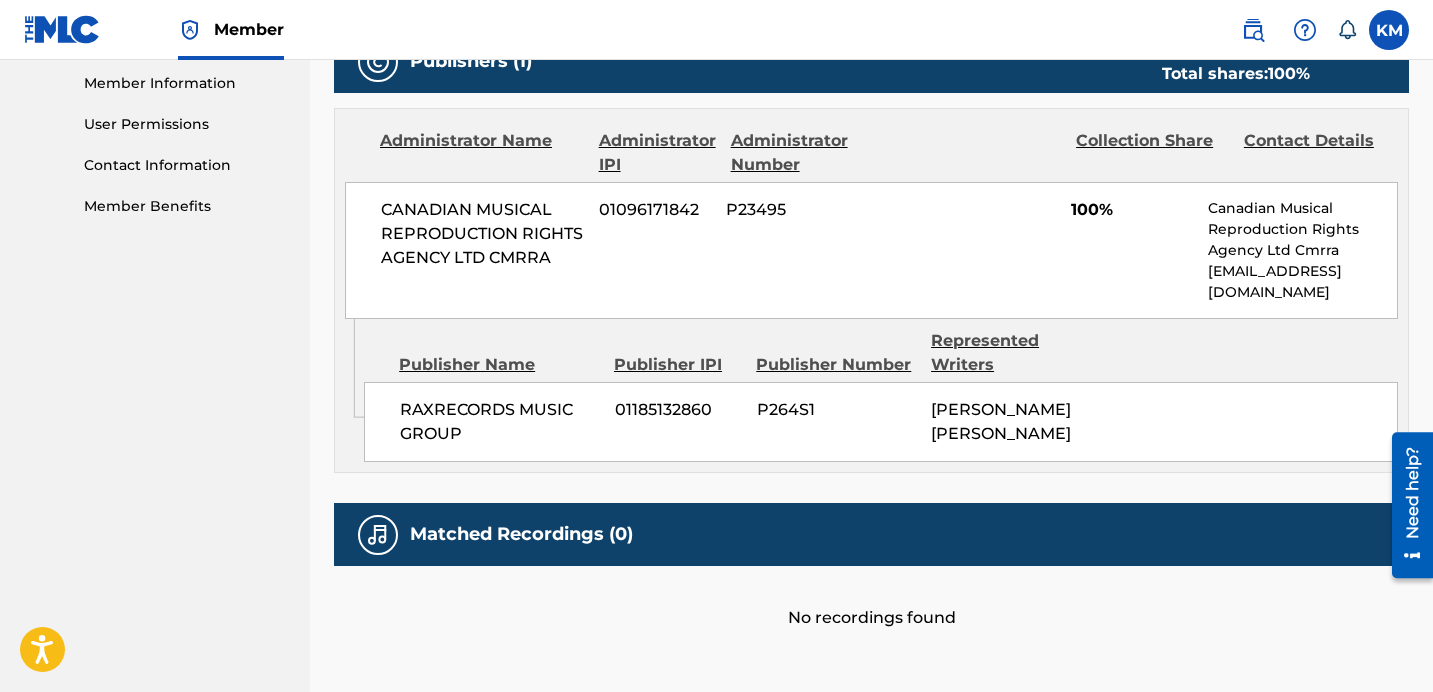 click on "RAXRECORDS MUSIC GROUP" at bounding box center [499, 422] 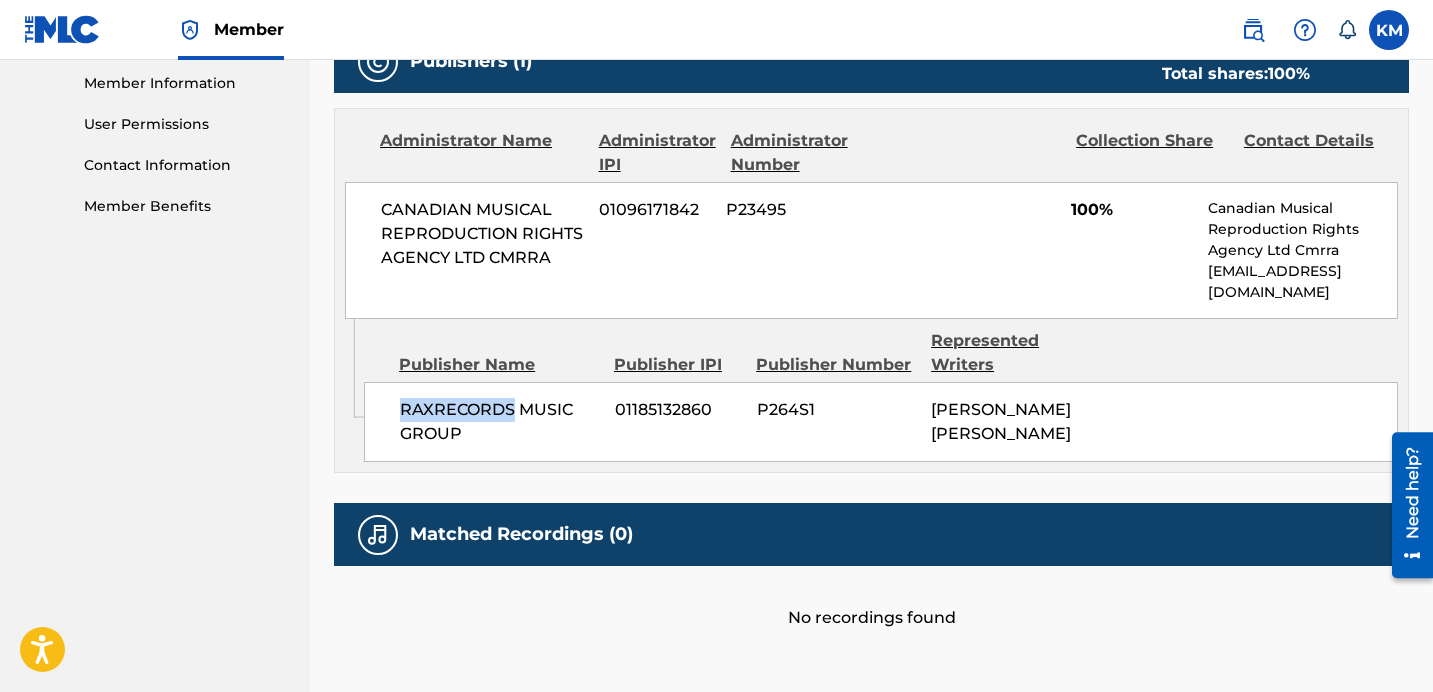 click on "RAXRECORDS MUSIC GROUP" at bounding box center (499, 422) 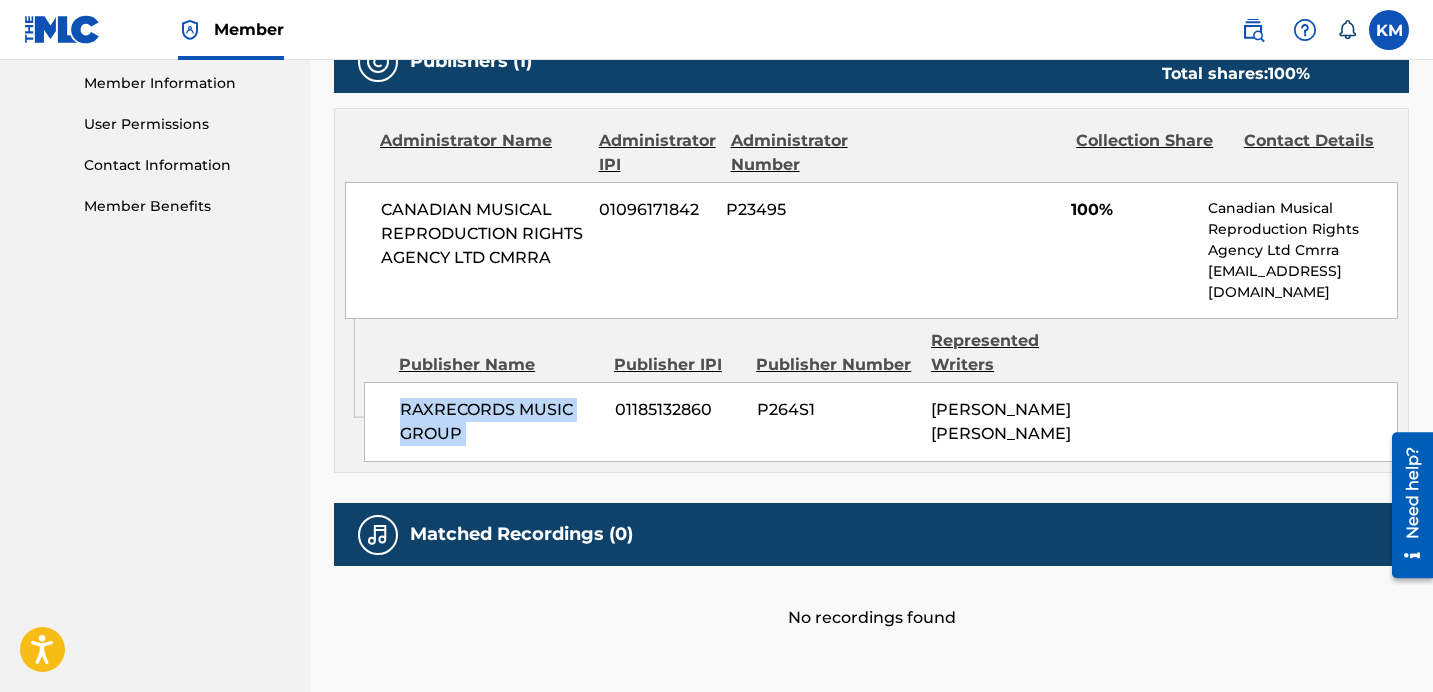click on "RAXRECORDS MUSIC GROUP" at bounding box center (499, 422) 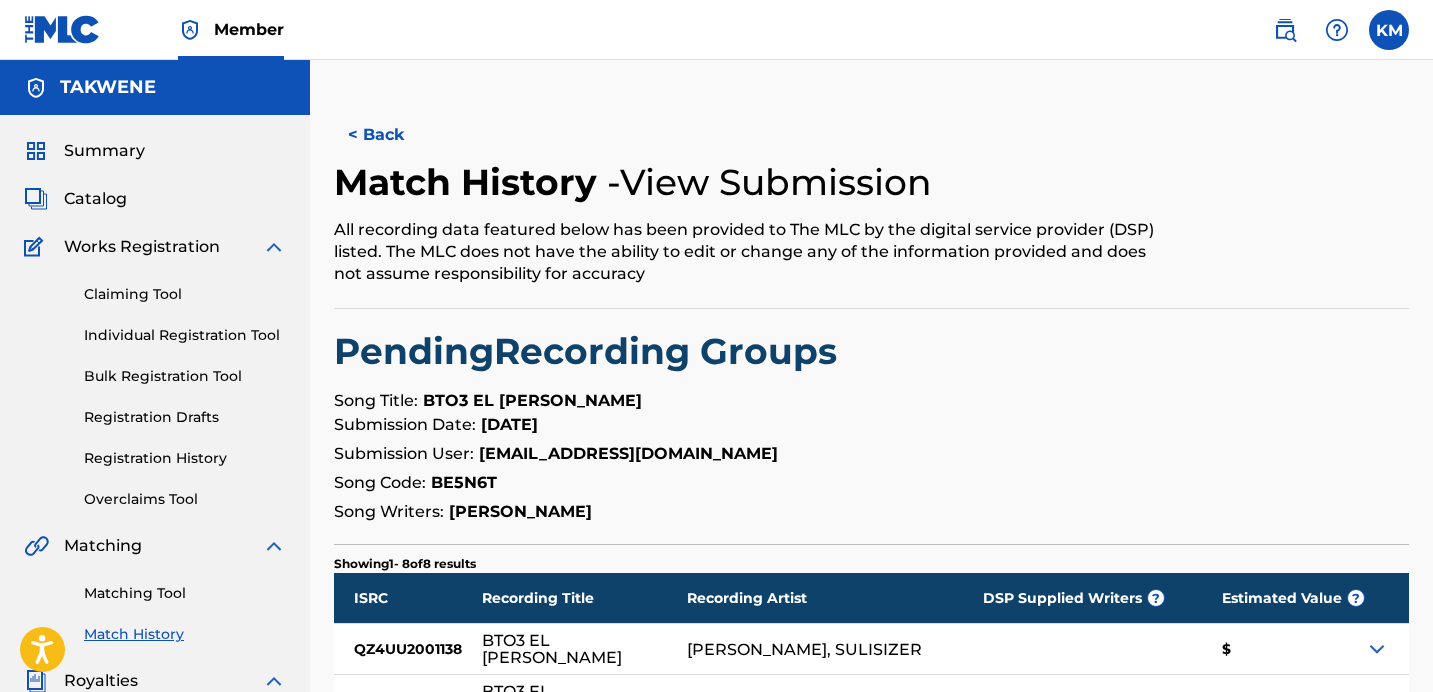scroll, scrollTop: 0, scrollLeft: 0, axis: both 